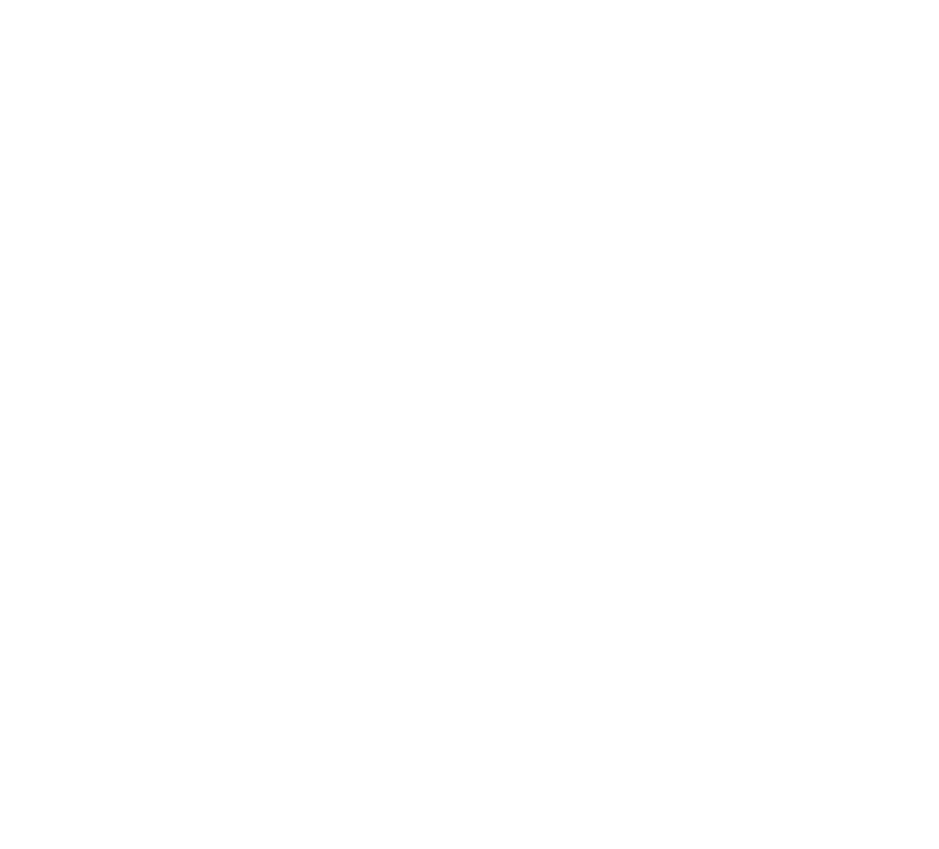 scroll, scrollTop: 0, scrollLeft: 0, axis: both 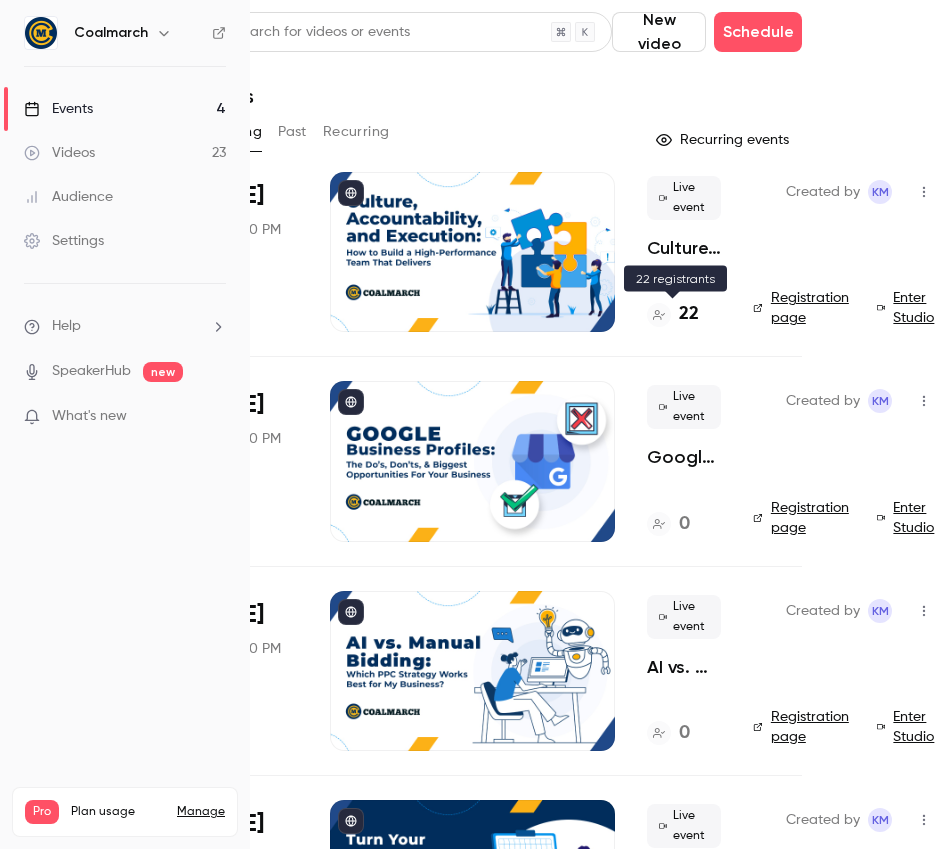 click on "22" at bounding box center (689, 314) 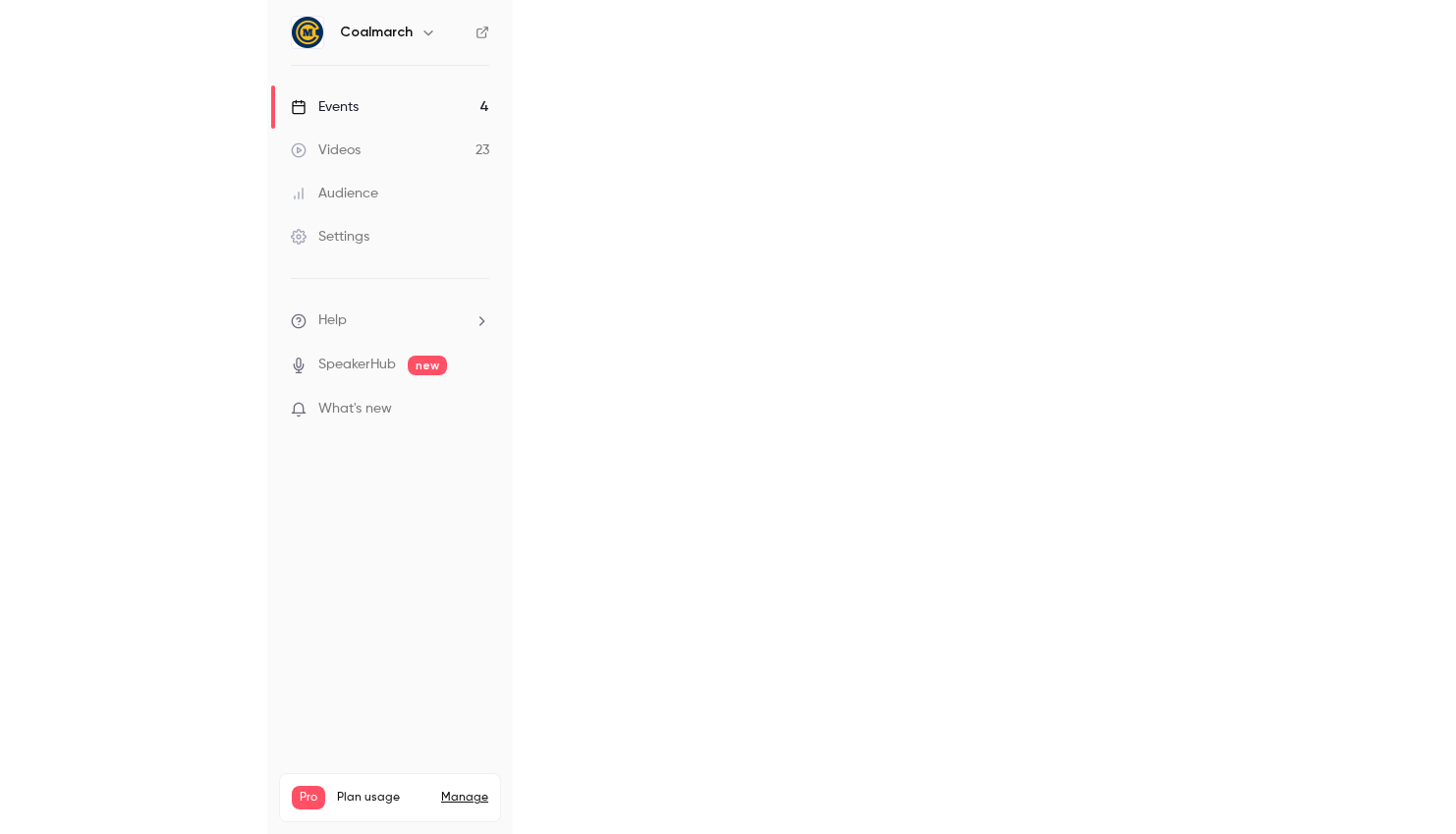 scroll, scrollTop: 0, scrollLeft: 0, axis: both 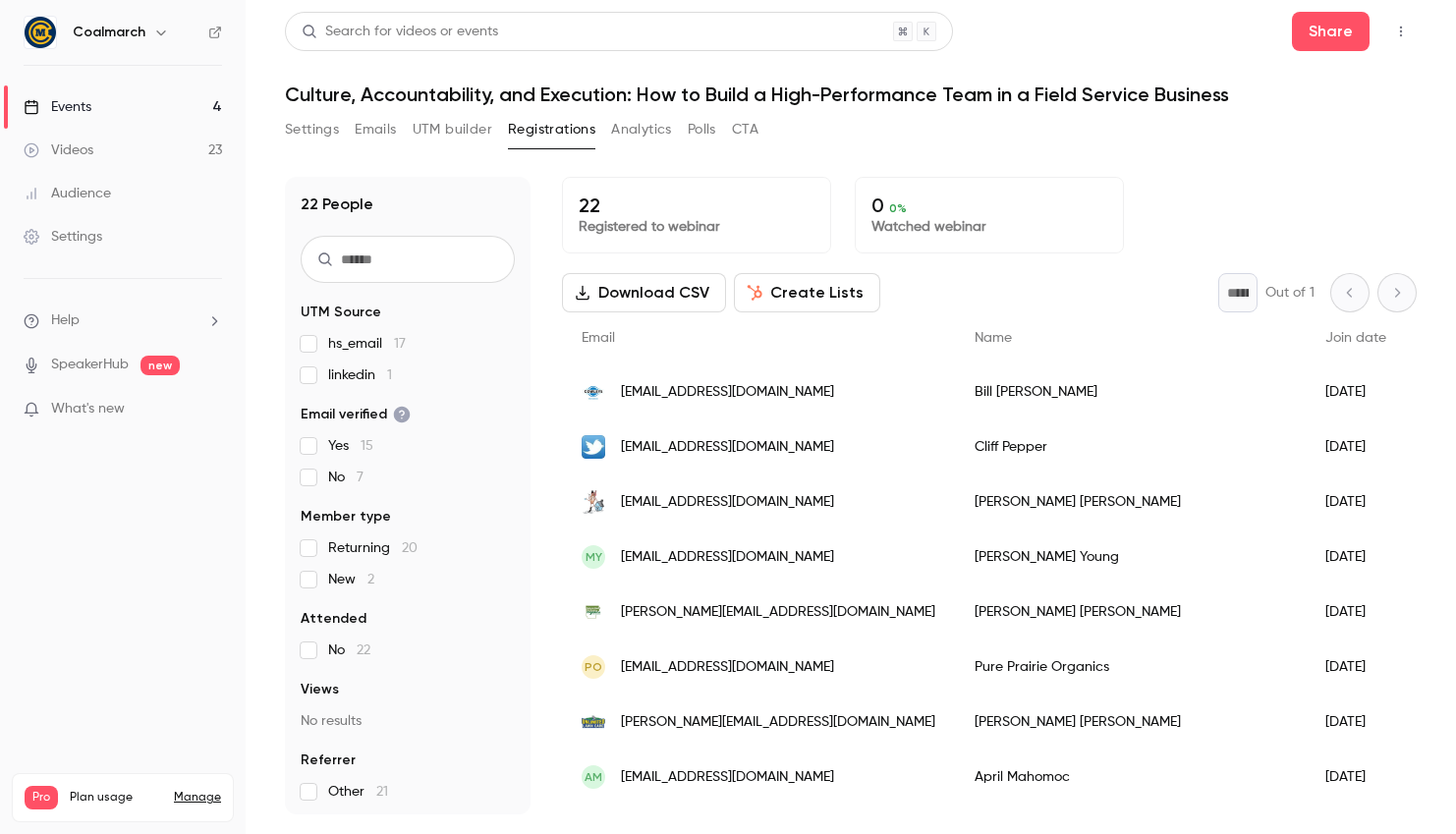 click on "Events 4" at bounding box center (123, 107) 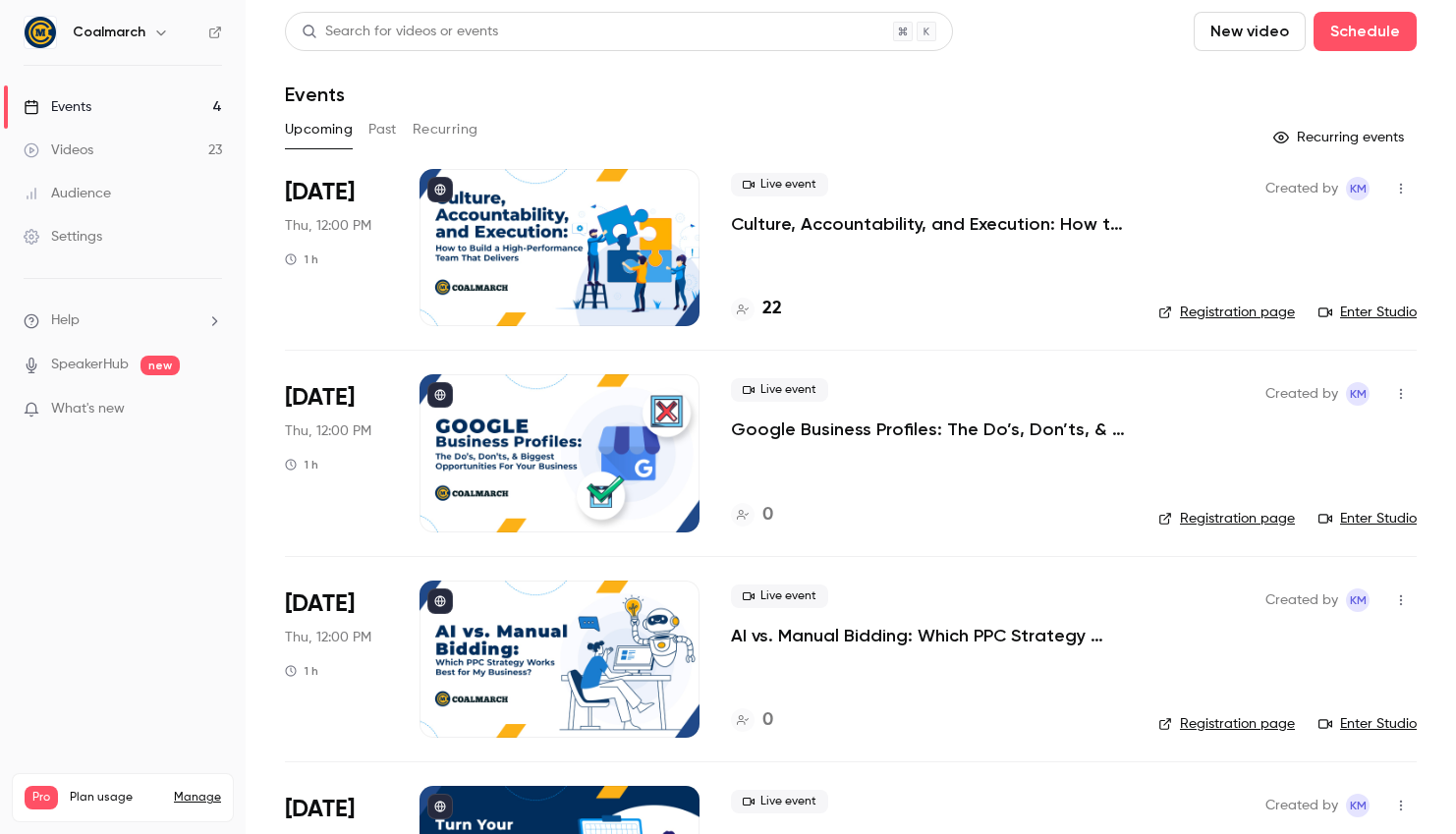 click on "22" at bounding box center (772, 308) 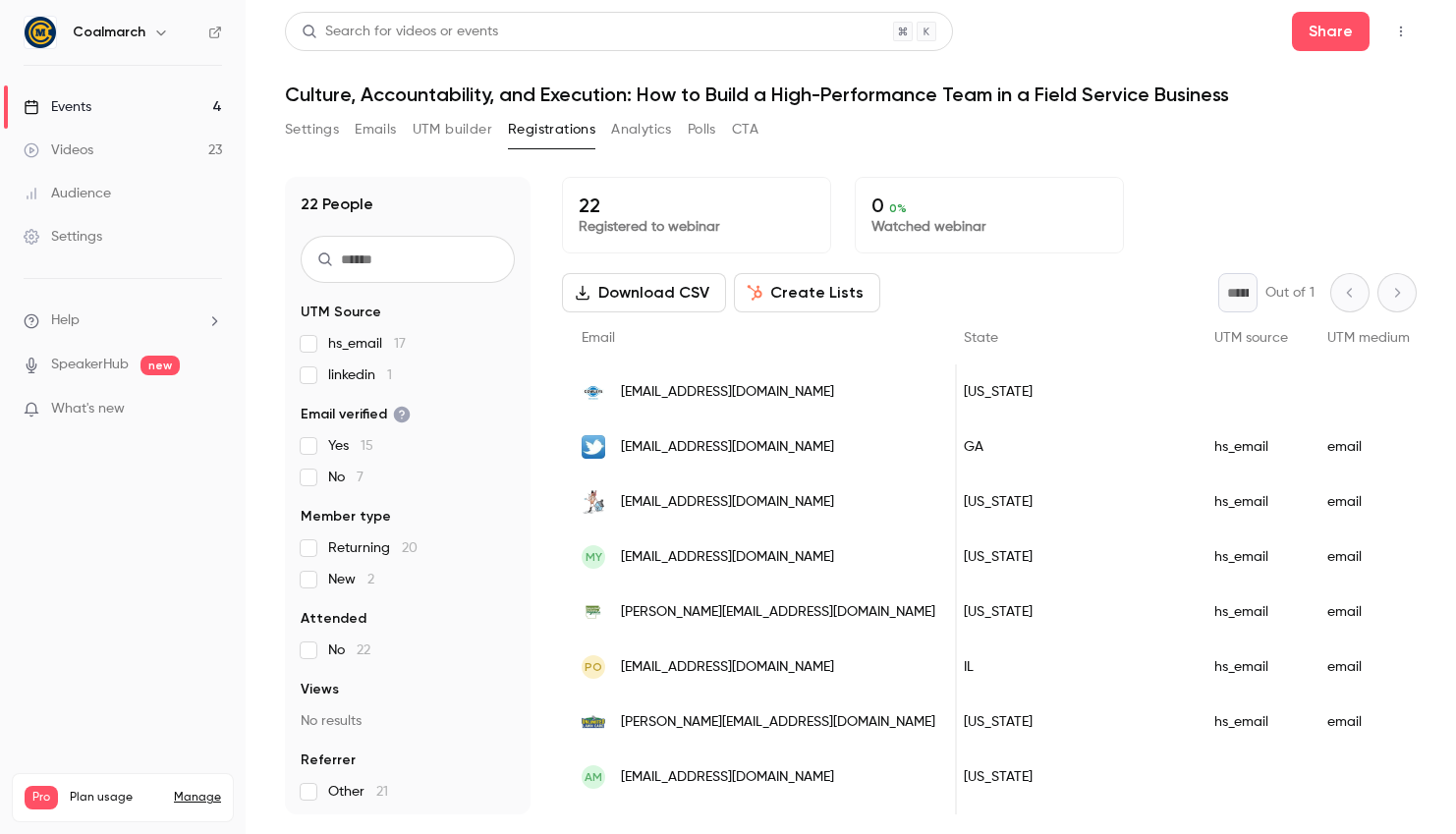 scroll, scrollTop: 0, scrollLeft: 2010, axis: horizontal 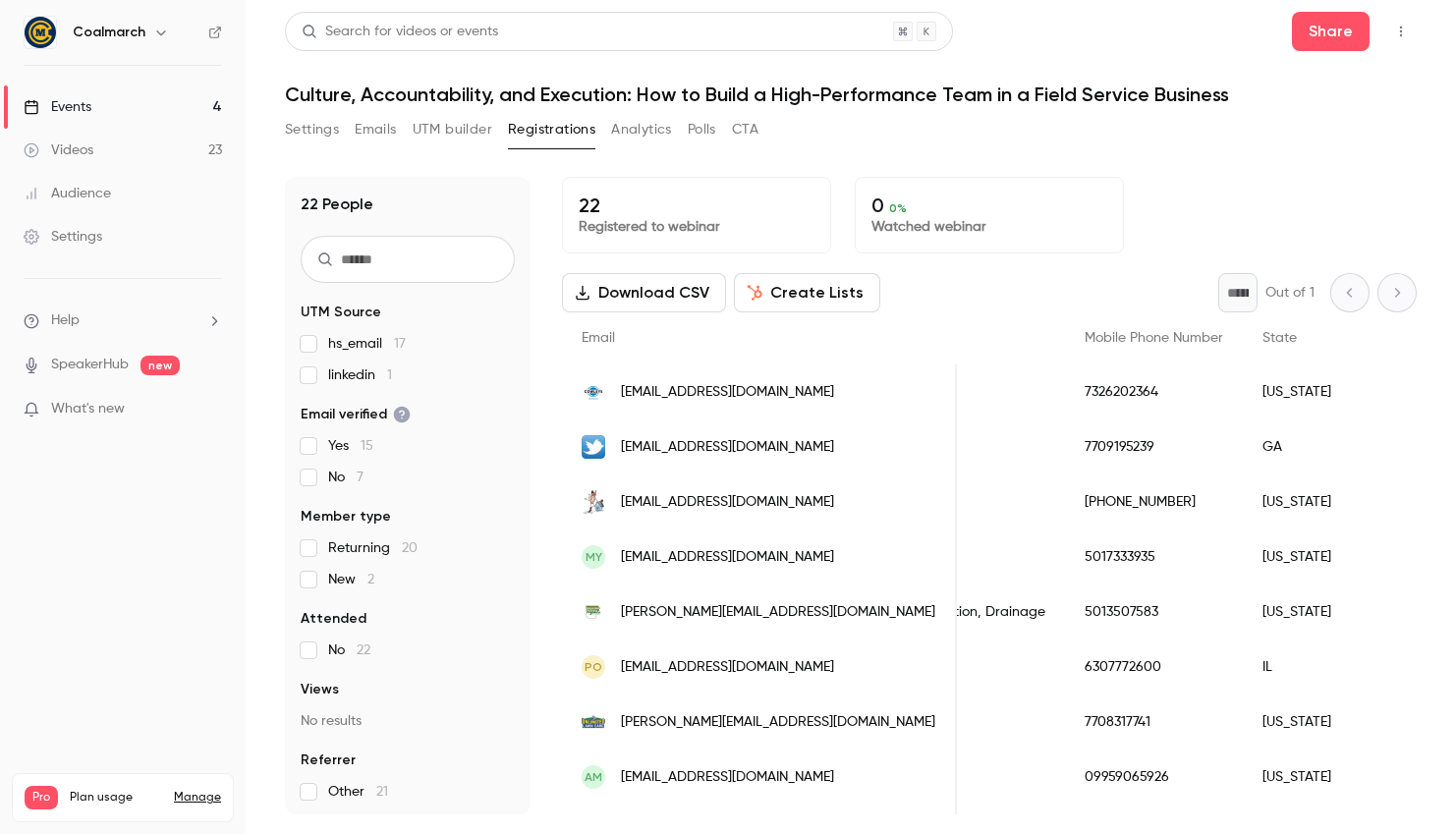 click on "22   Registered to webinar 0   0 % Watched webinar" at bounding box center [989, 215] 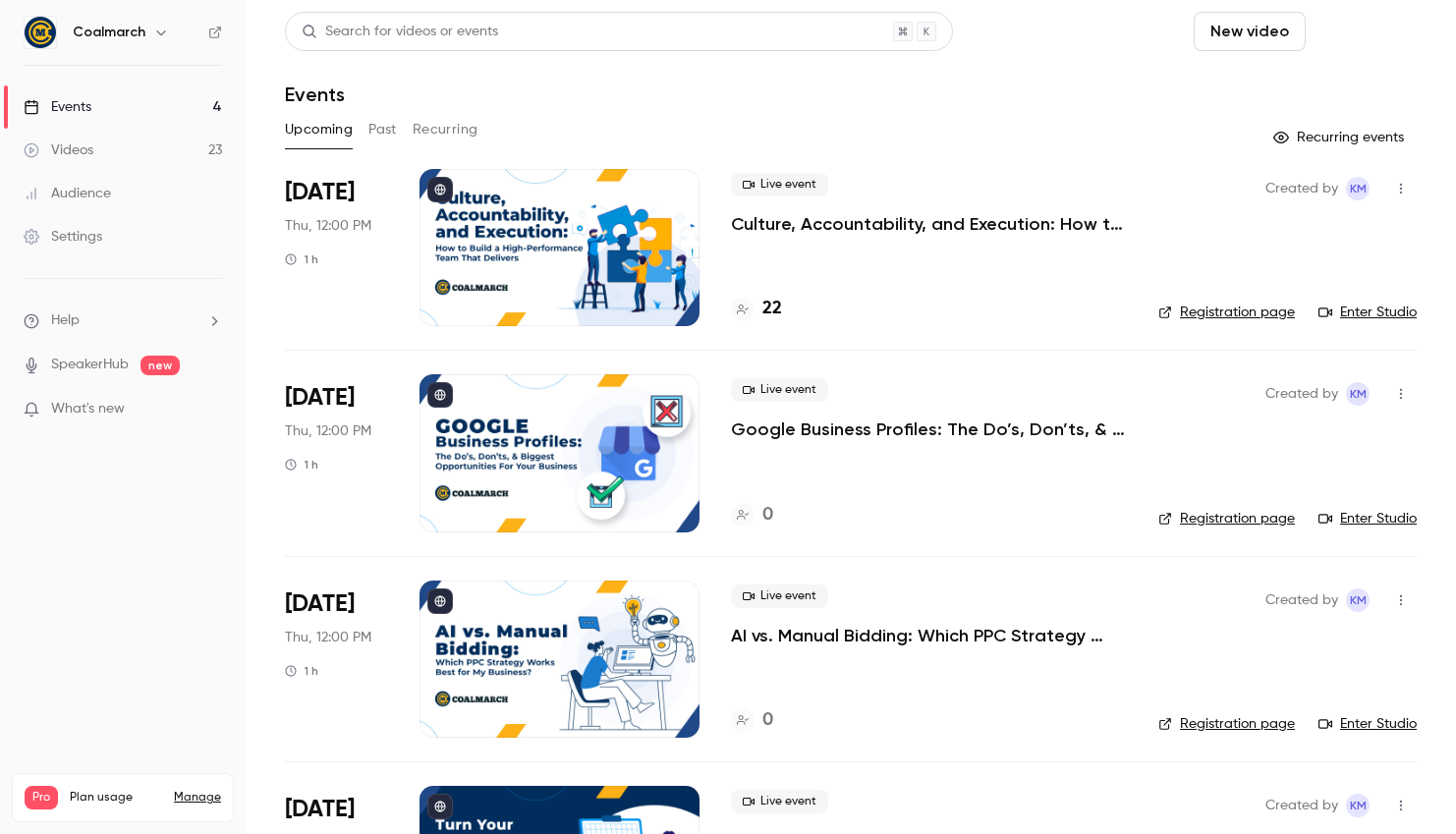 click on "Schedule" at bounding box center (1365, 31) 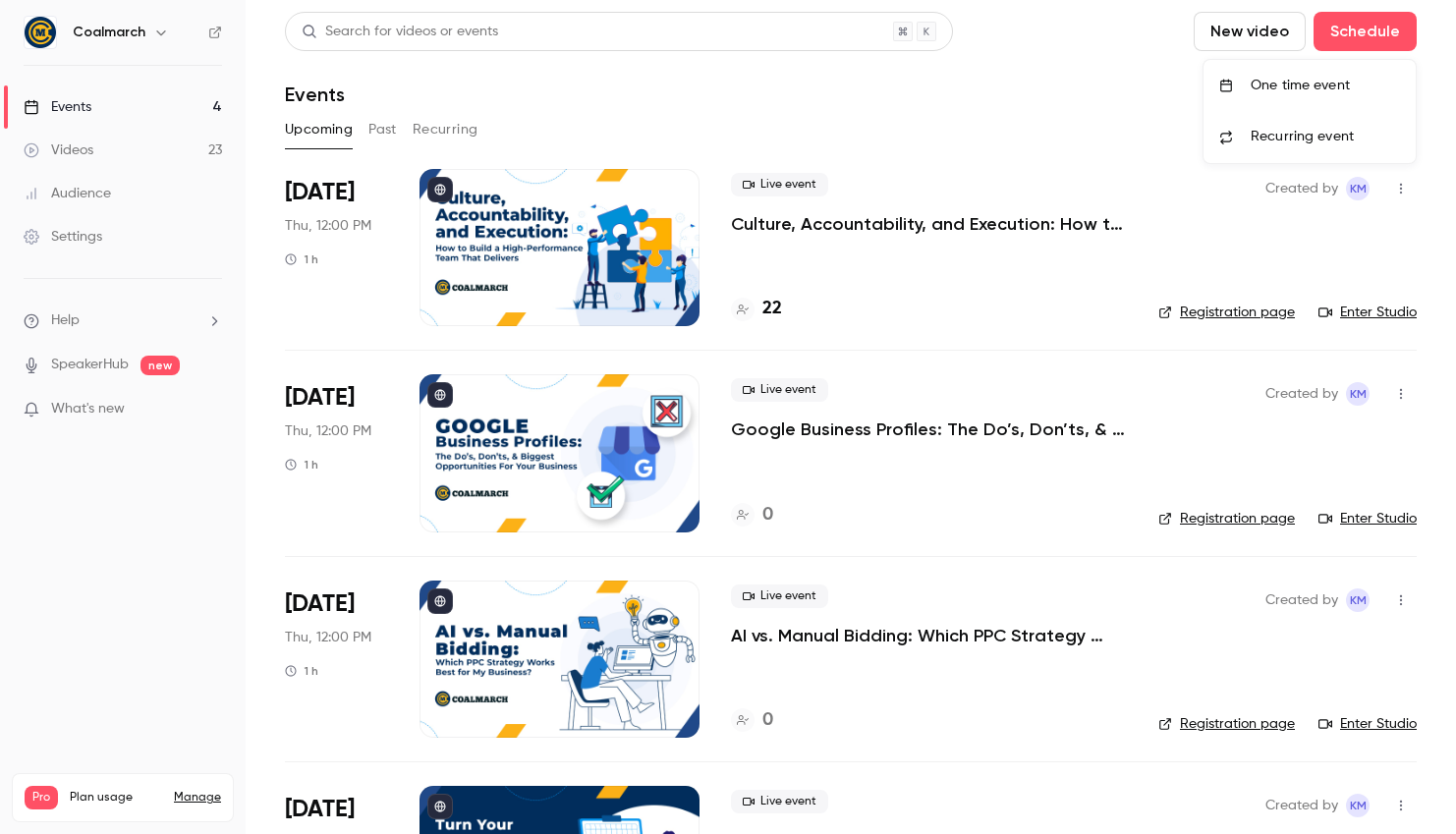 click on "One time event" at bounding box center [1325, 85] 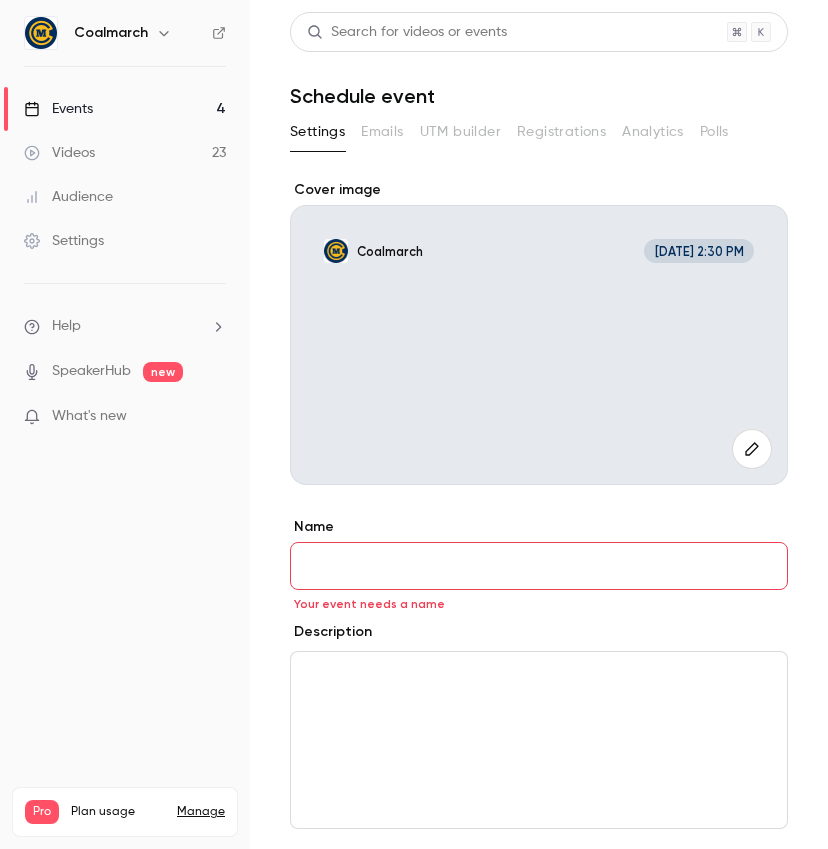 paste on "**********" 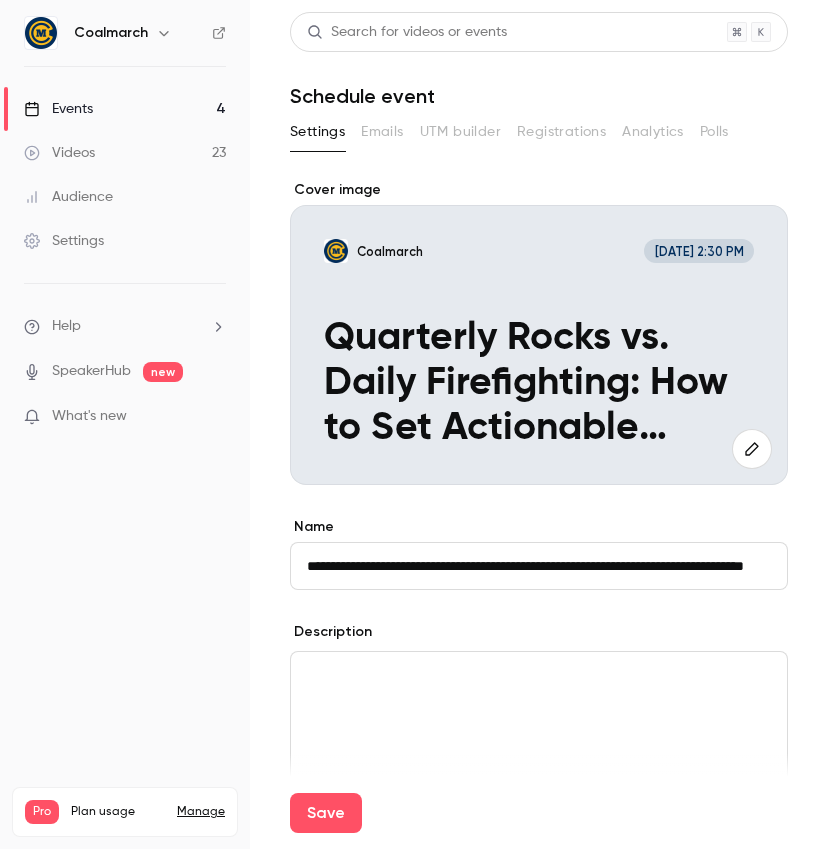 scroll, scrollTop: 0, scrollLeft: 85, axis: horizontal 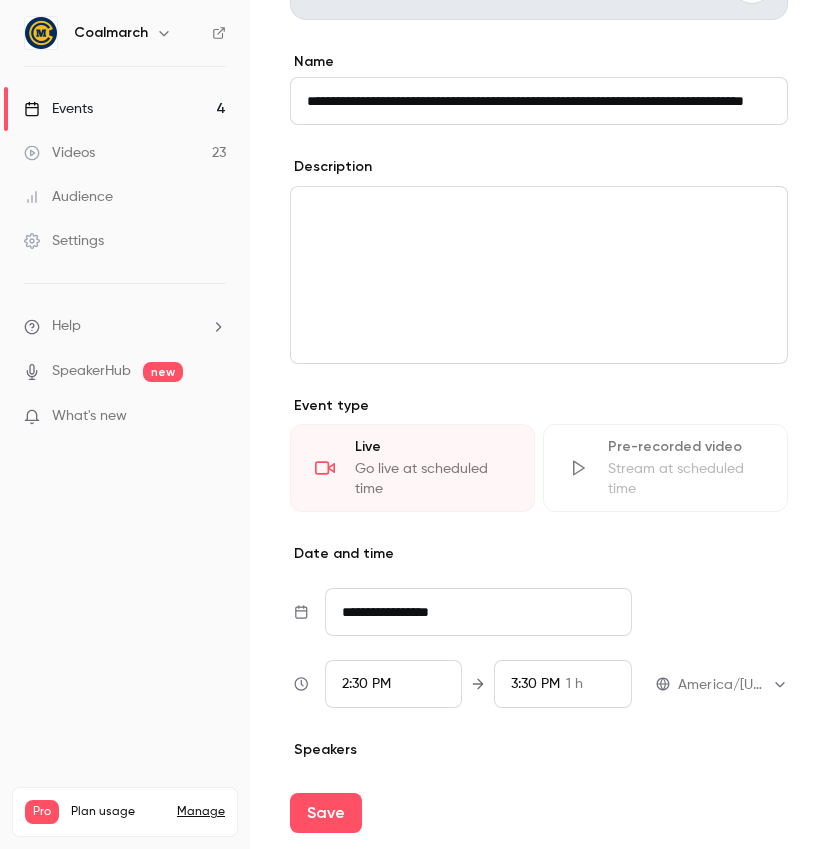 type on "**********" 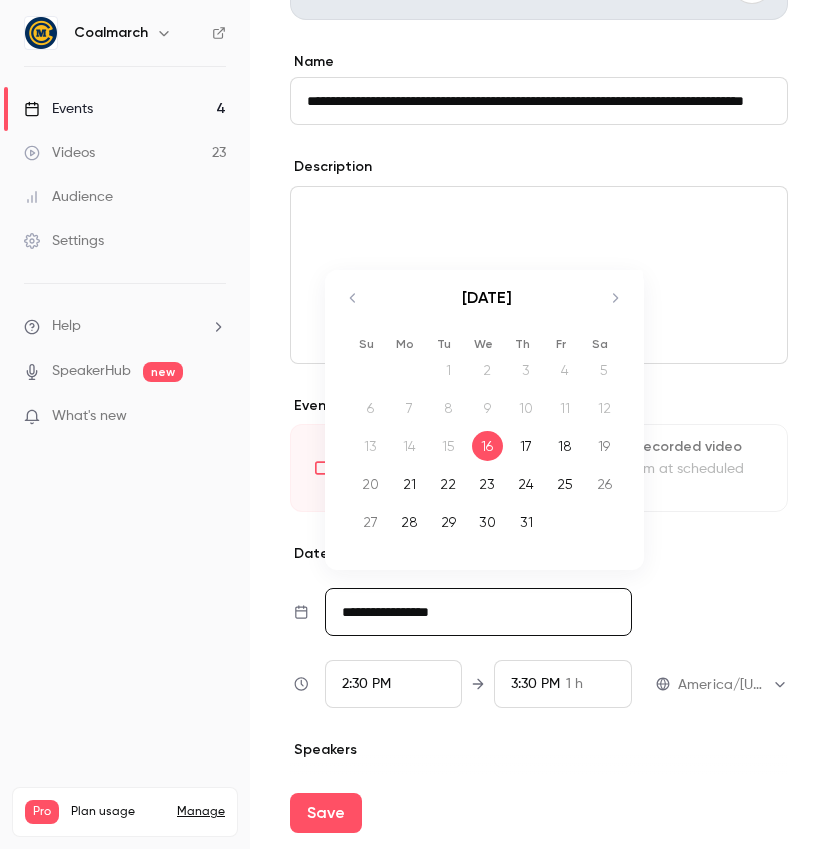 click 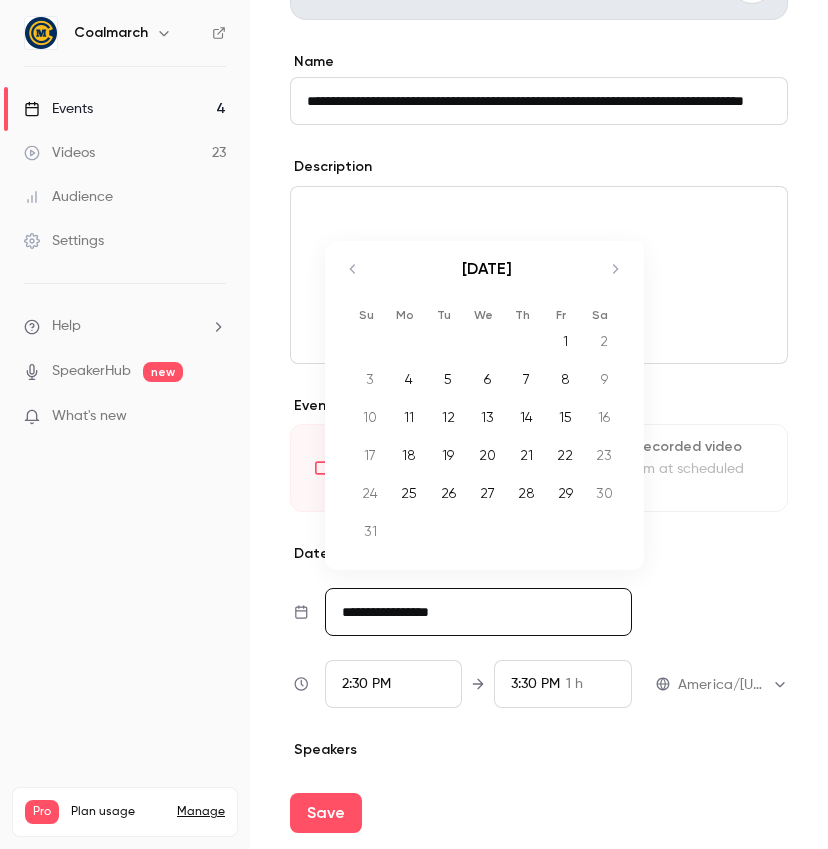 click 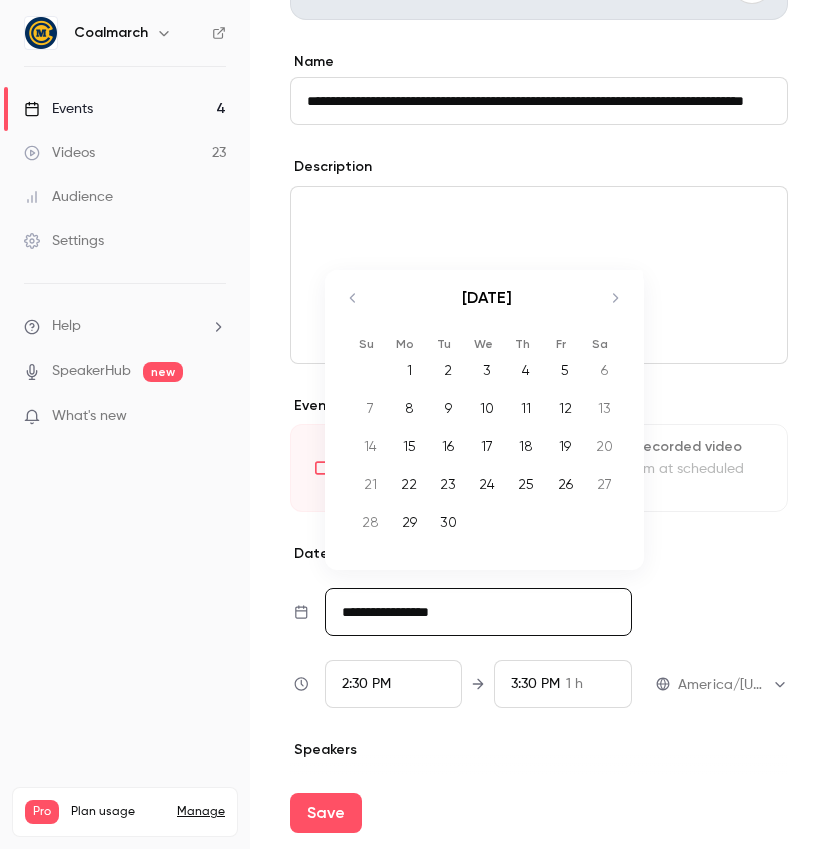 click on "4" at bounding box center [526, 370] 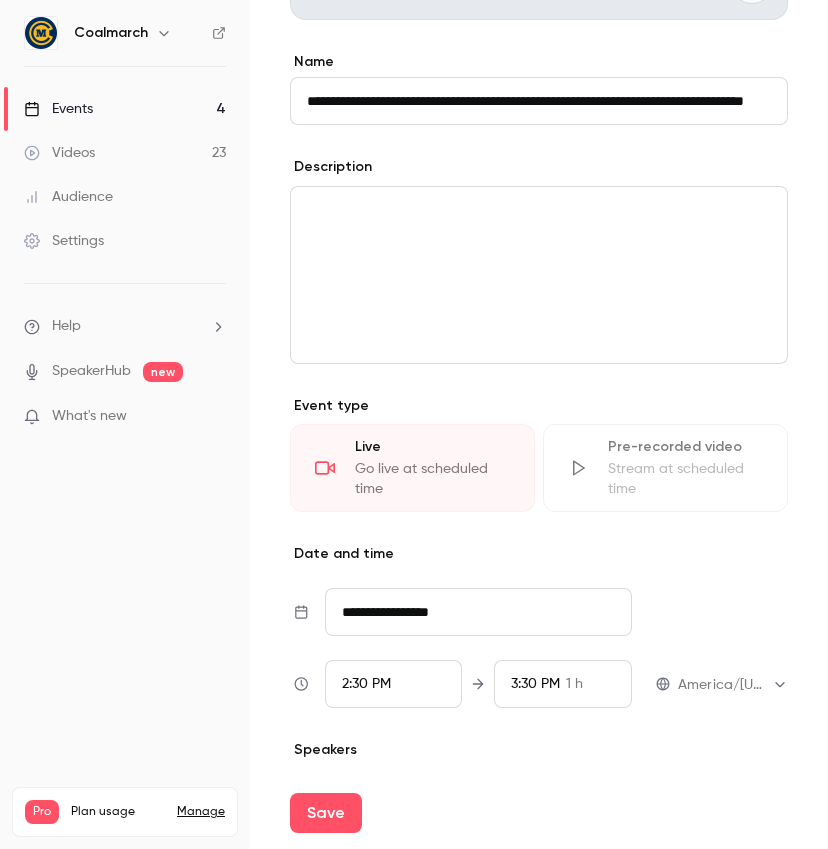 click on "2:30 PM" at bounding box center (366, 684) 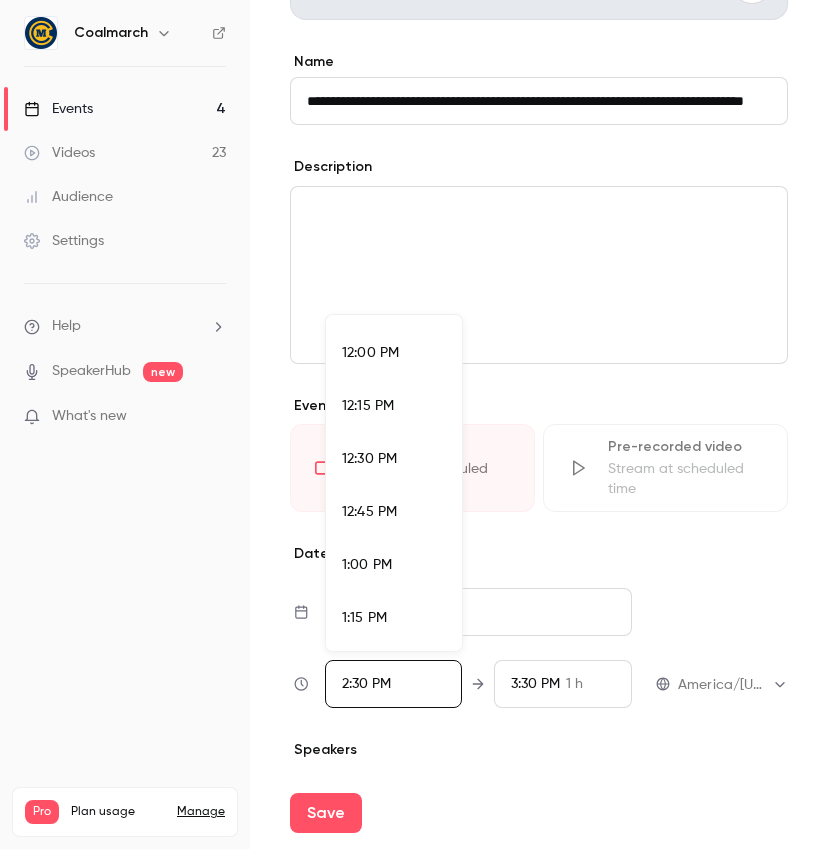 scroll, scrollTop: 2526, scrollLeft: 0, axis: vertical 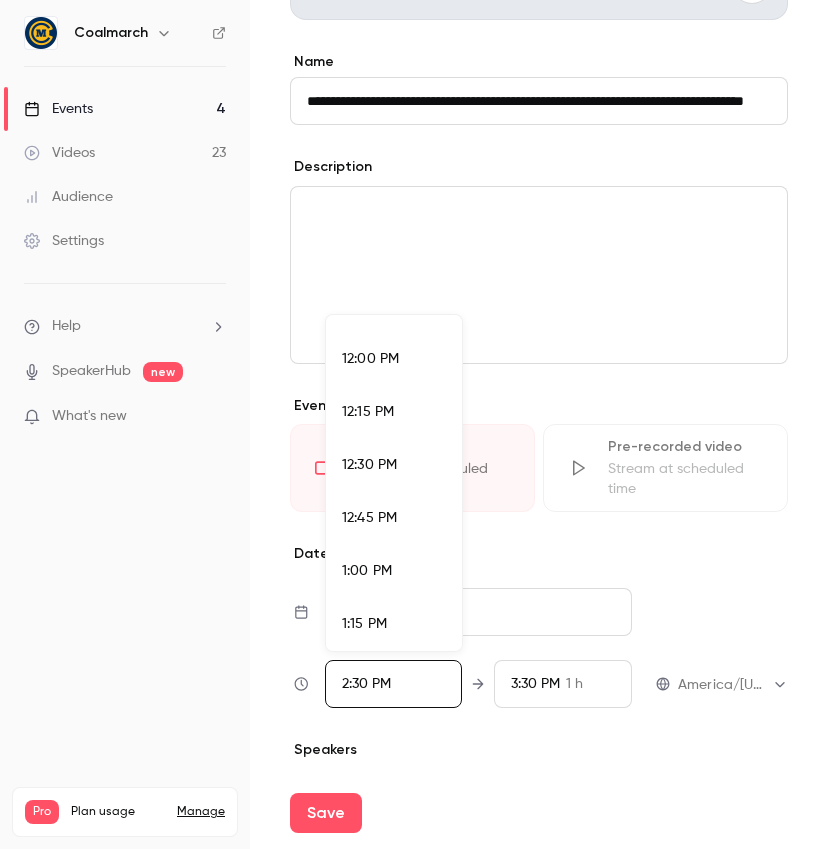 click on "12:00 PM" at bounding box center (394, 359) 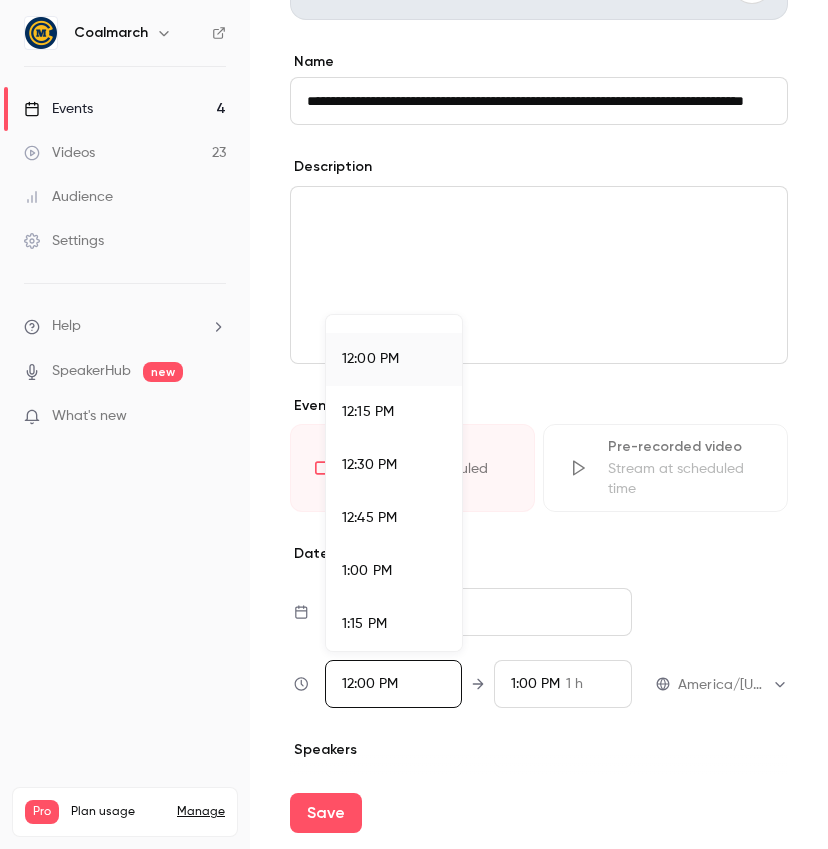 click at bounding box center [414, 424] 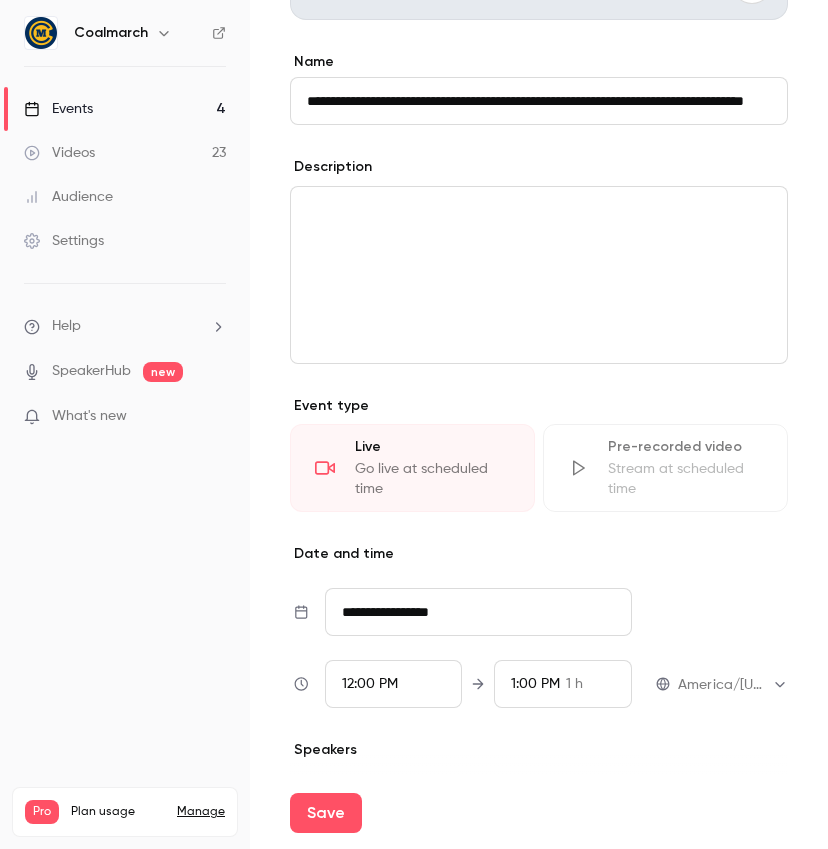 scroll, scrollTop: 2932, scrollLeft: 0, axis: vertical 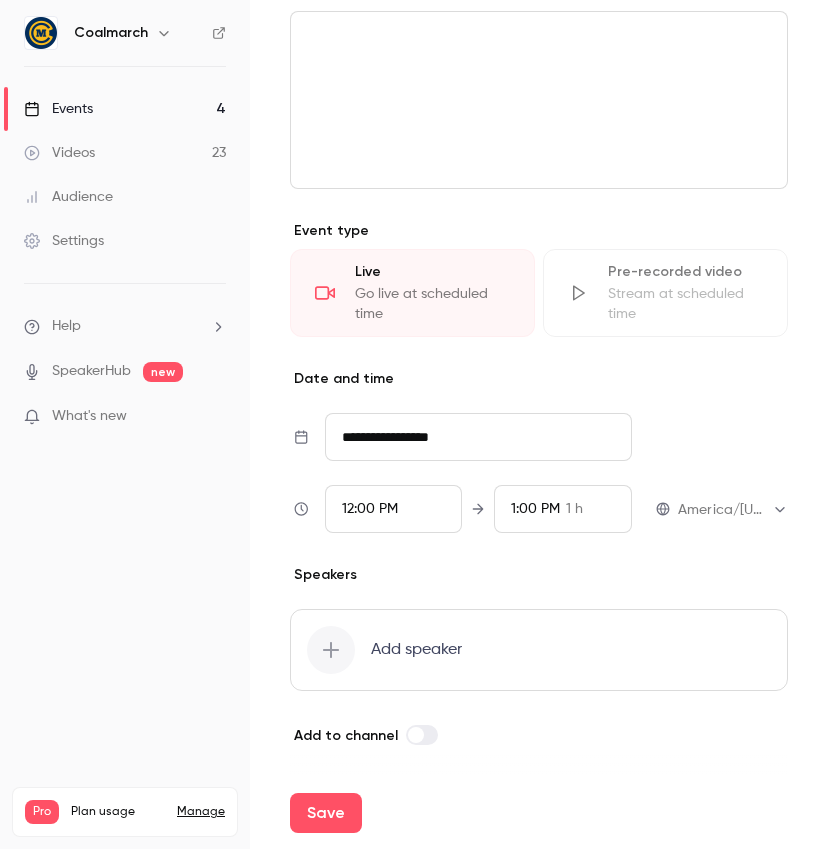click on "Add speaker" at bounding box center (416, 650) 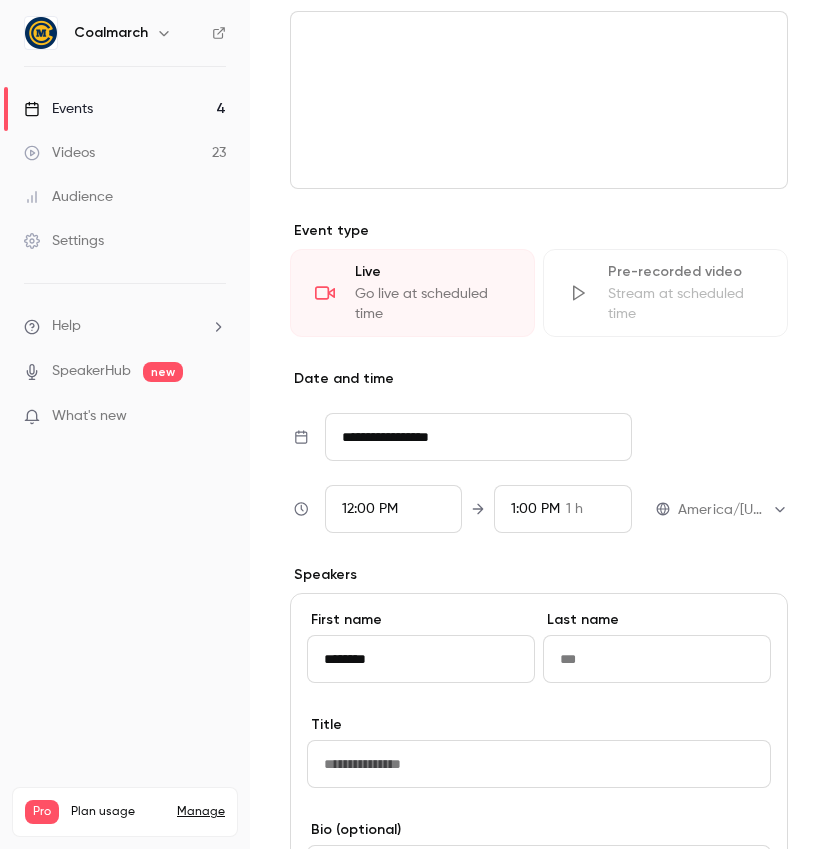 type on "********" 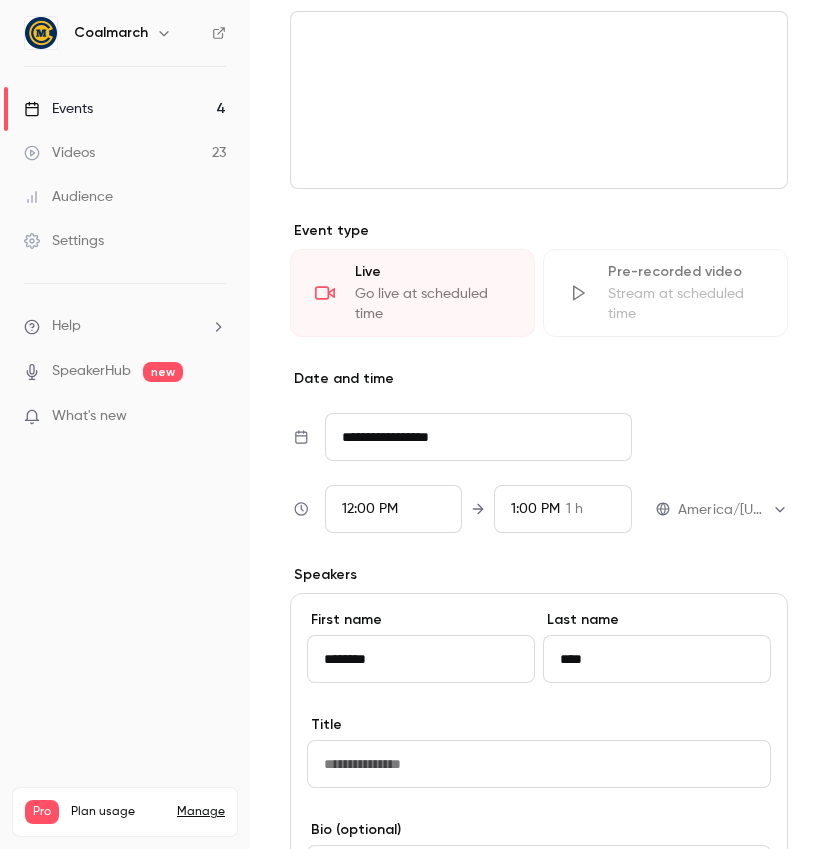 type on "****" 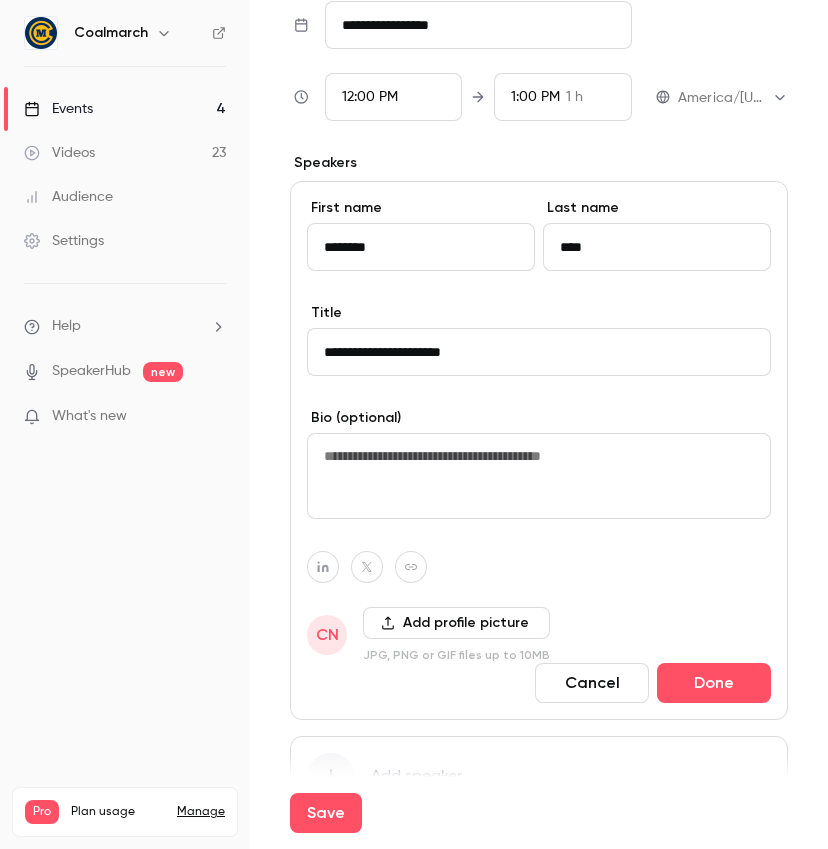 scroll, scrollTop: 1061, scrollLeft: 0, axis: vertical 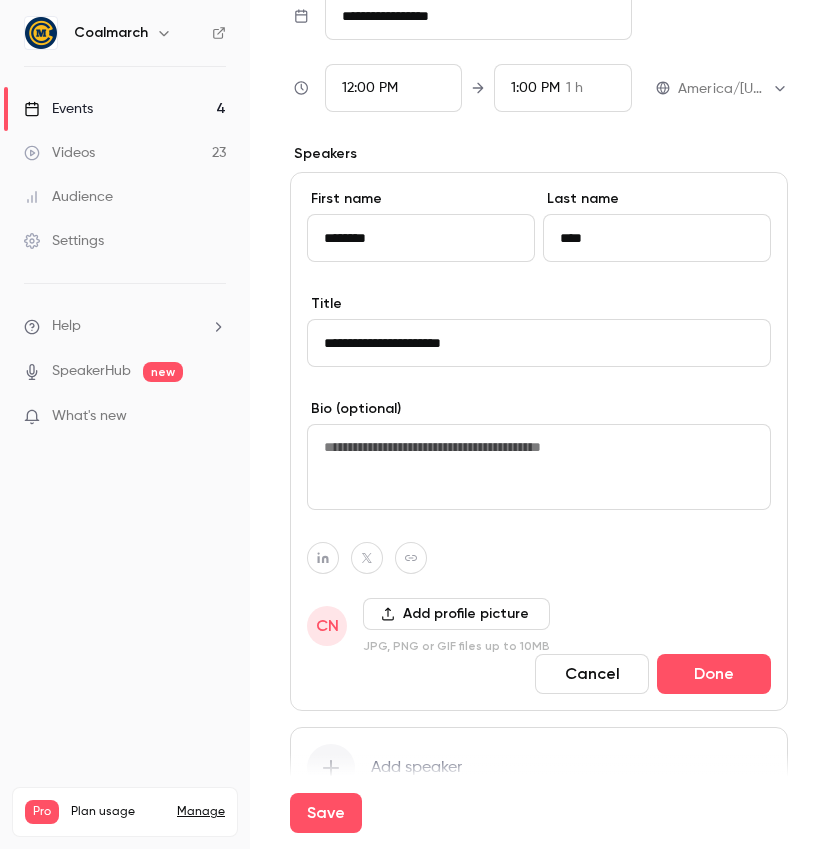 type on "**********" 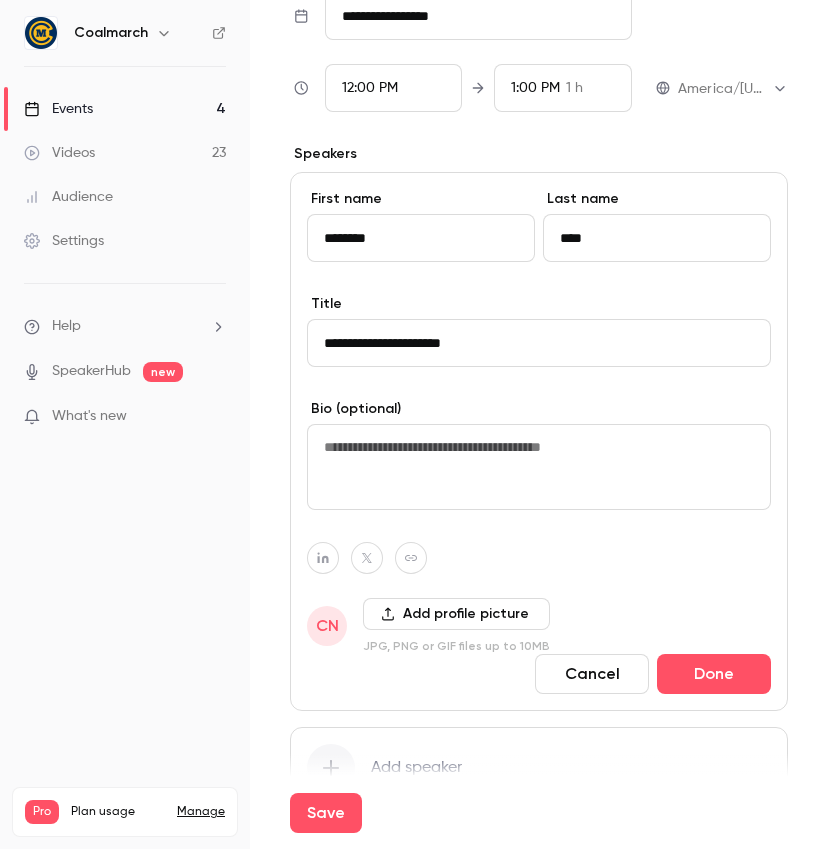 click on "Add profile picture" at bounding box center (456, 614) 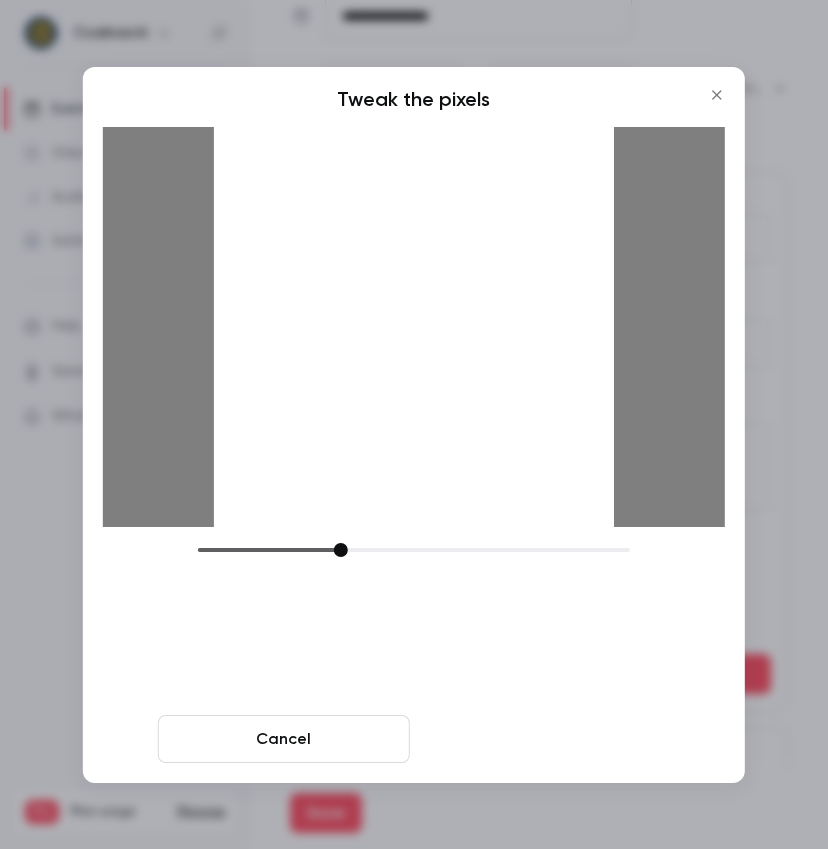 click on "Crop and save" at bounding box center (544, 739) 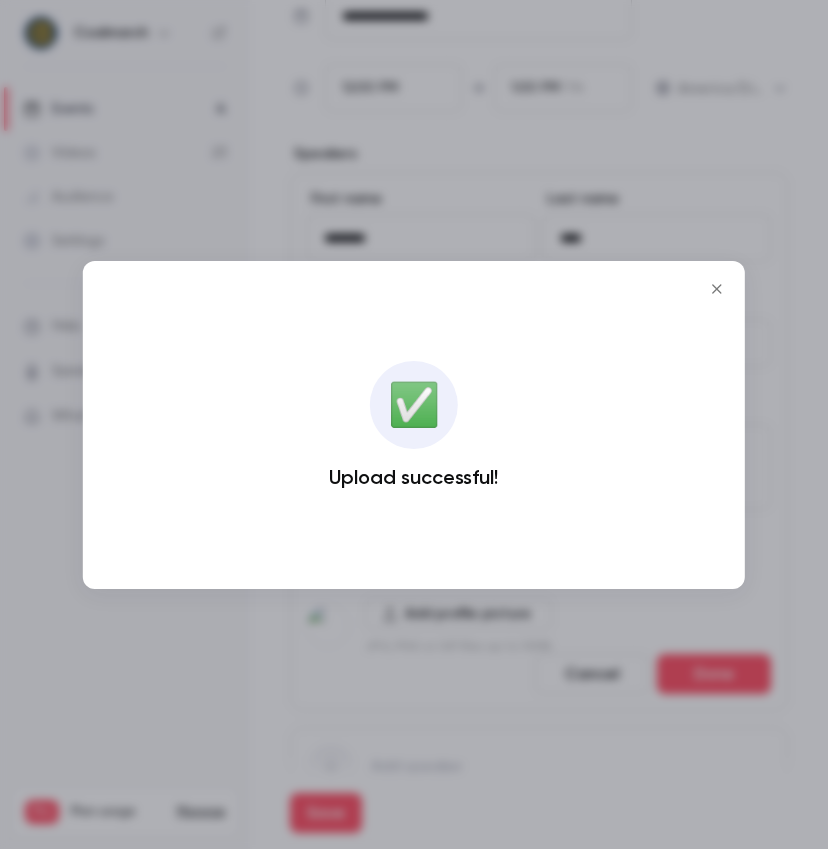 click 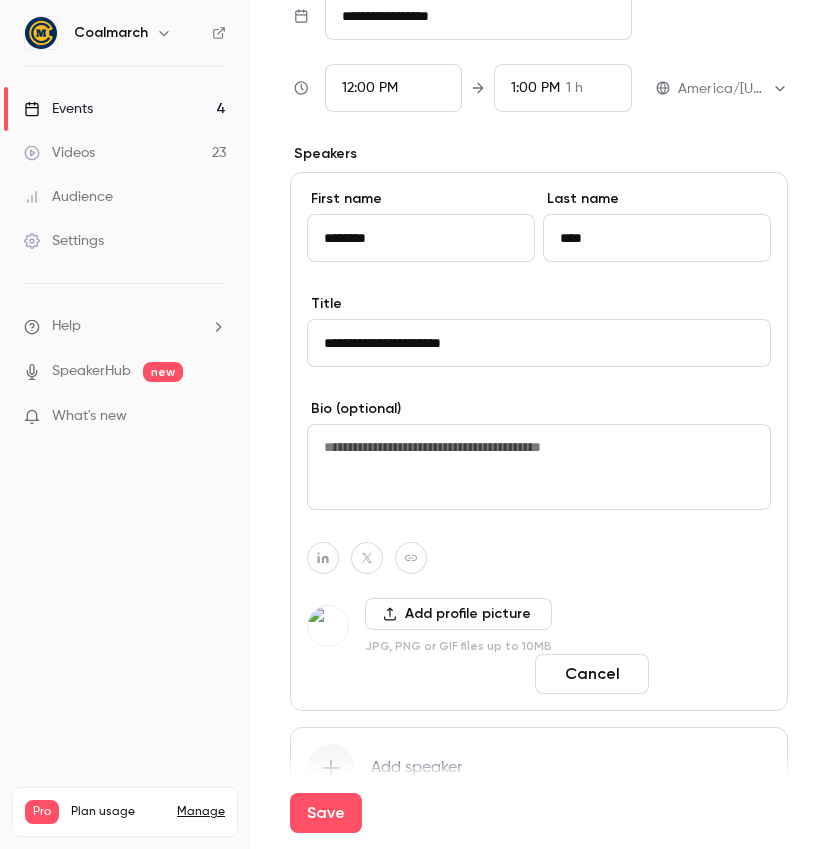 click on "Done" at bounding box center (714, 674) 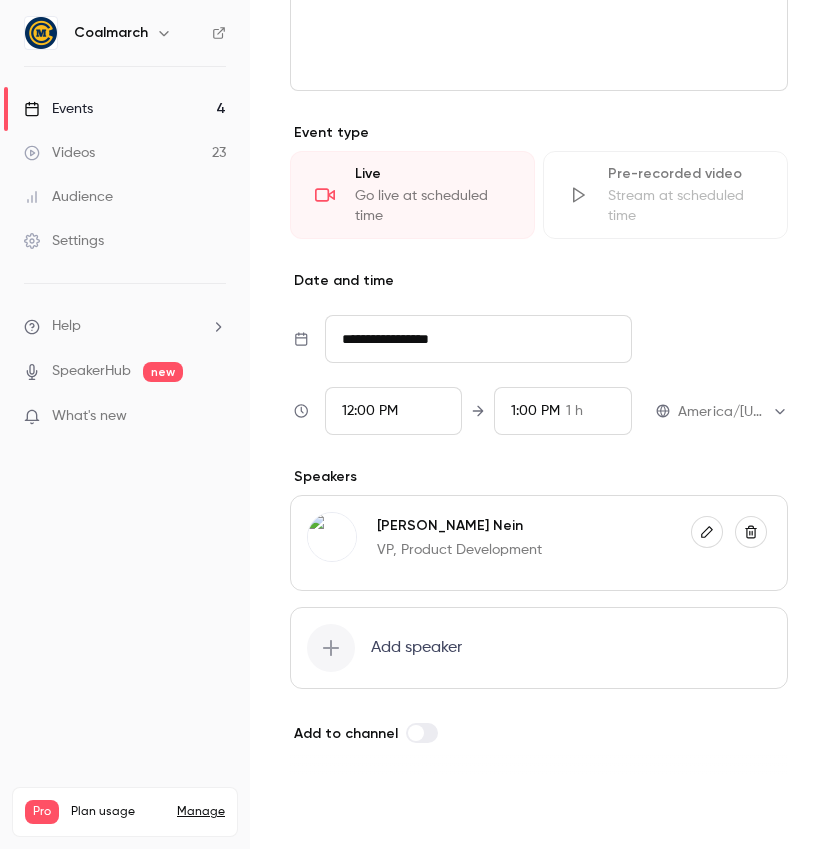 click on "Save" at bounding box center [326, 813] 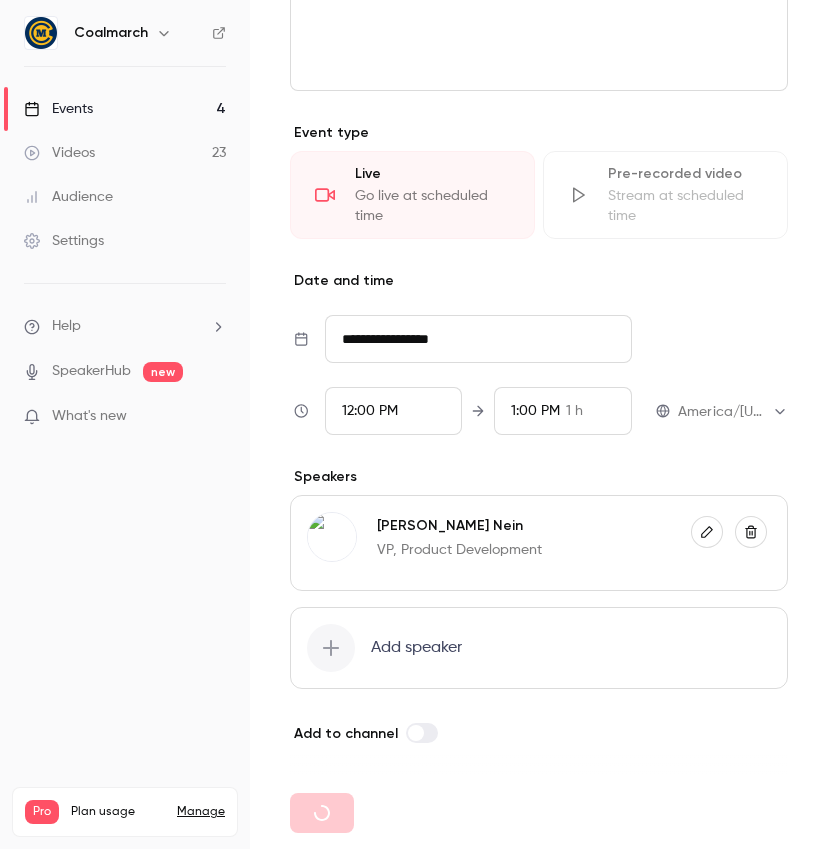 type 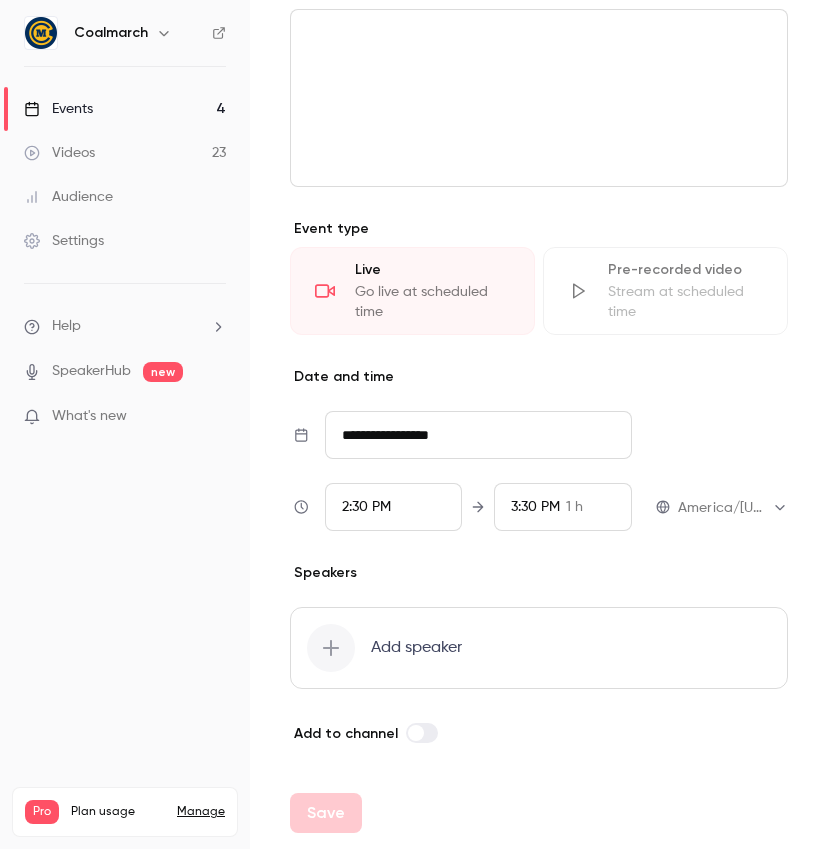 scroll, scrollTop: 642, scrollLeft: 0, axis: vertical 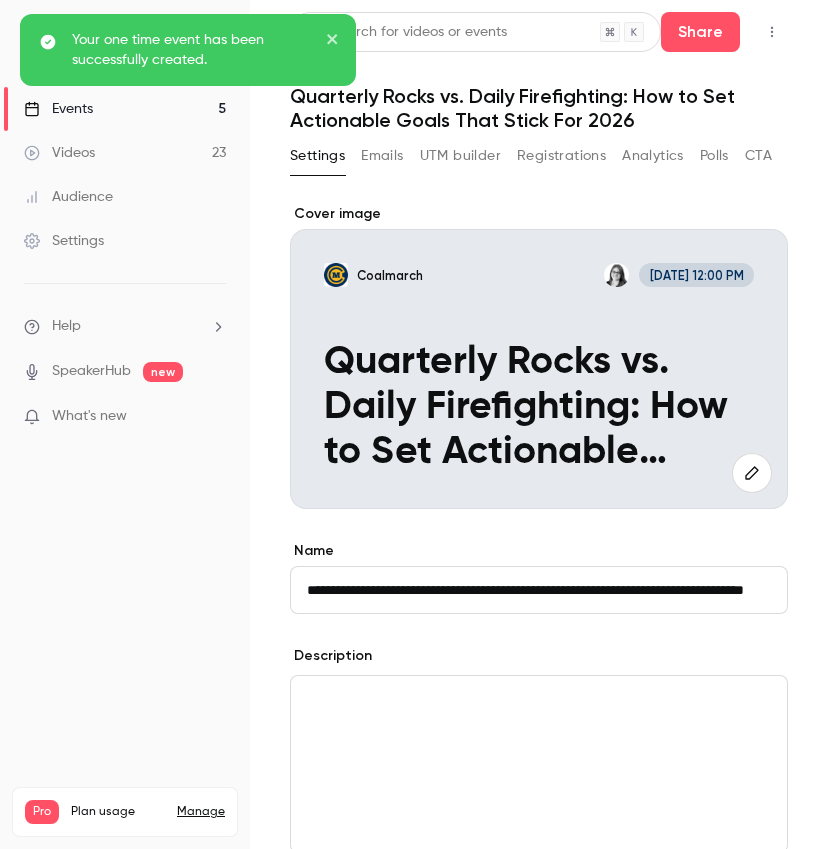 click on "Your one time event has been successfully created." at bounding box center [188, 421] 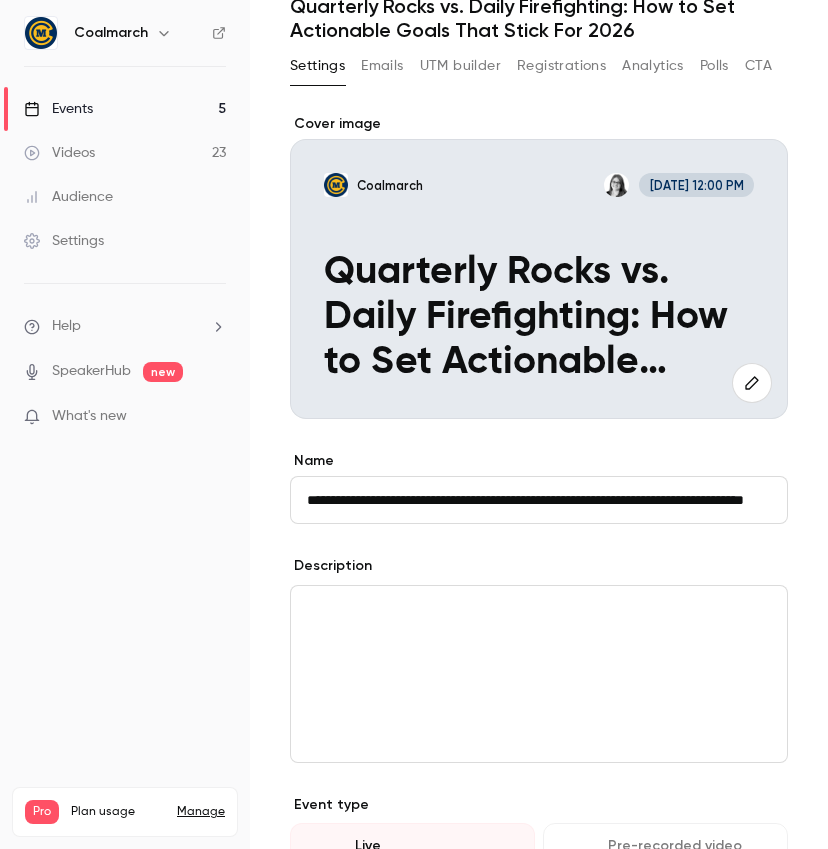 scroll, scrollTop: 0, scrollLeft: 0, axis: both 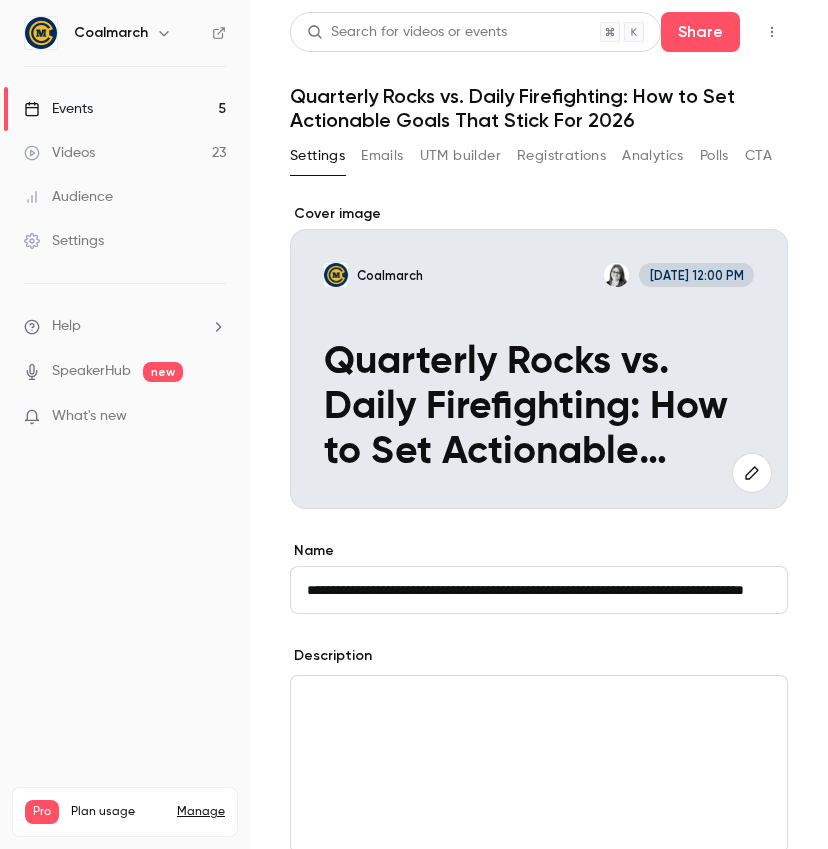 click on "Events" at bounding box center [58, 109] 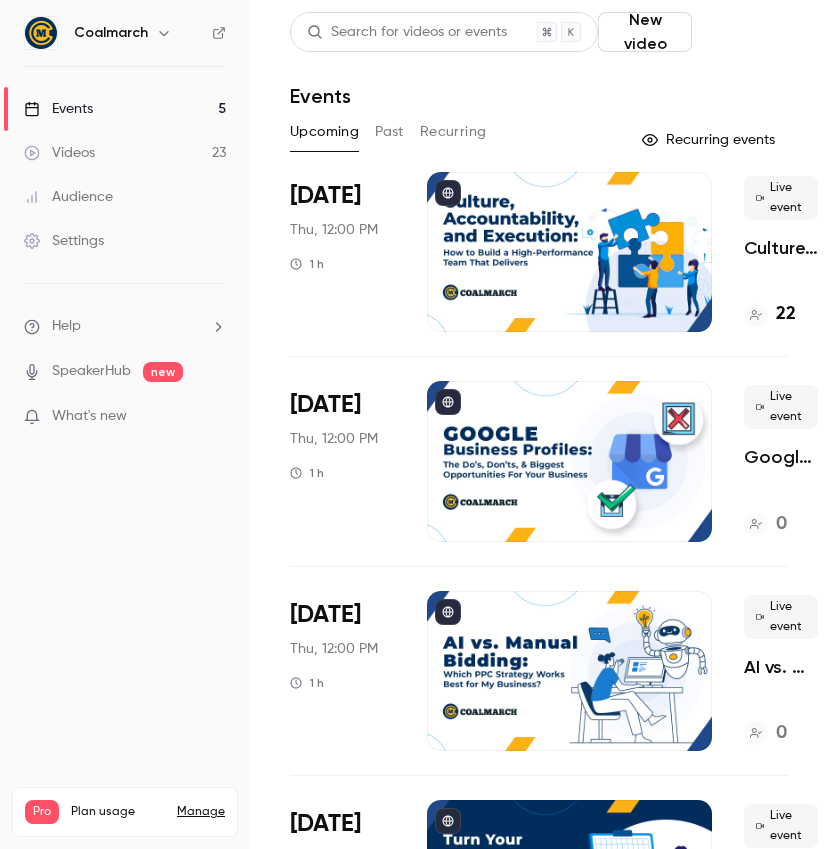 click on "Schedule" at bounding box center (744, 32) 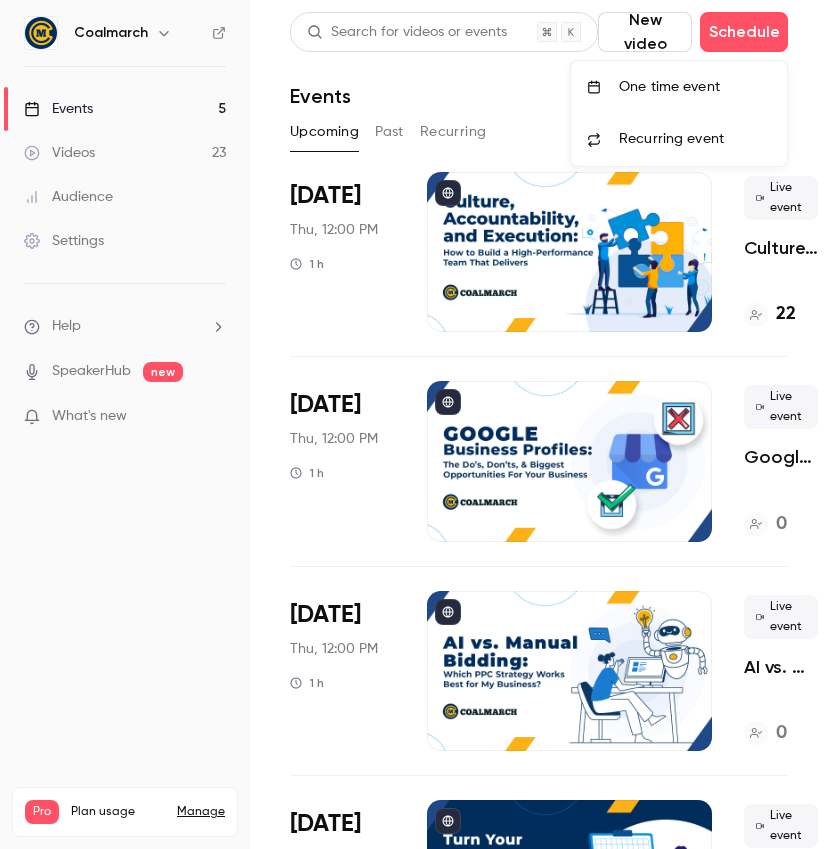 click on "One time event" at bounding box center (695, 87) 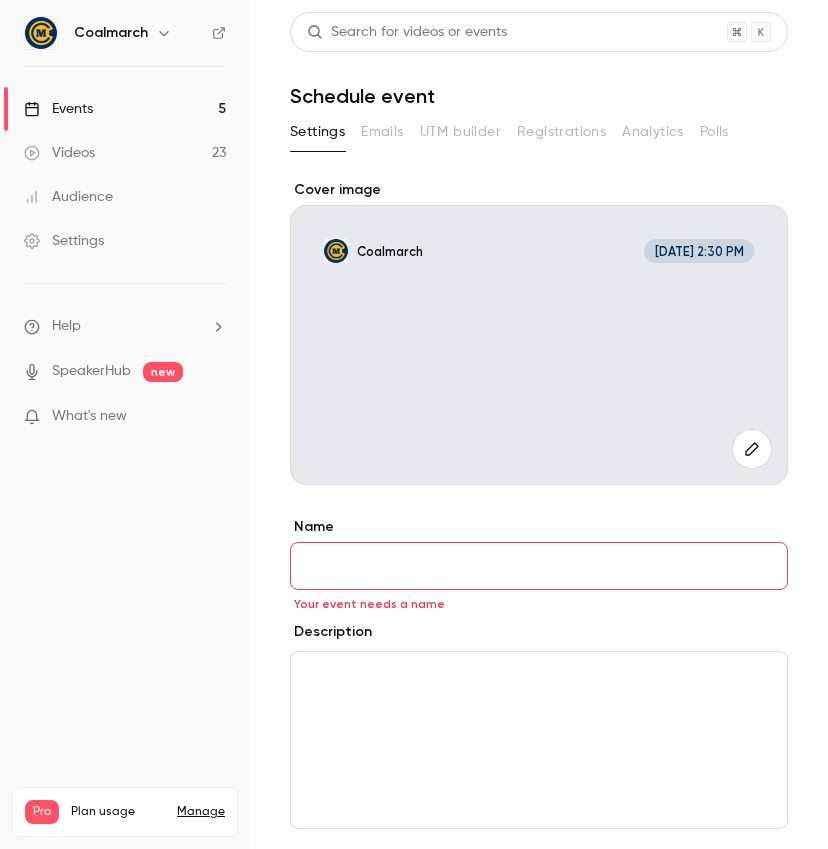 paste on "**********" 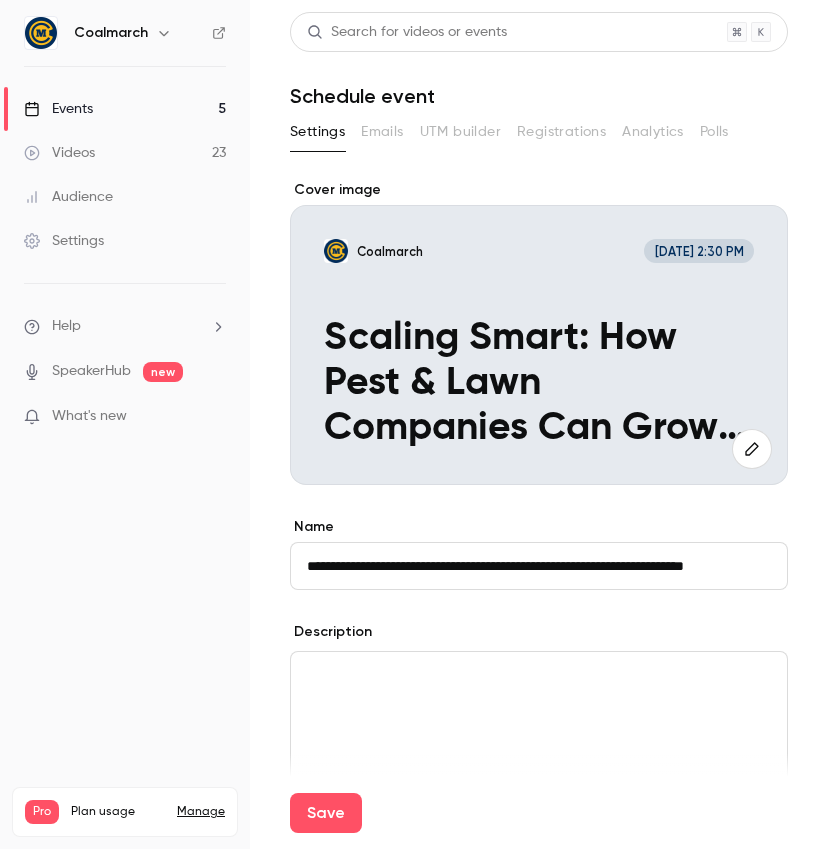 scroll, scrollTop: 0, scrollLeft: 61, axis: horizontal 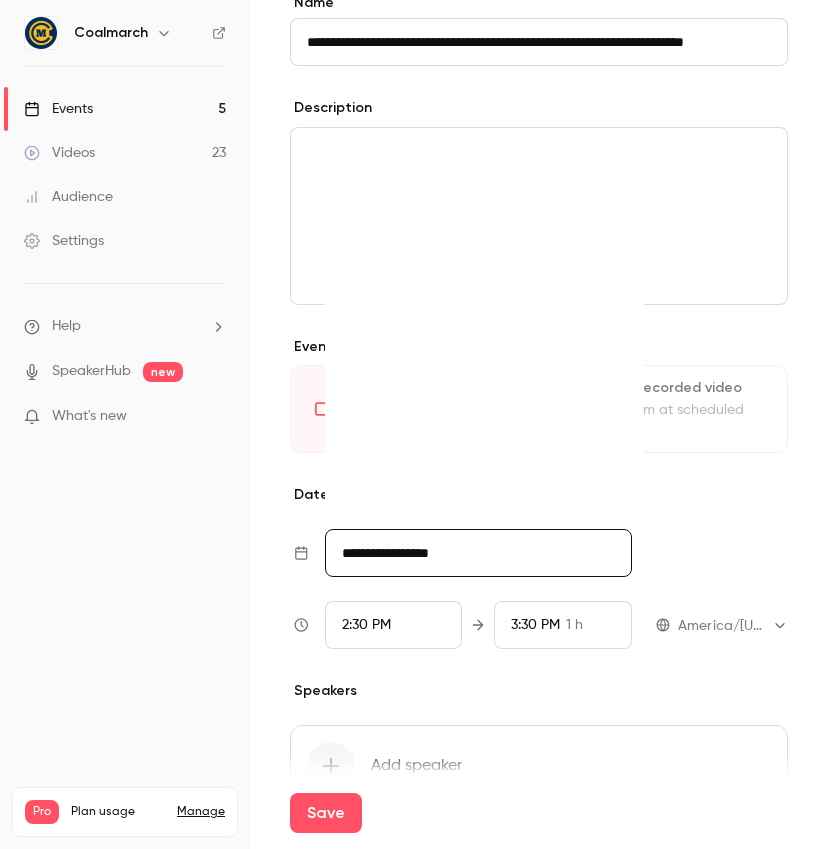click on "**********" at bounding box center (478, 553) 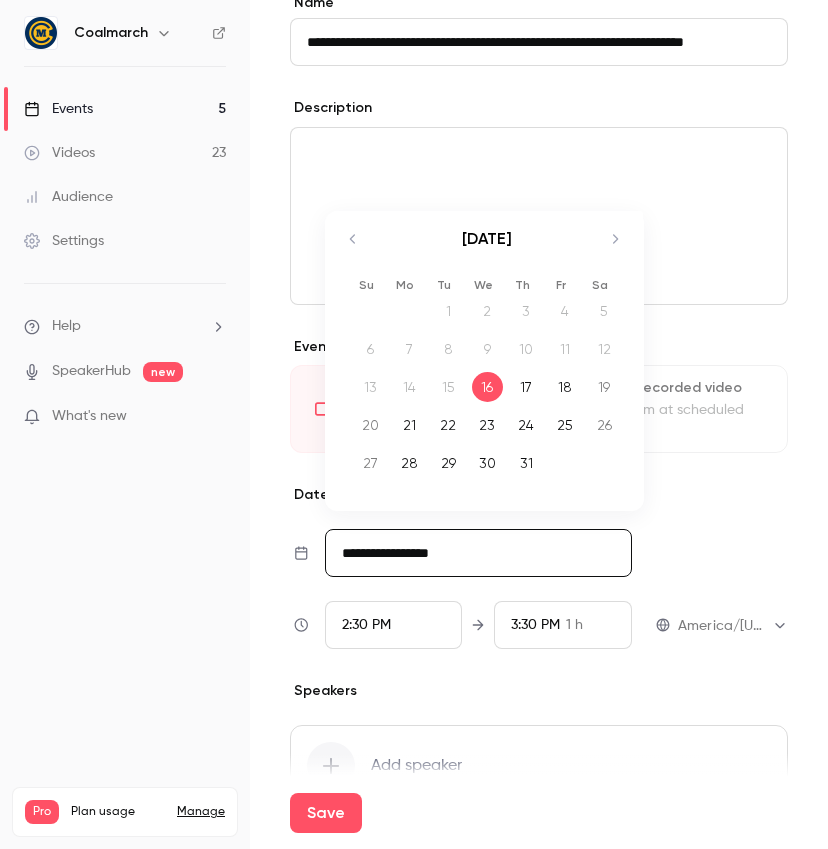 click 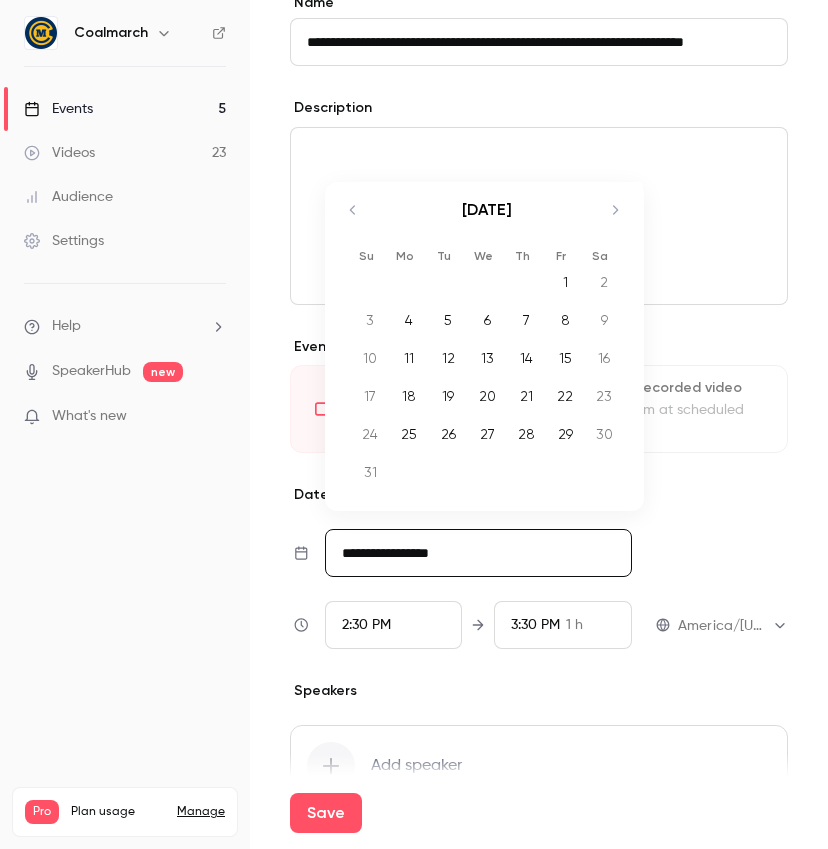click on "[DATE]" at bounding box center (487, 220) 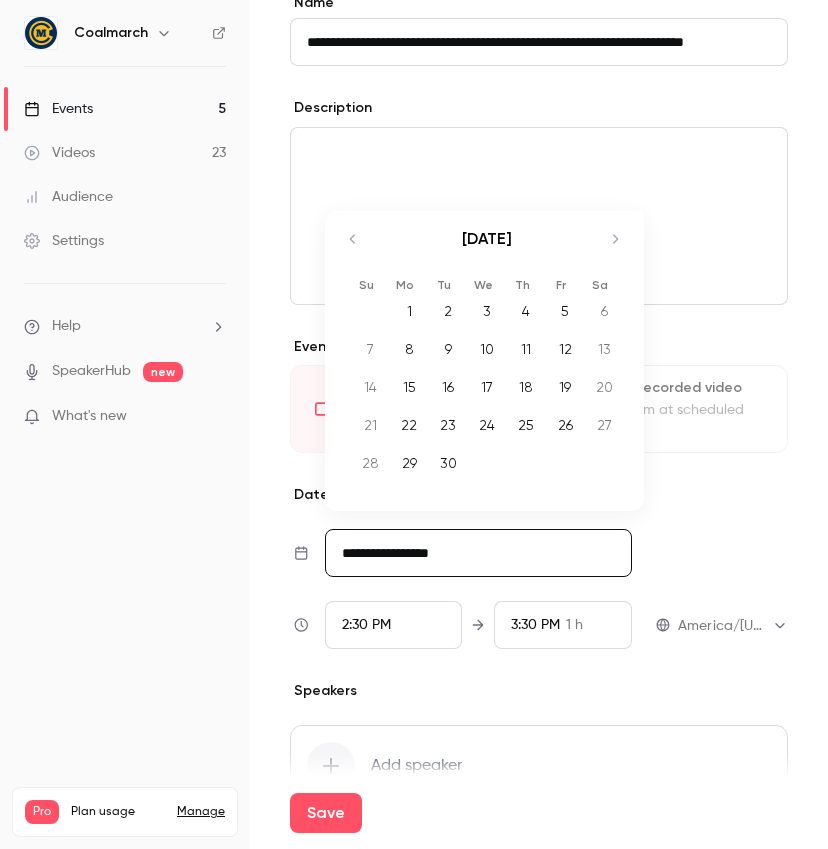 click on "18" at bounding box center [526, 387] 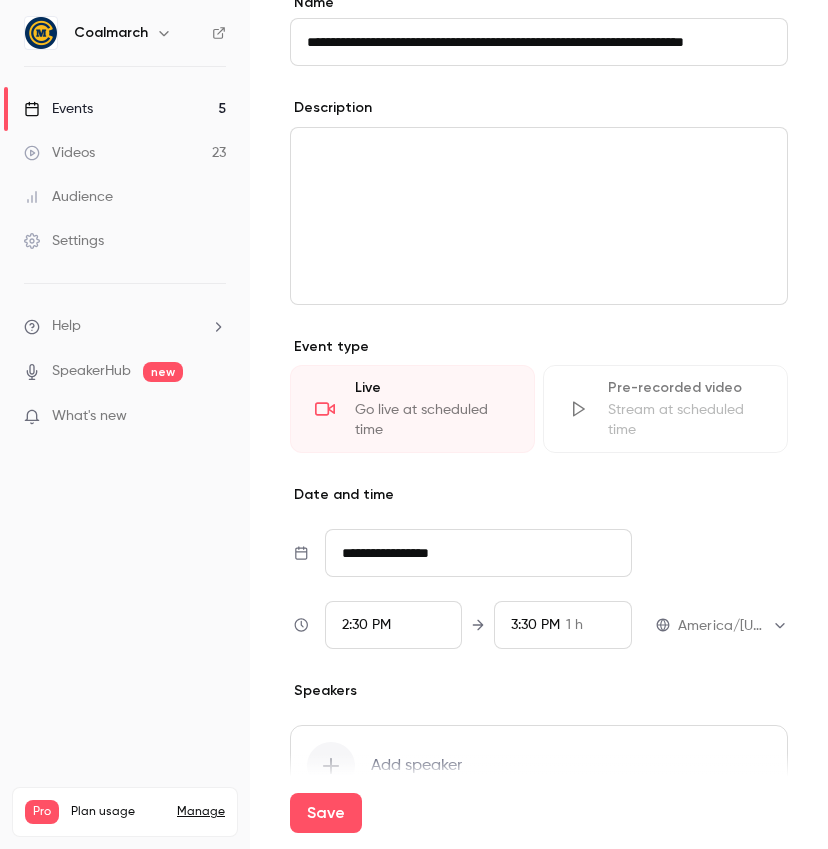 click on "2:30 PM" at bounding box center [394, 625] 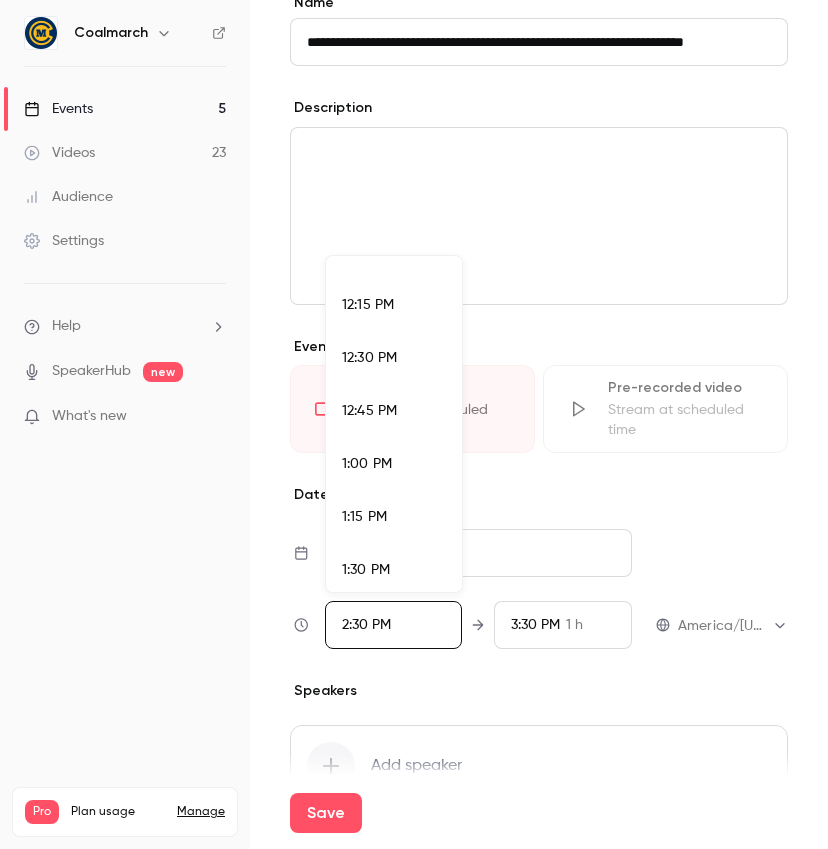 scroll, scrollTop: 2551, scrollLeft: 0, axis: vertical 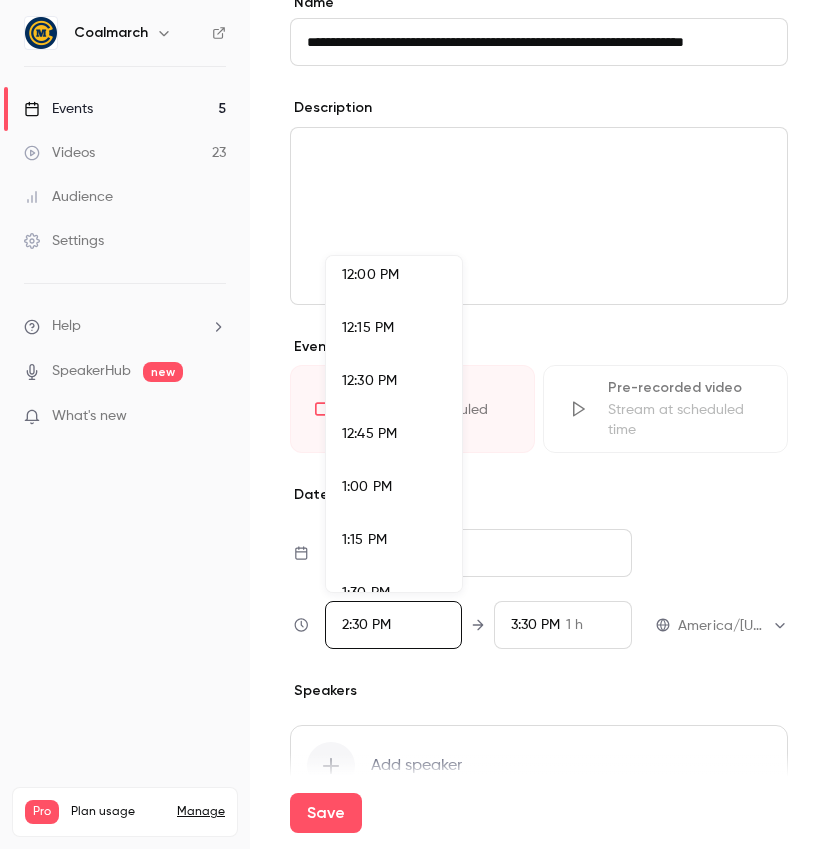 click on "12:00 PM" at bounding box center [370, 275] 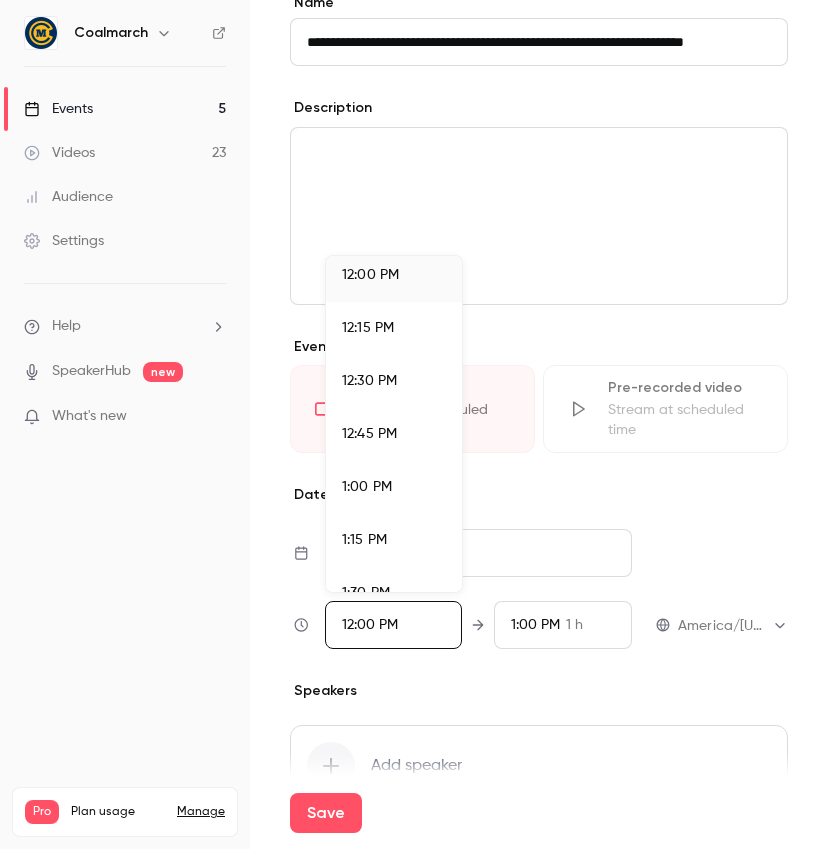 click at bounding box center (414, 424) 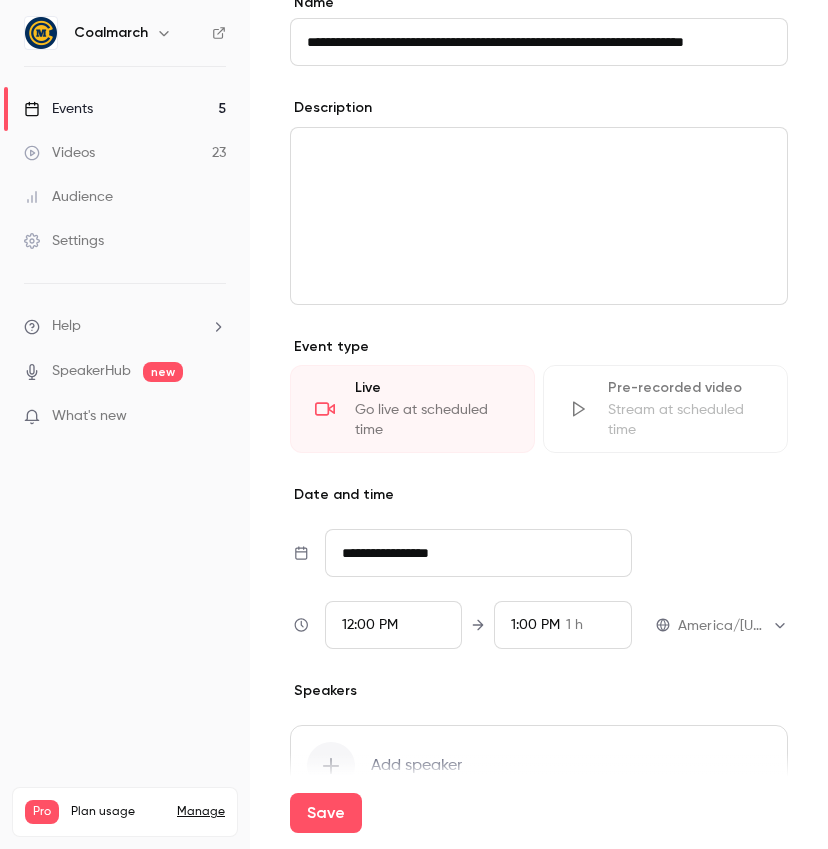 scroll, scrollTop: 642, scrollLeft: 0, axis: vertical 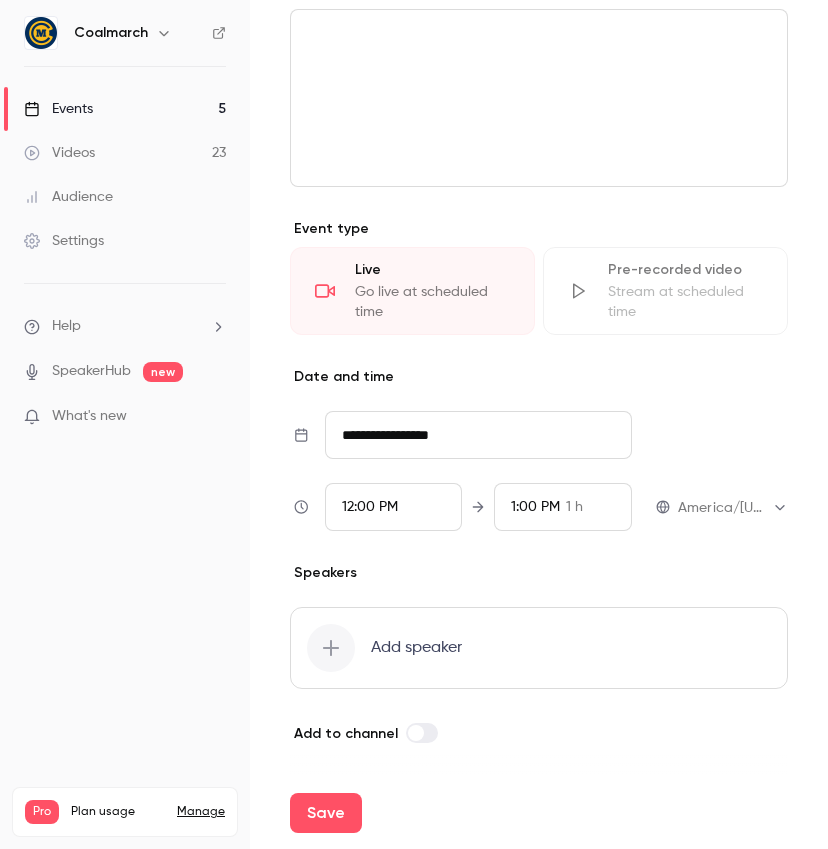 click on "Add speaker" at bounding box center [416, 648] 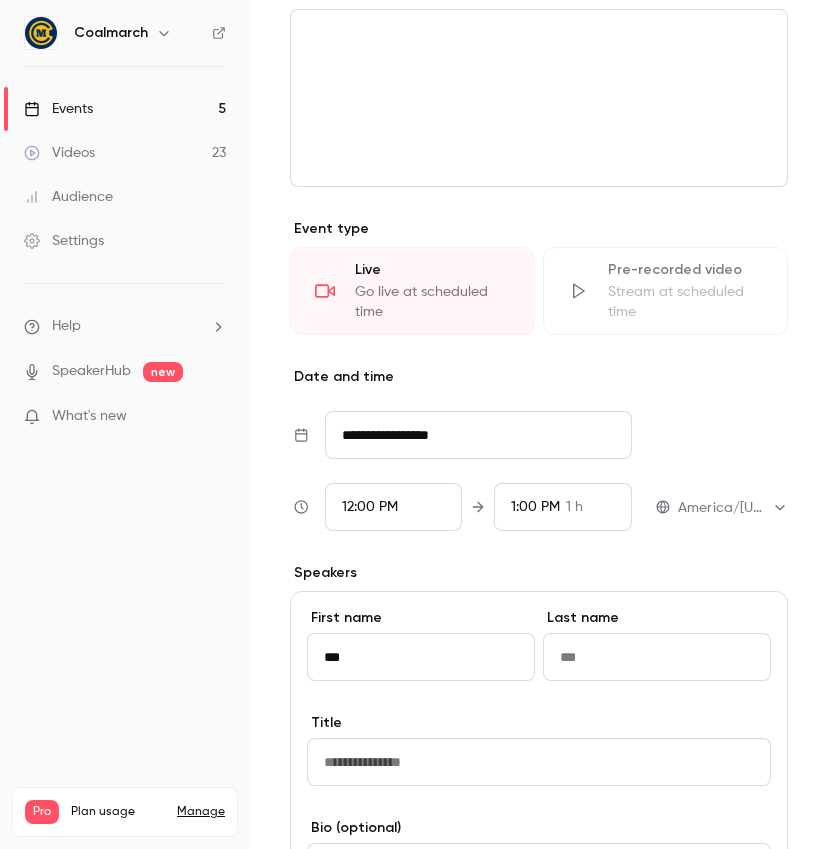 type on "****" 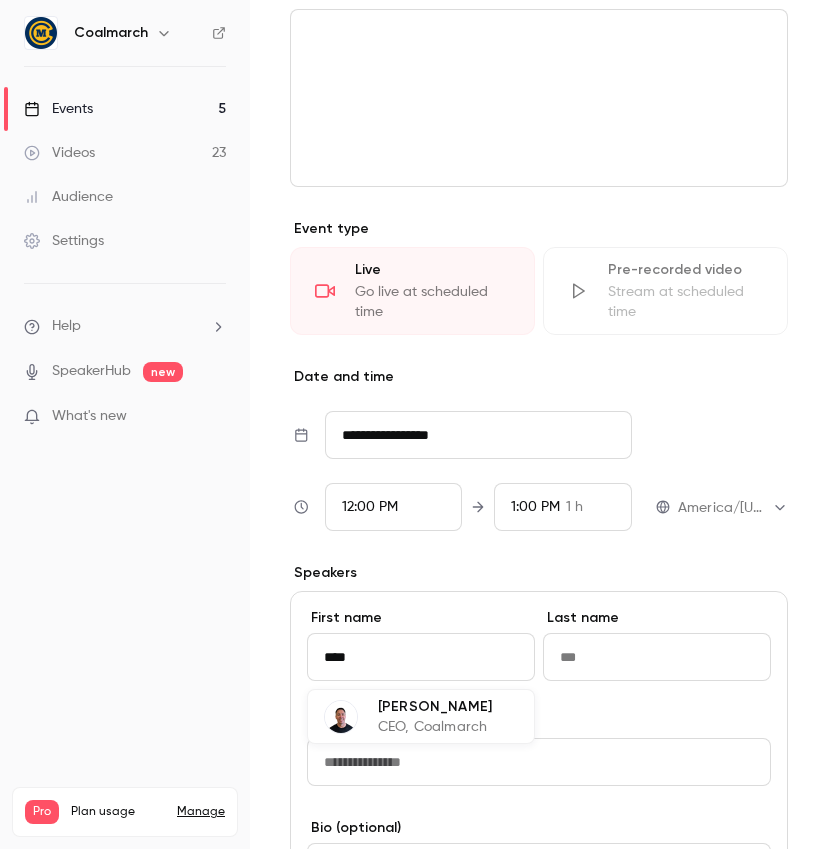click on "[PERSON_NAME]" at bounding box center (435, 706) 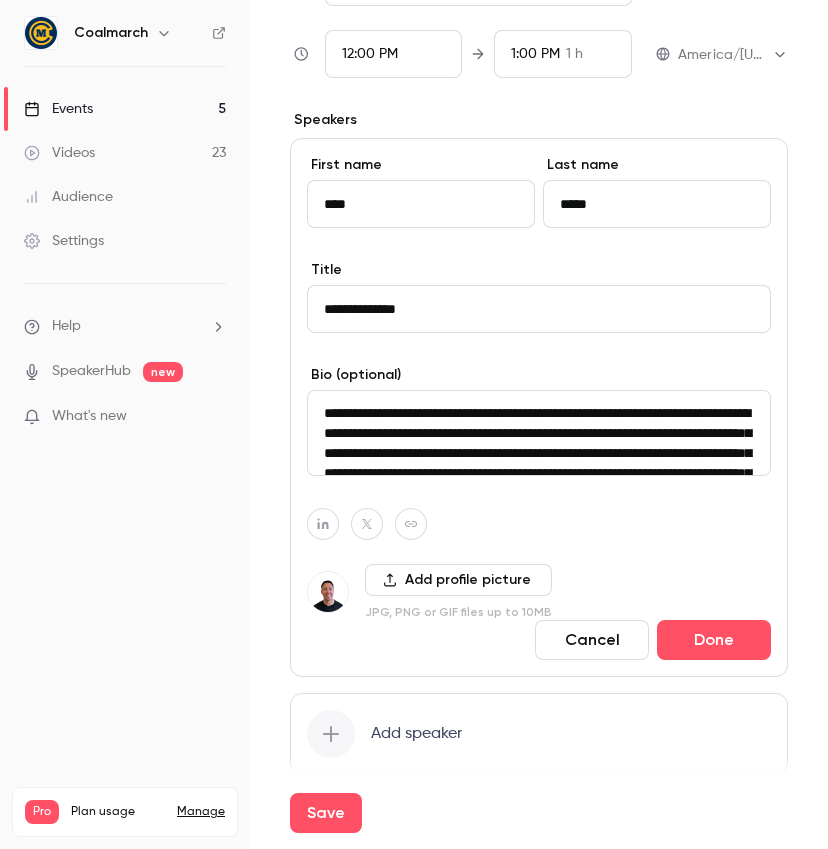 scroll, scrollTop: 1181, scrollLeft: 0, axis: vertical 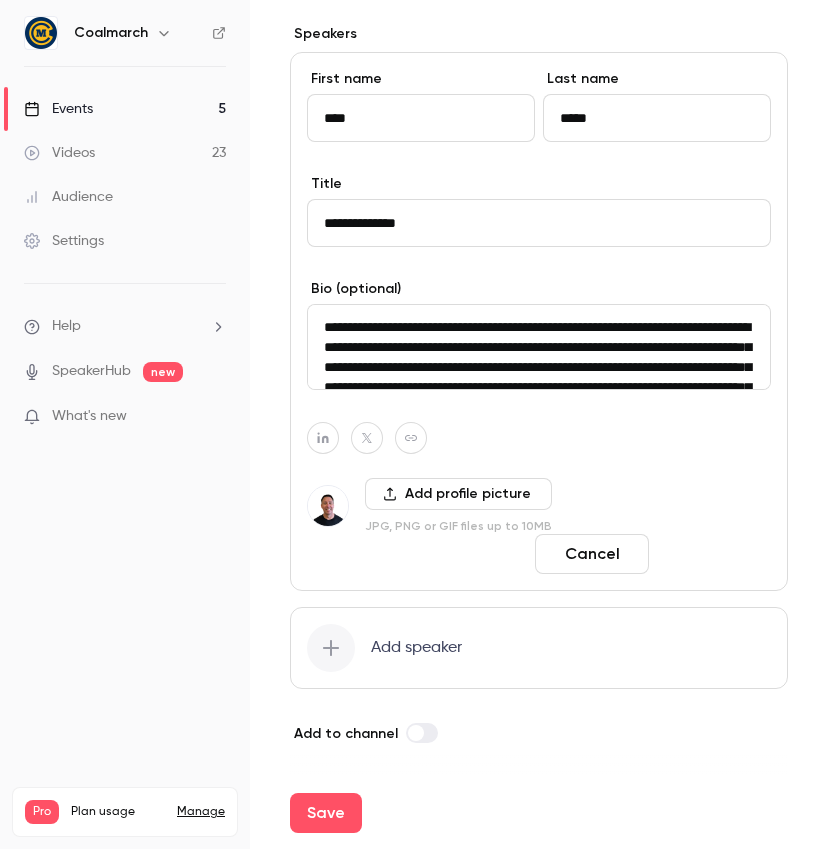 type on "****" 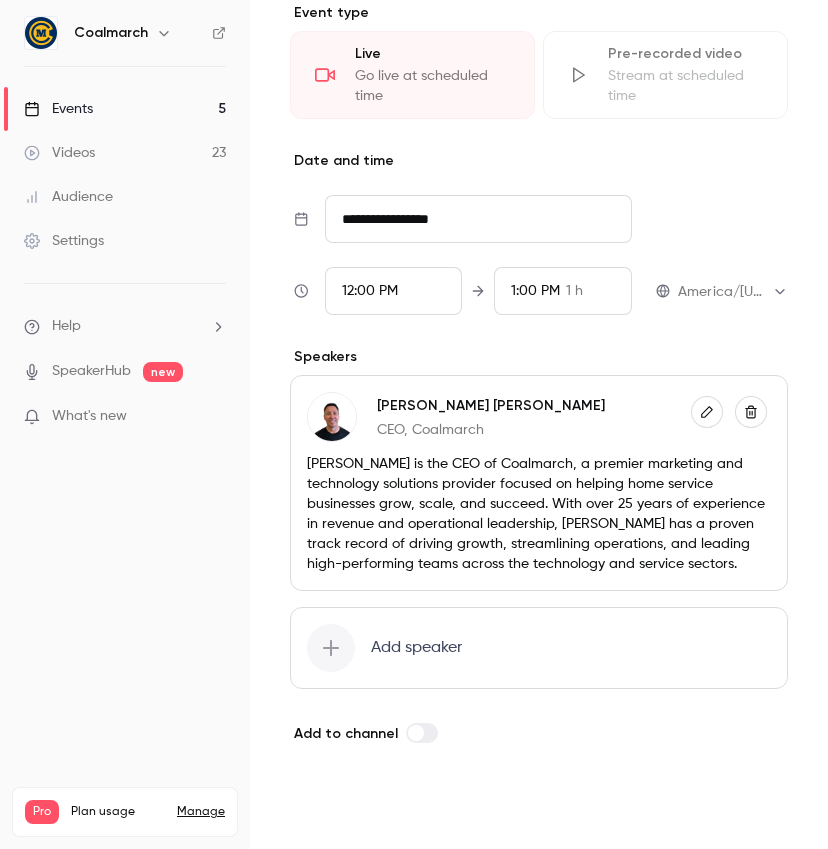 click on "Save" at bounding box center [326, 813] 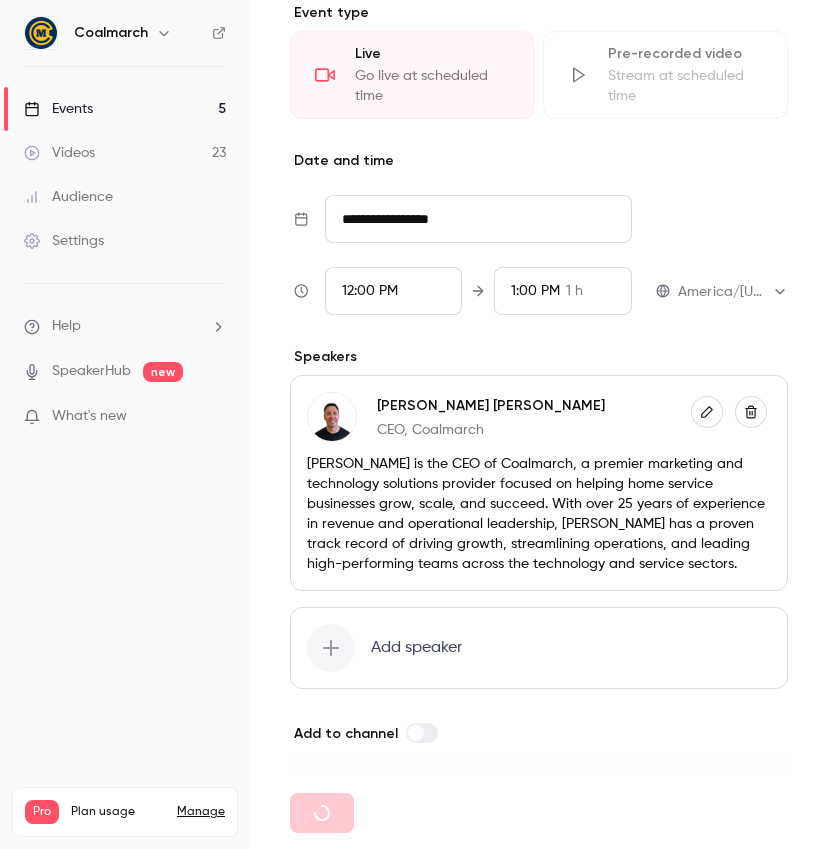 type 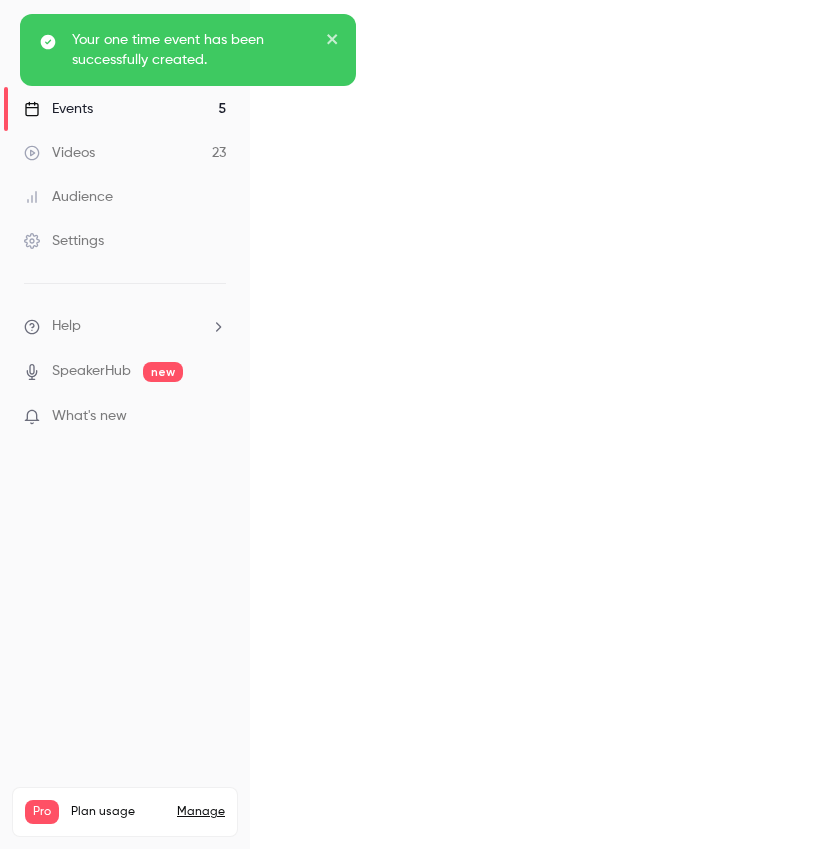 scroll, scrollTop: 0, scrollLeft: 0, axis: both 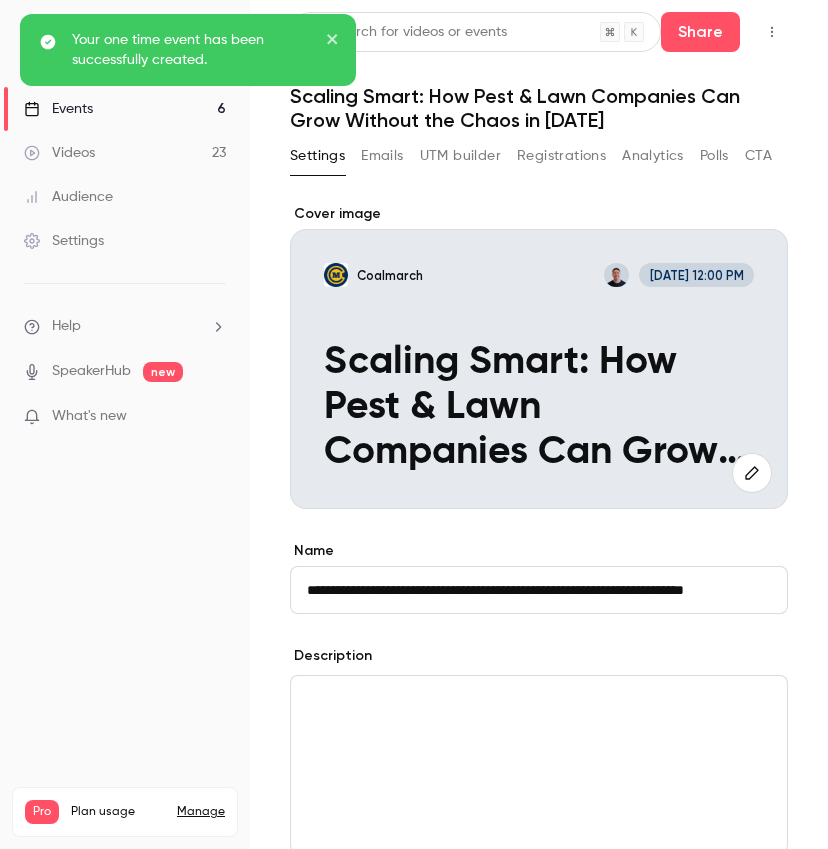 click on "Your one time event has been successfully created." at bounding box center (188, 421) 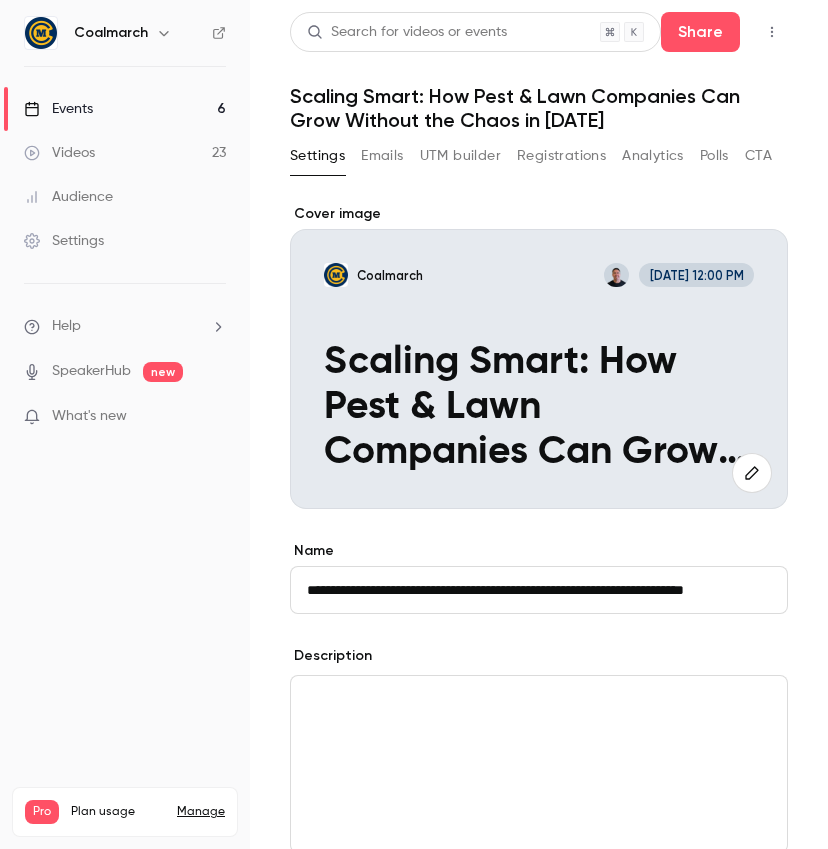 click on "Your one time event has been successfully created." at bounding box center (188, 421) 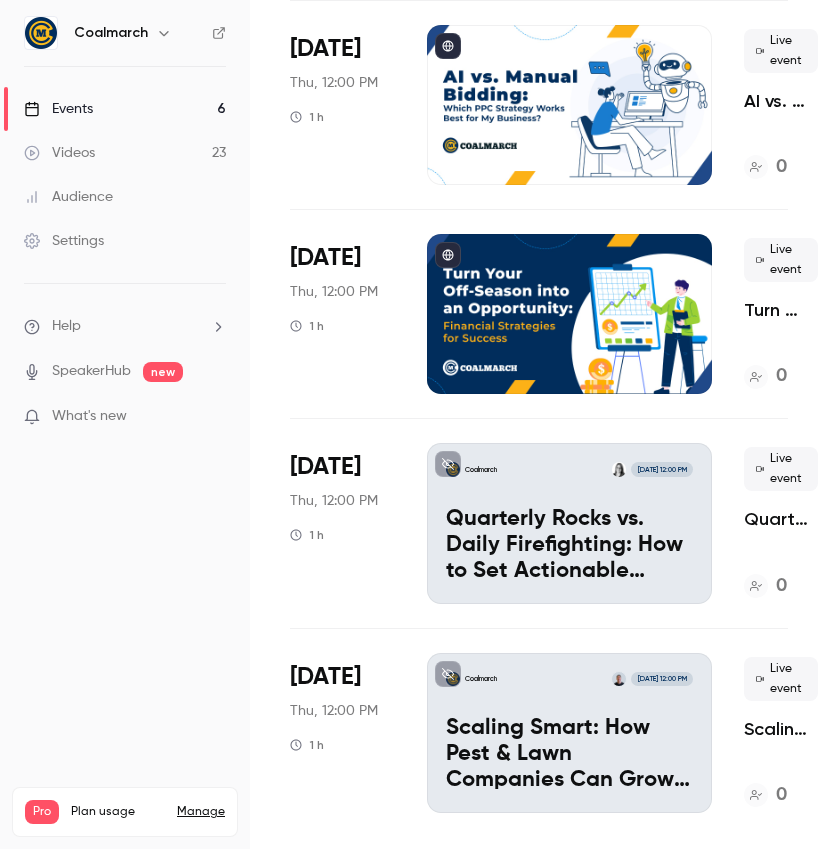 scroll, scrollTop: 0, scrollLeft: 0, axis: both 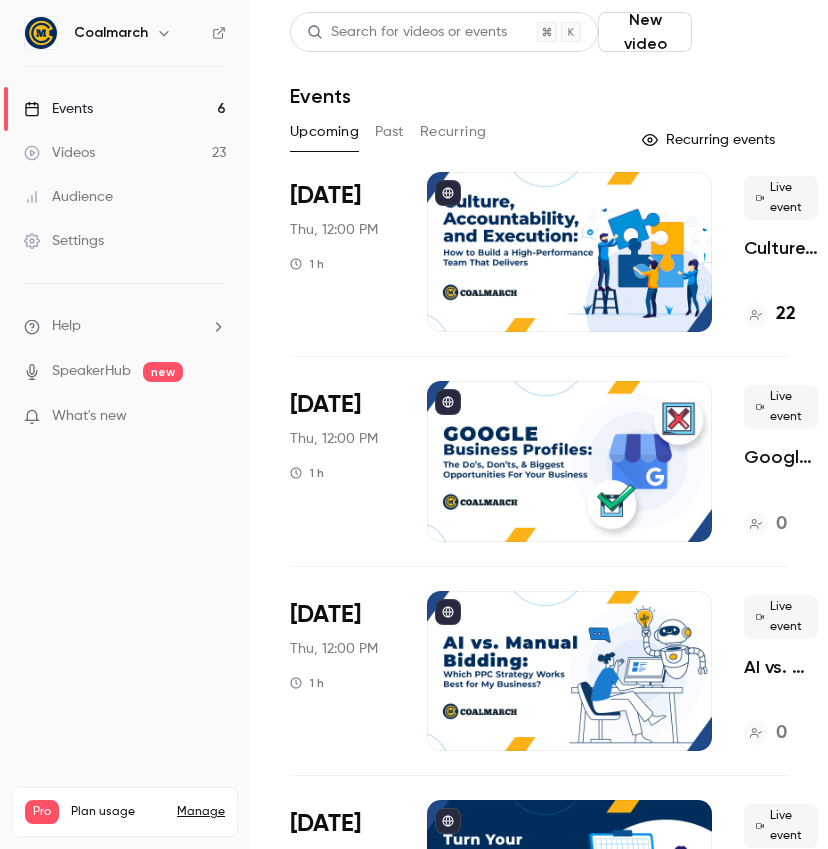 click on "Schedule" at bounding box center (744, 32) 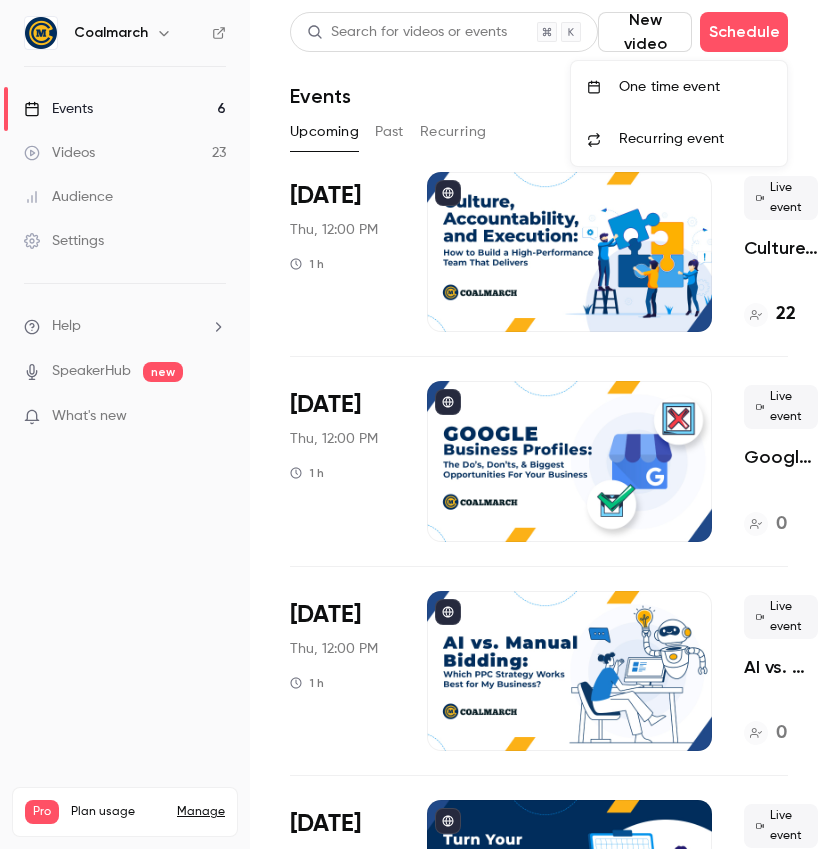 click on "One time event" at bounding box center (695, 87) 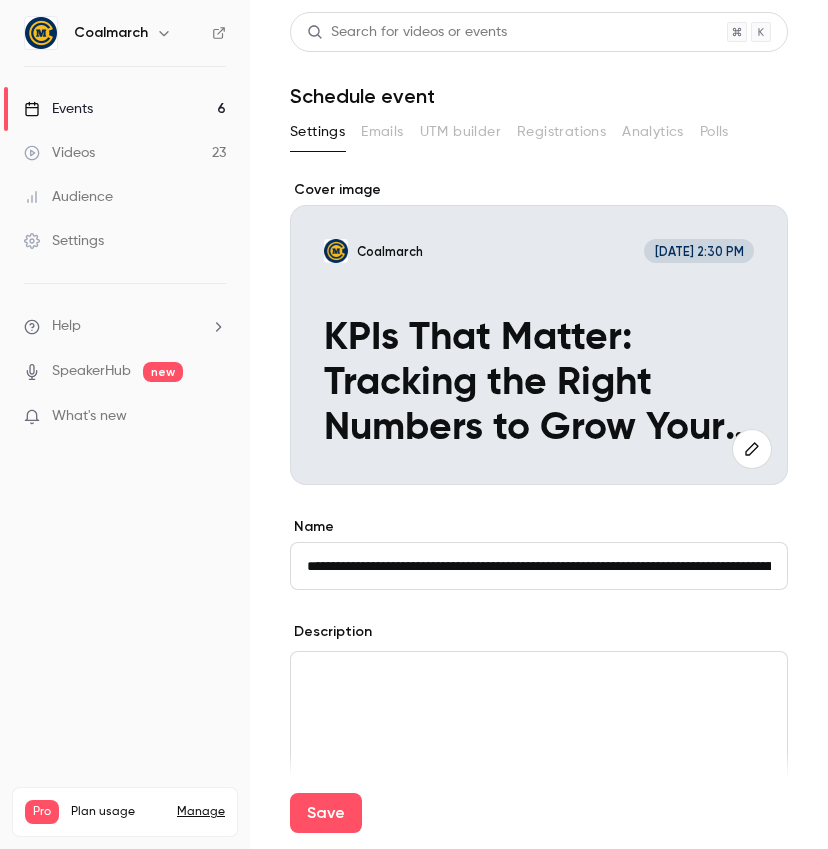 scroll, scrollTop: 0, scrollLeft: 163, axis: horizontal 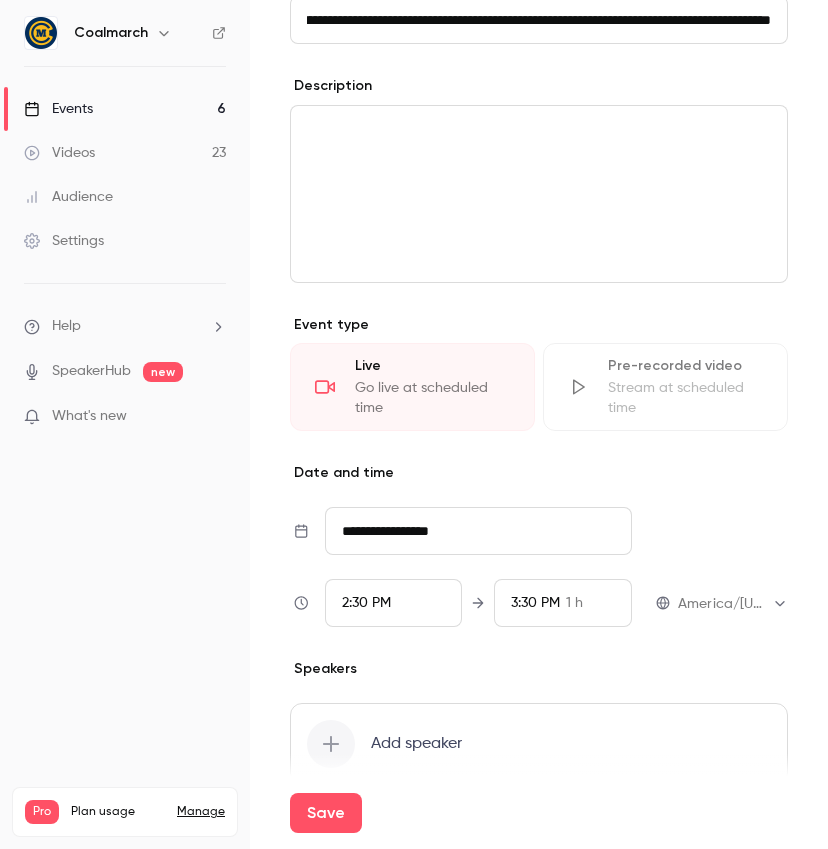 type on "**********" 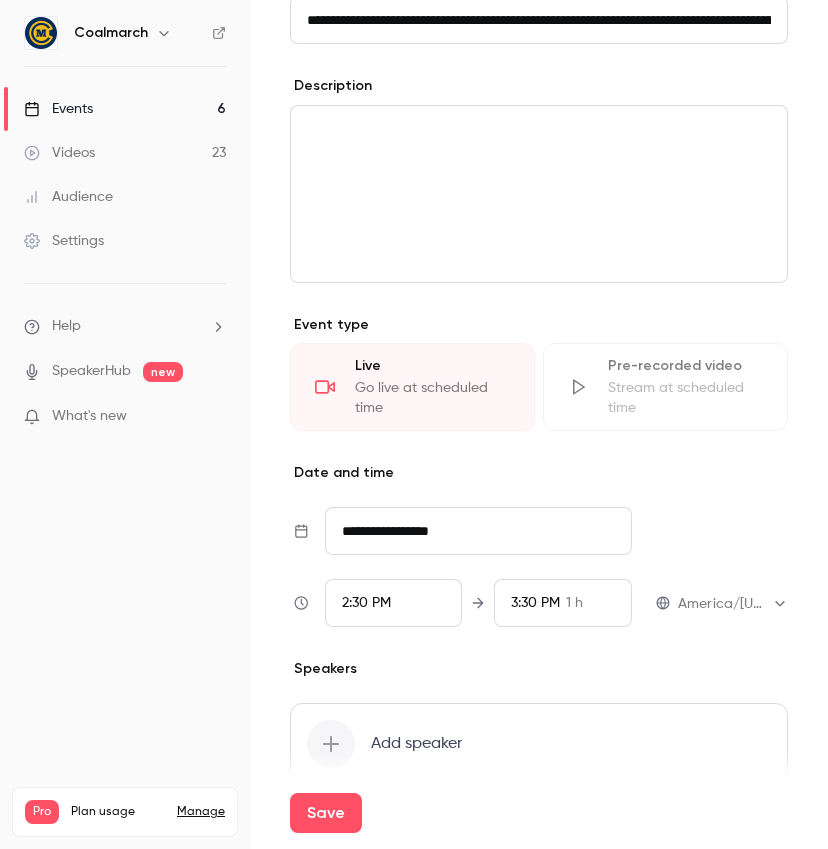 click on "2:30 PM" at bounding box center [366, 603] 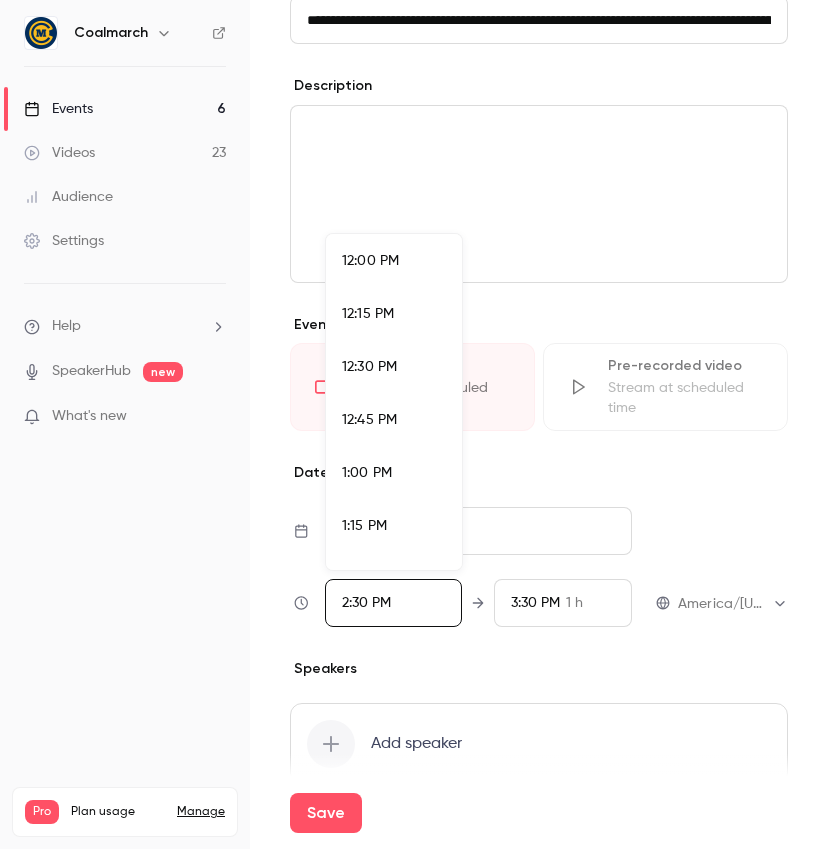 scroll, scrollTop: 2544, scrollLeft: 0, axis: vertical 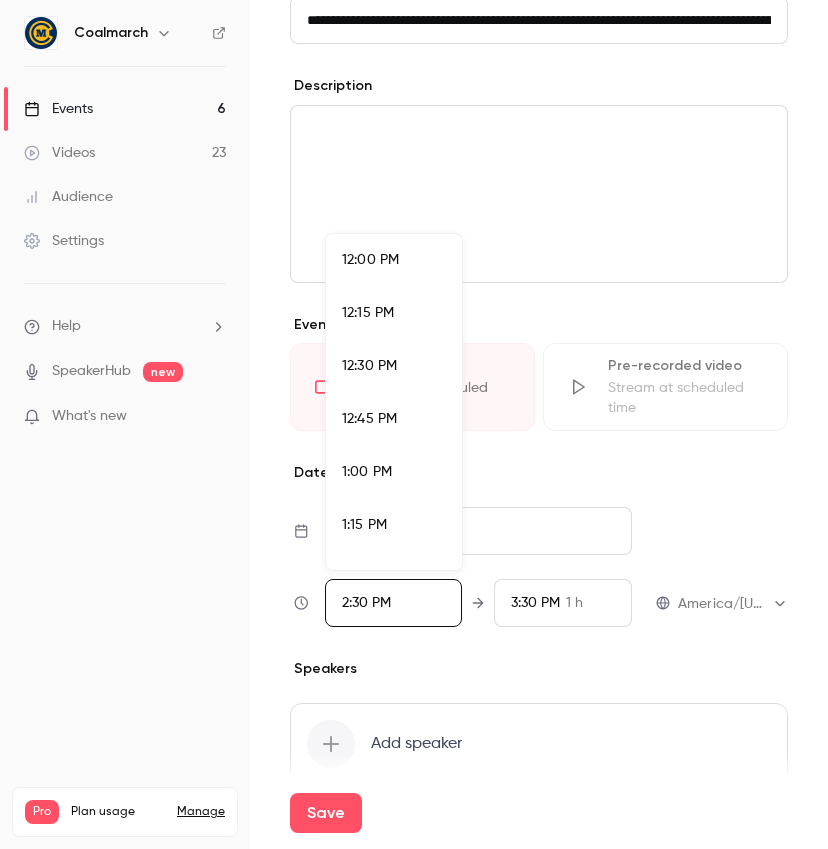 click on "12:00 PM" at bounding box center [394, 260] 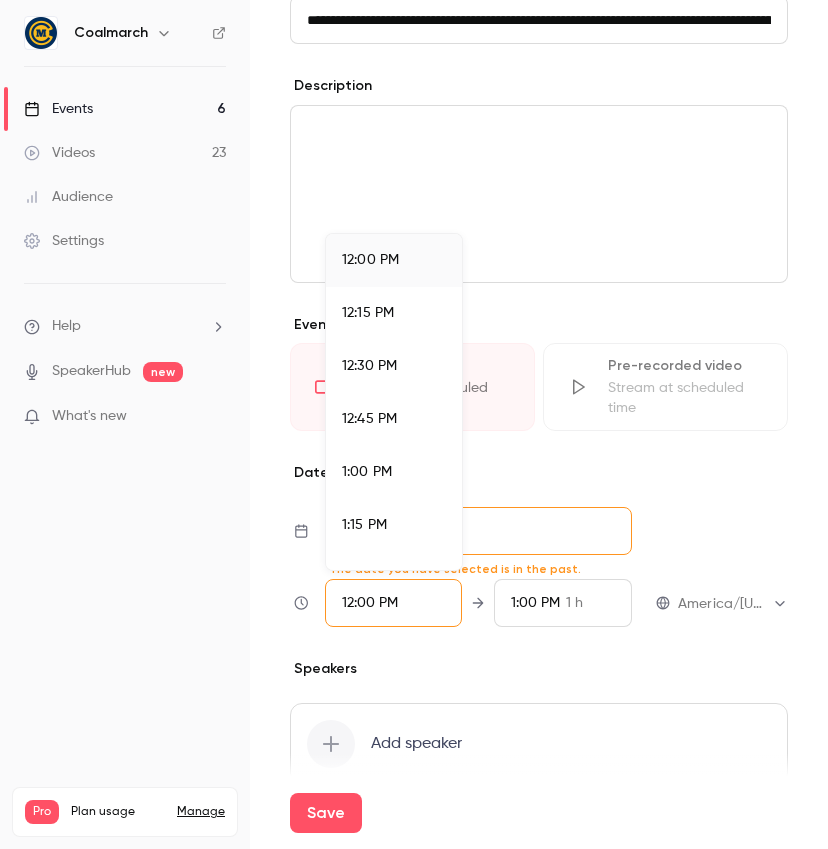 click at bounding box center (414, 424) 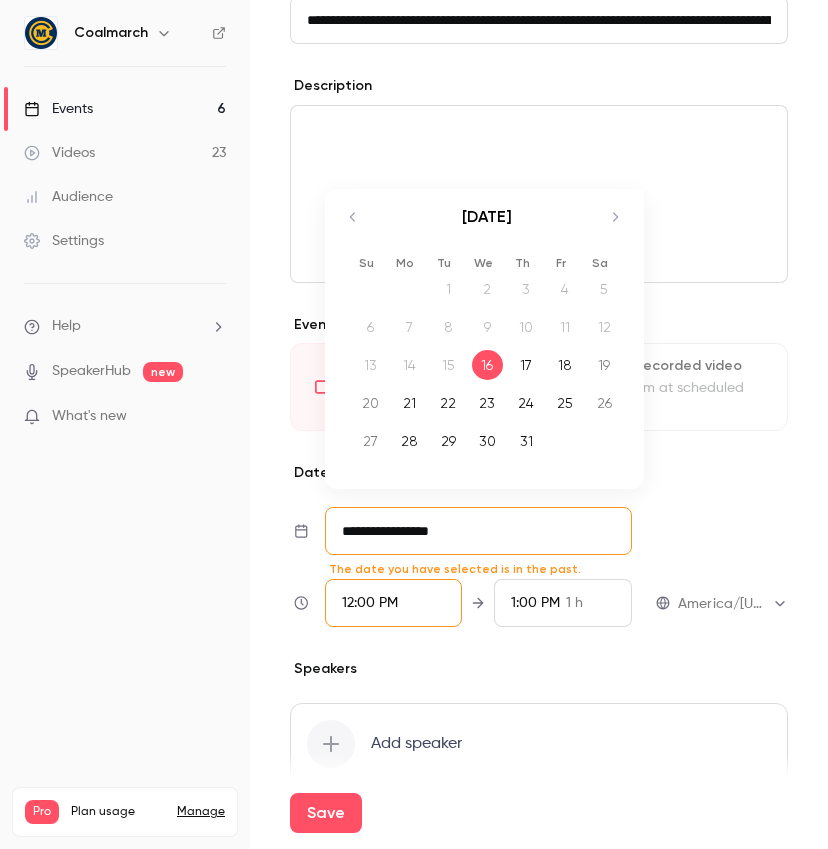 click on "**********" at bounding box center (478, 531) 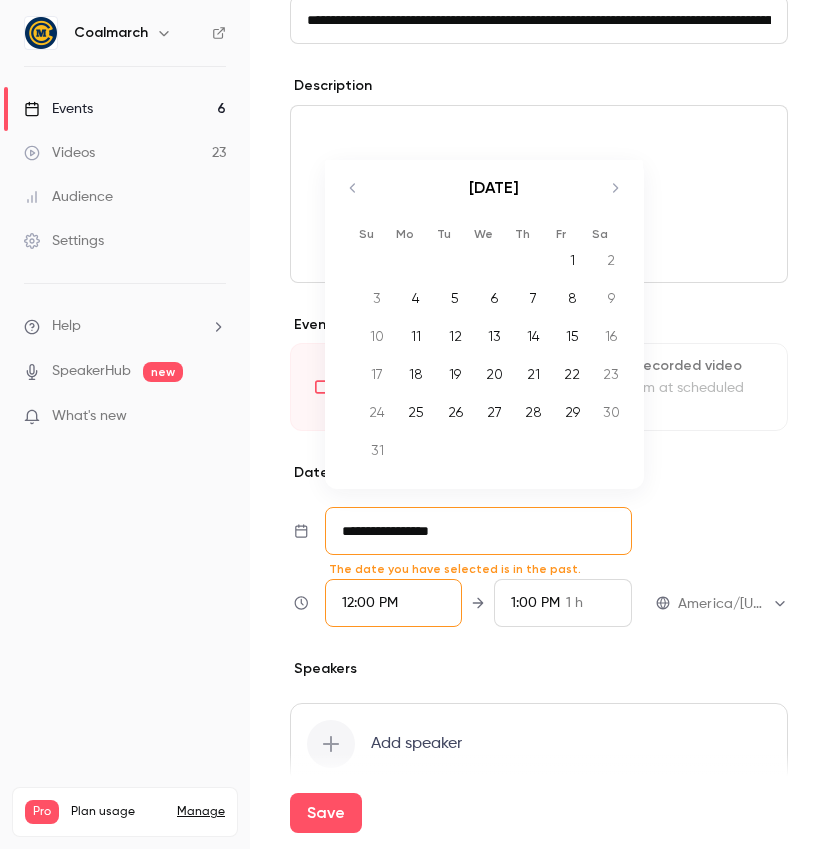click on "Su Mo Tu We Th Fr Sa [DATE] 1 2 3 4 5 6 7 8 9 10 11 12 13 14 15 16 17 18 19 20 21 22 23 24 25 26 27 28 29 [DATE] 1 2 3 4 5 6 7 8 9 10 11 12 13 14 15 16 17 18 19 20 21 22 23 24 25 26 27 28 29 30 [DATE] 1 2 3 4 5 6 7 8 9 10 11 12 13 14 15 16 17 18 19 20 21 22 23 24 25 26 27 28 29 30 31" at bounding box center [484, 324] 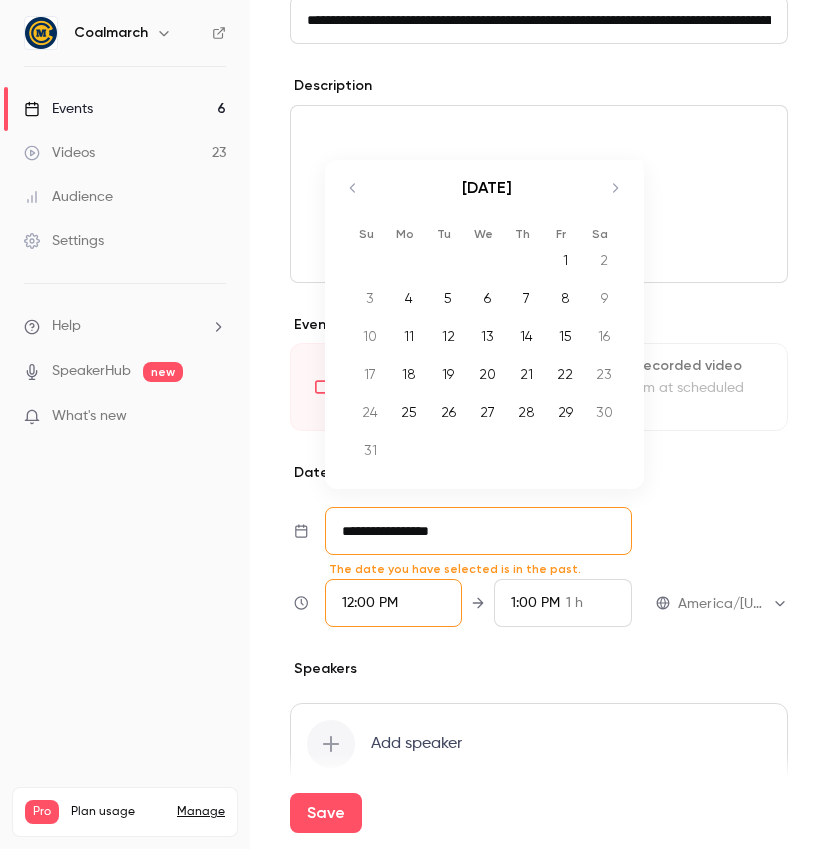 click on "[DATE]" at bounding box center [487, 198] 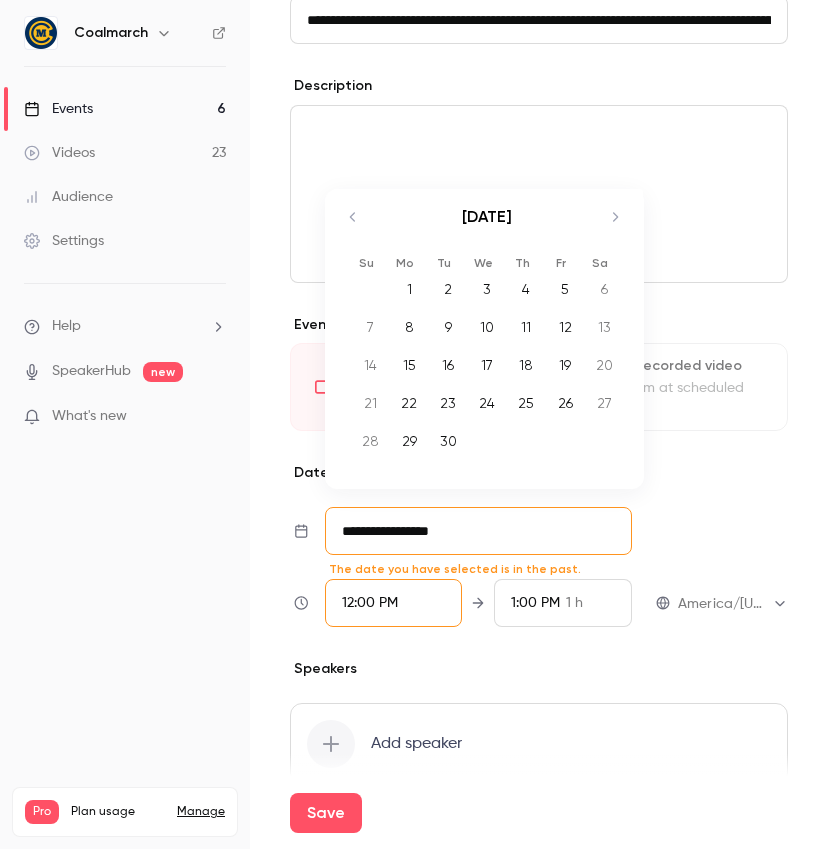 click on "[DATE]" at bounding box center [487, 227] 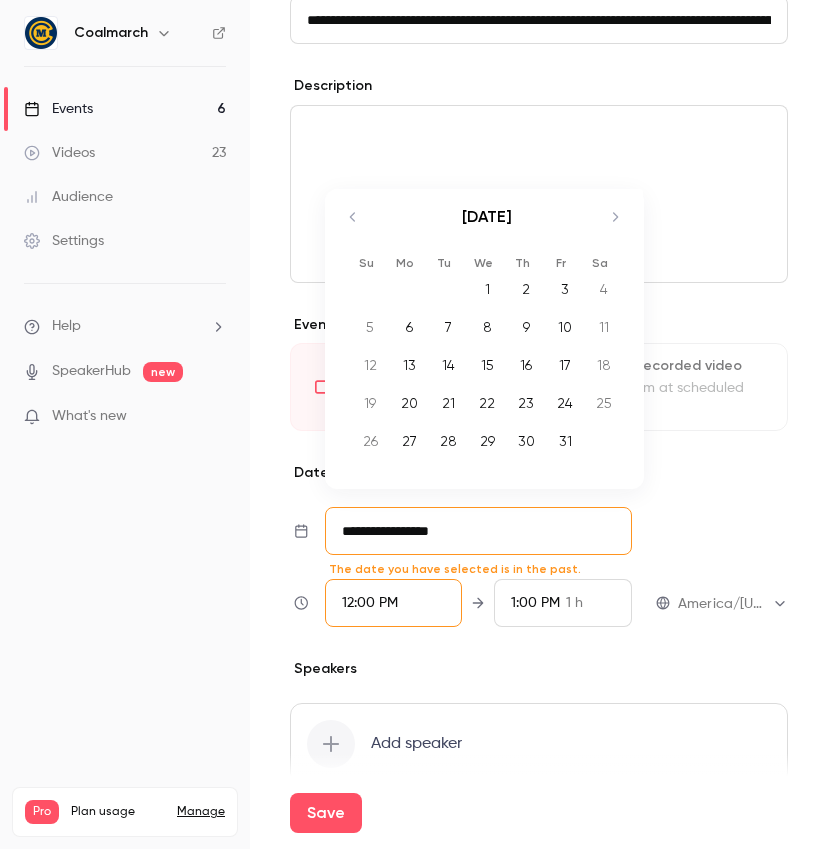 click on "2" at bounding box center [526, 289] 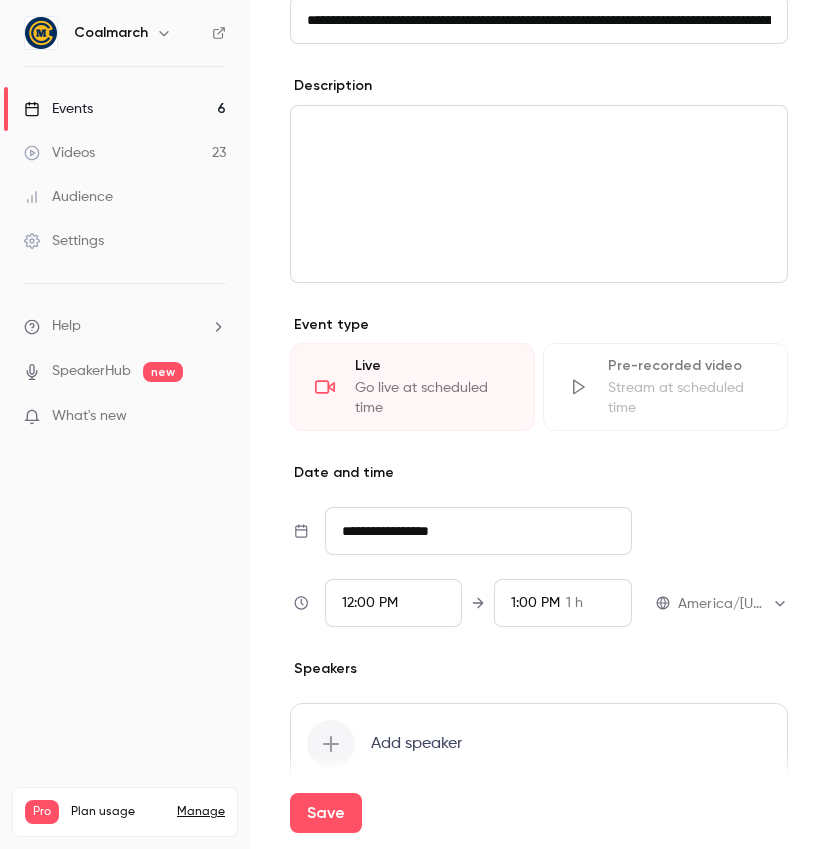 scroll, scrollTop: 642, scrollLeft: 0, axis: vertical 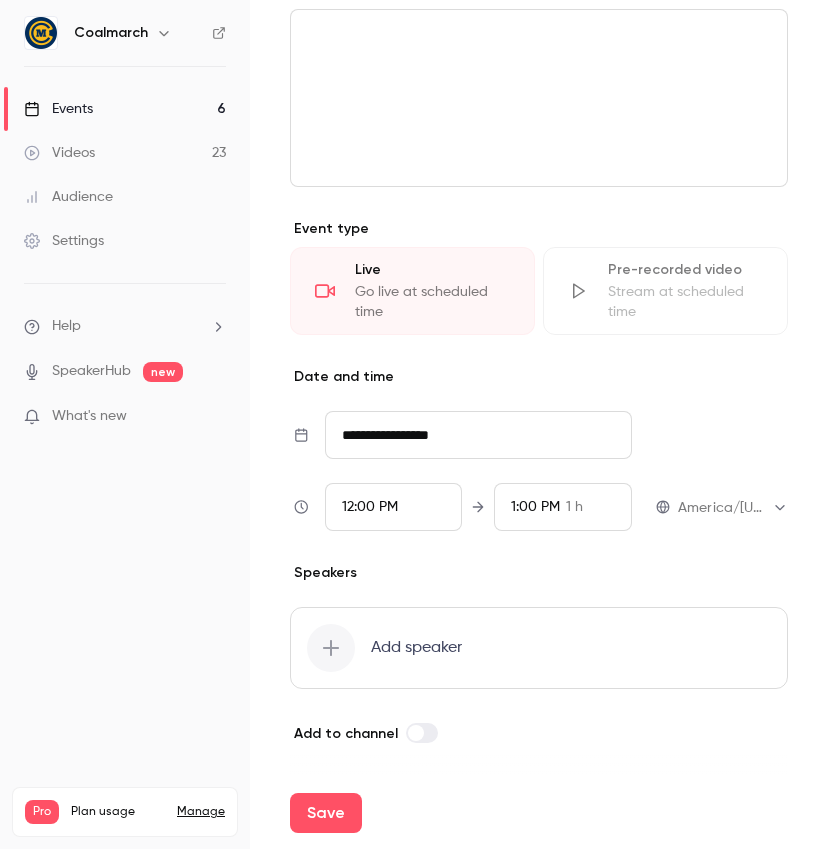 click on "Add speaker" at bounding box center [416, 648] 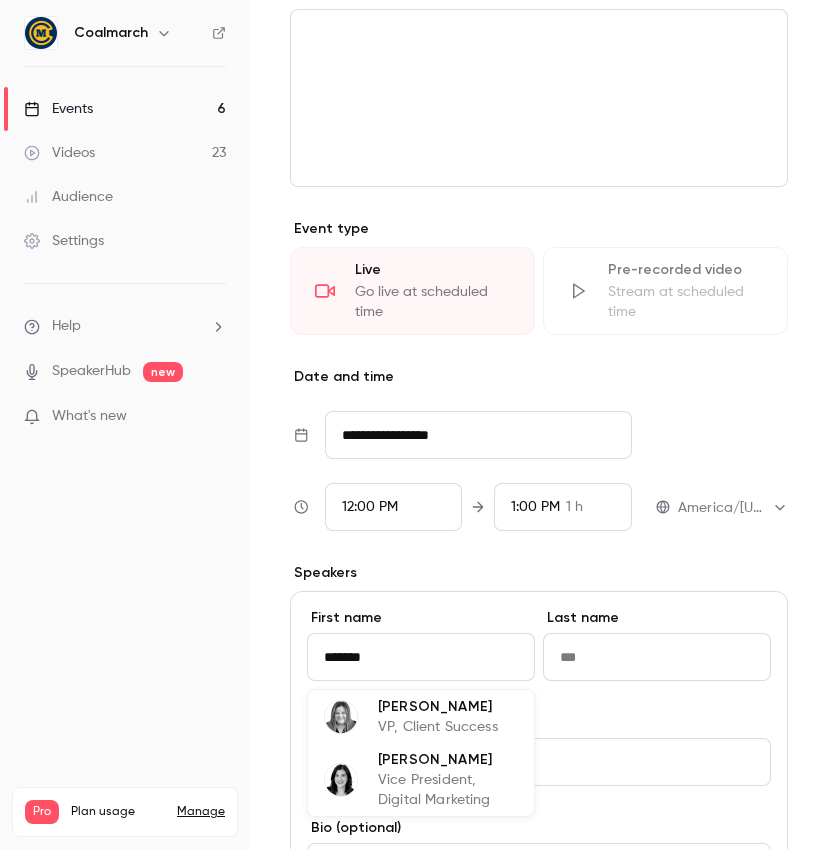 click on "VP, Client Success" at bounding box center (438, 727) 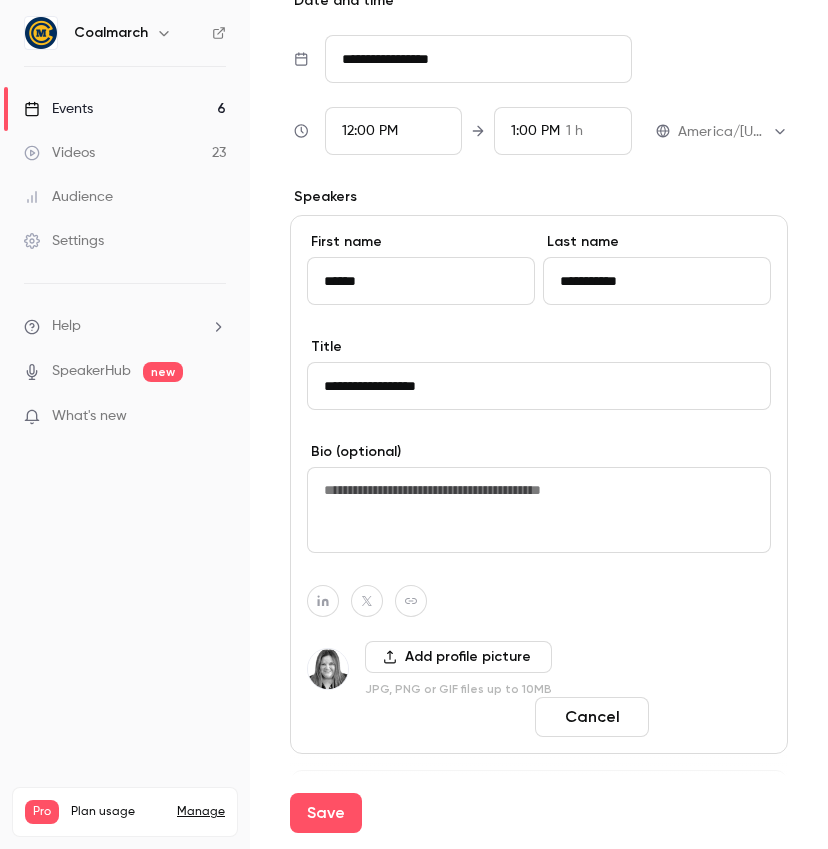 type on "******" 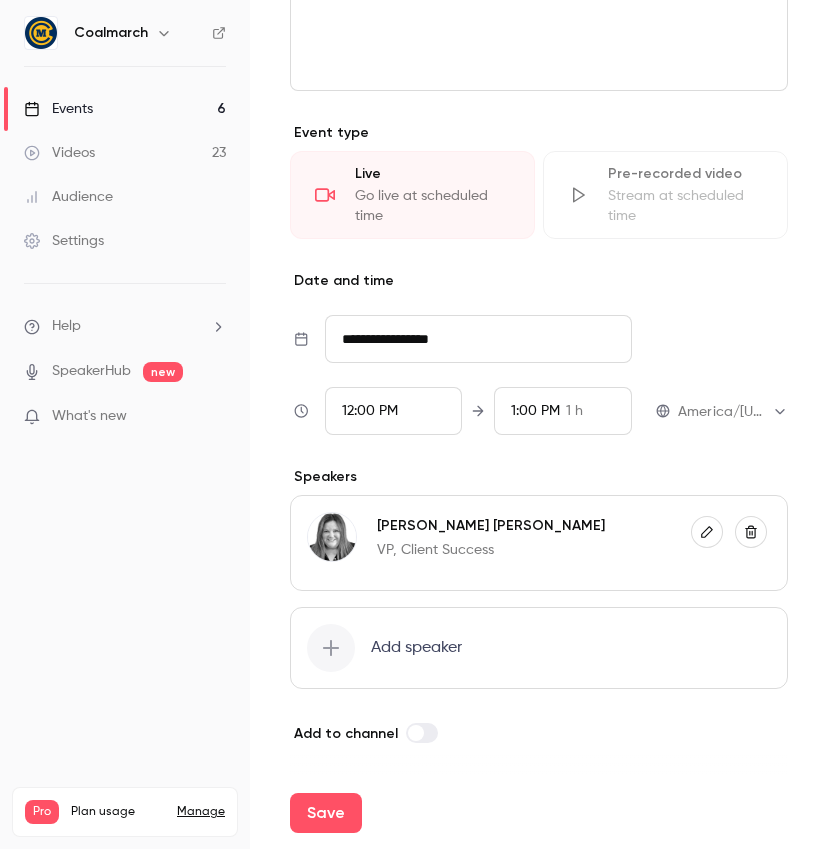 scroll, scrollTop: 738, scrollLeft: 0, axis: vertical 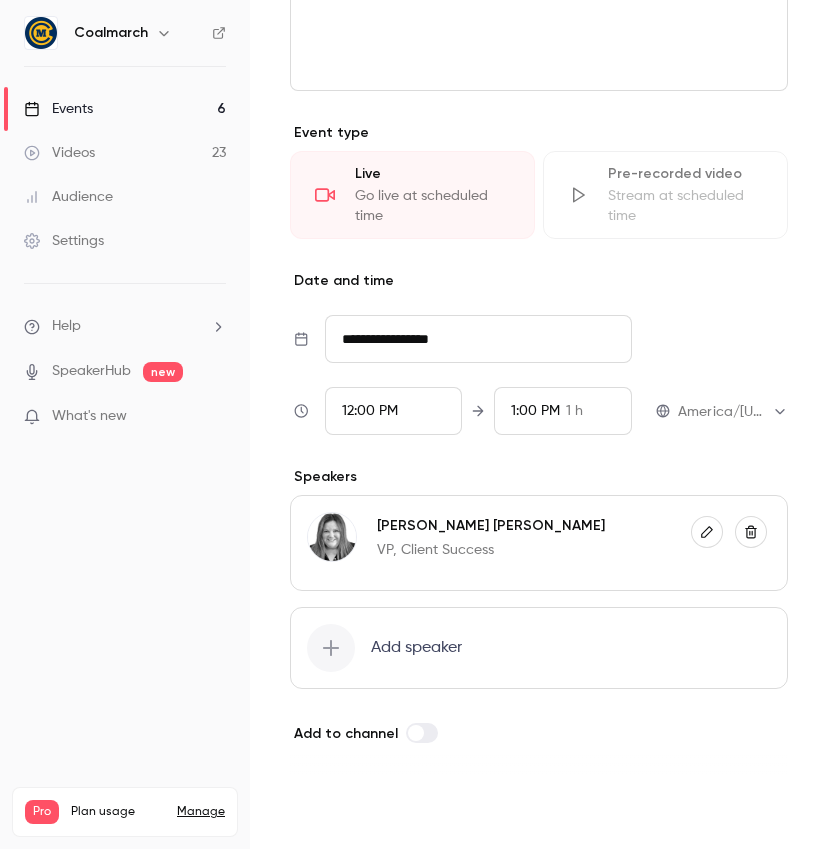 click on "Save" at bounding box center (326, 813) 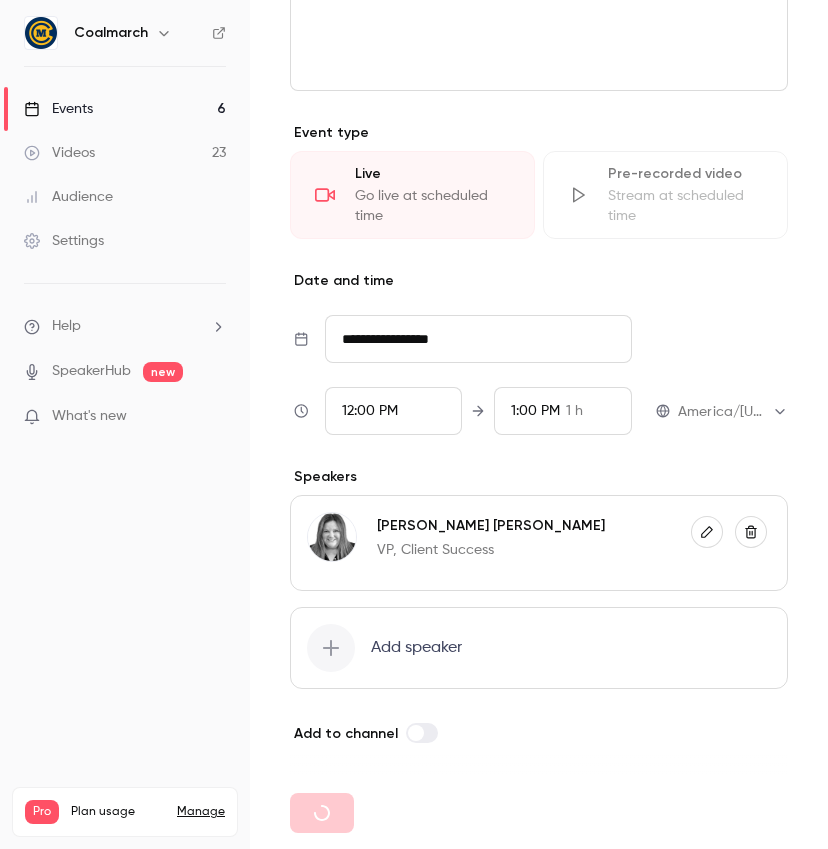 type 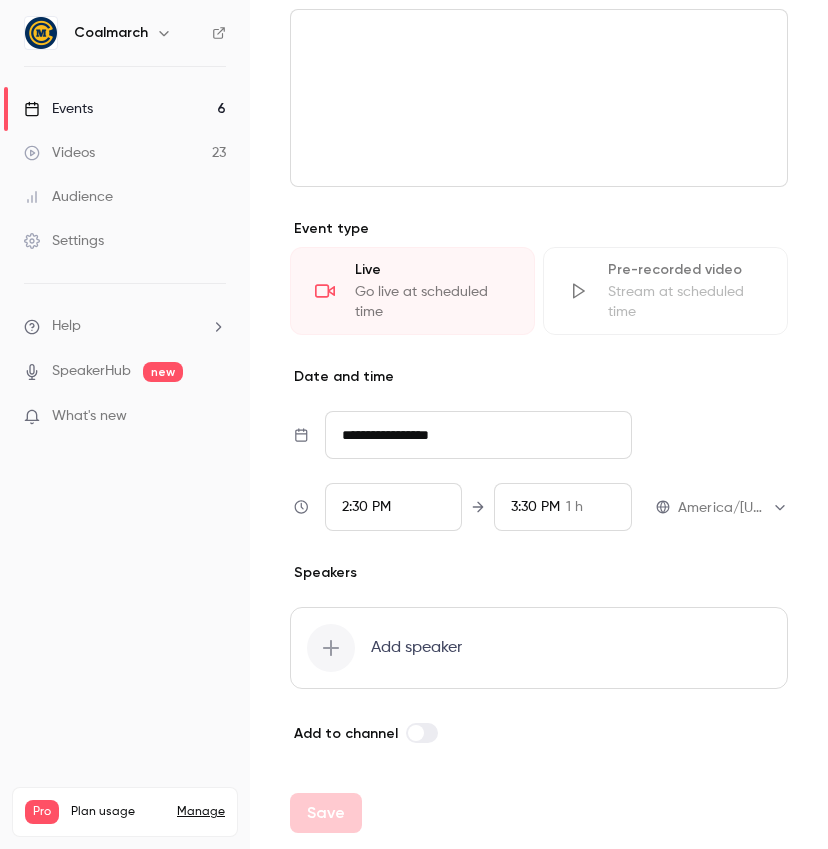 scroll, scrollTop: 0, scrollLeft: 0, axis: both 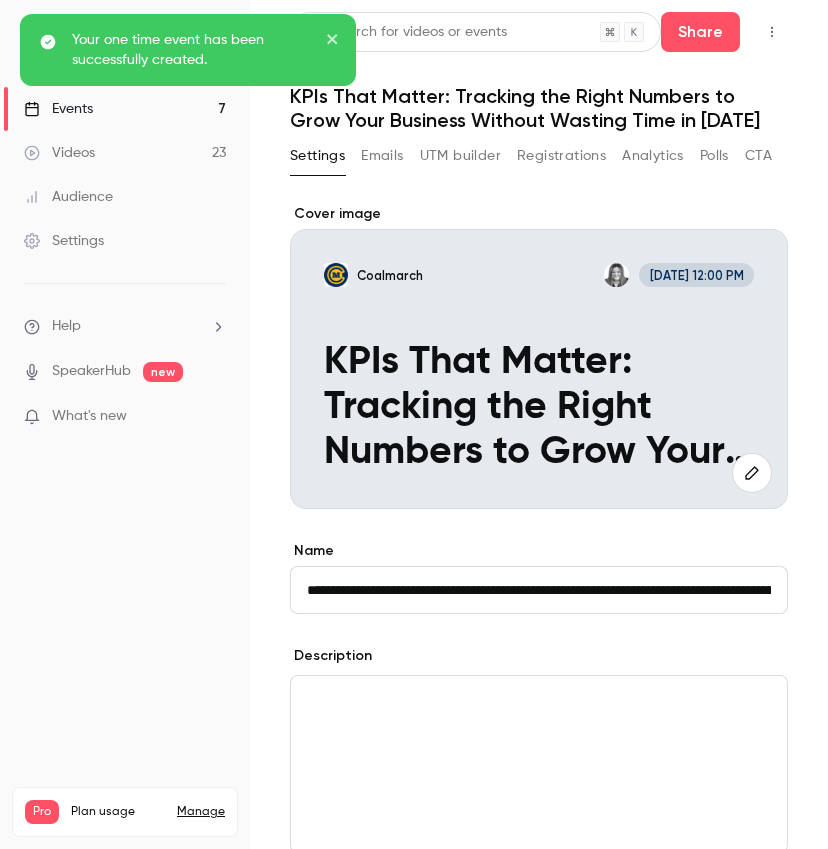 click 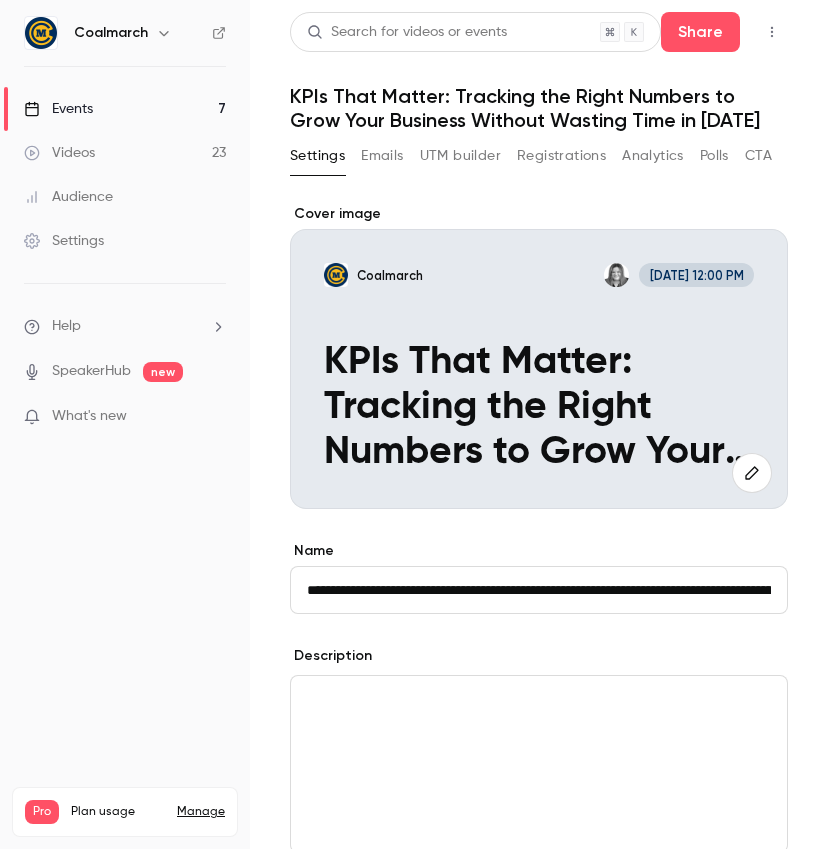 click on "Your one time event has been successfully created." at bounding box center (188, 421) 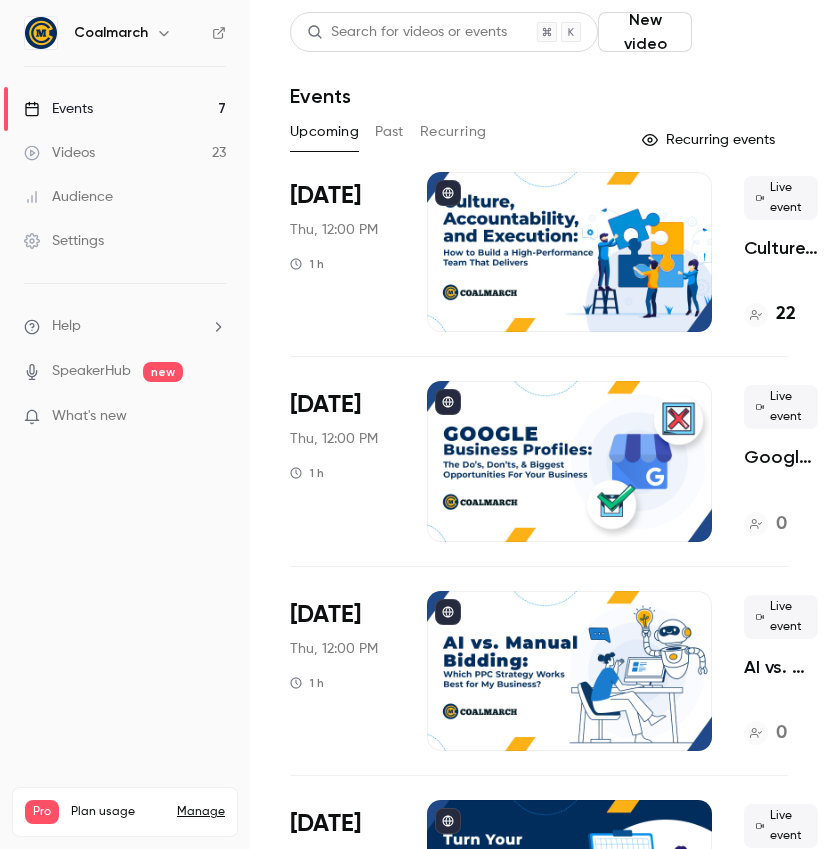 click on "Schedule" at bounding box center [744, 32] 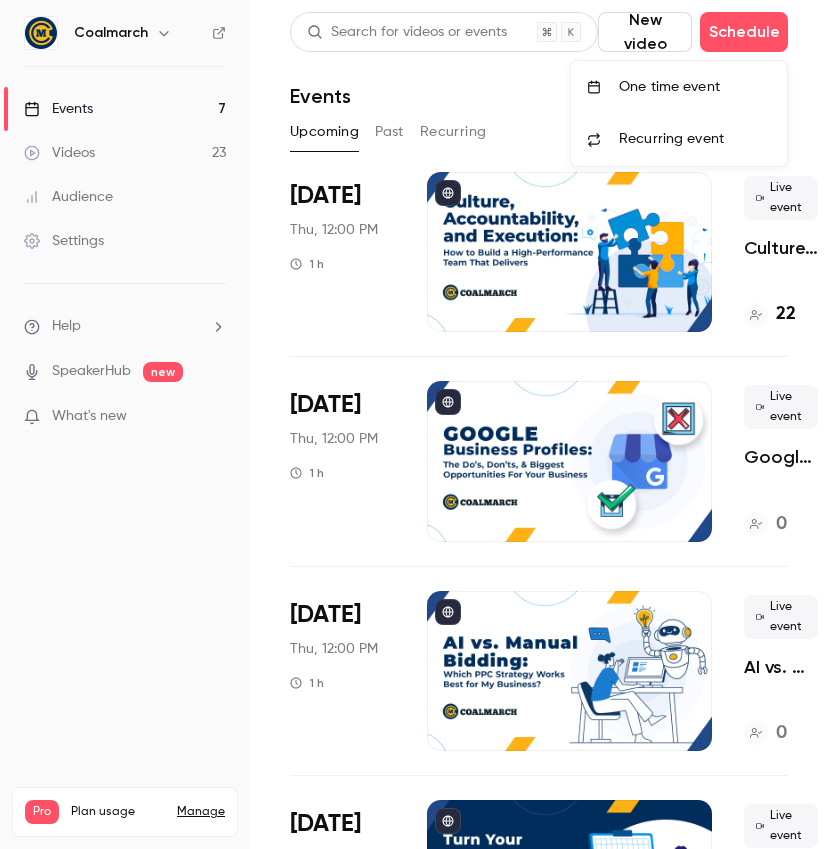 click on "One time event" at bounding box center (695, 87) 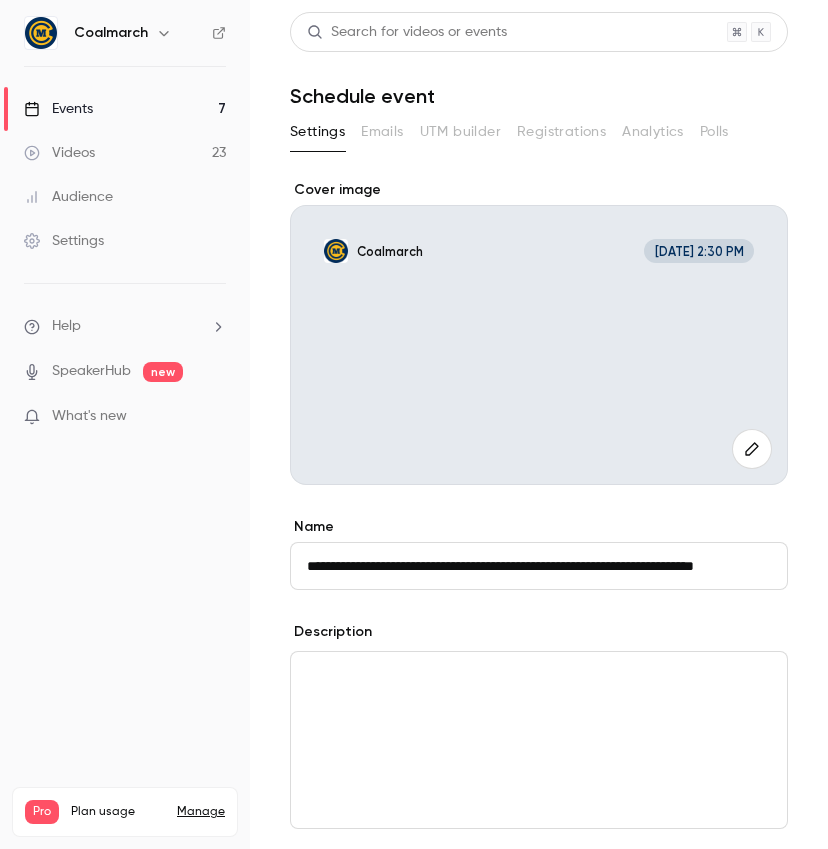 scroll, scrollTop: 0, scrollLeft: 59, axis: horizontal 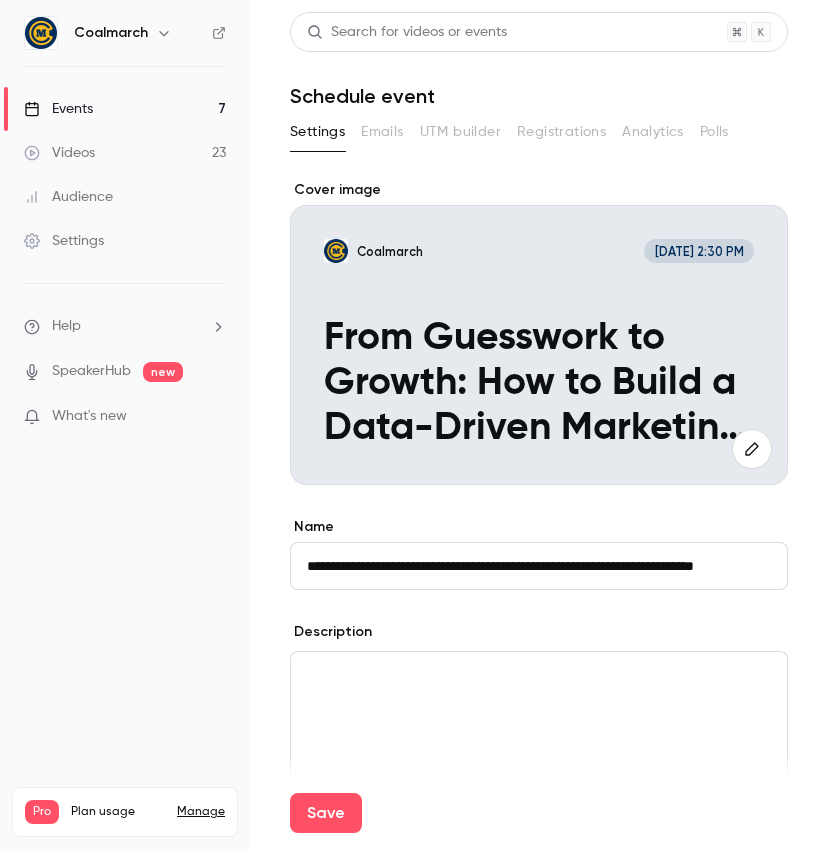 type on "**********" 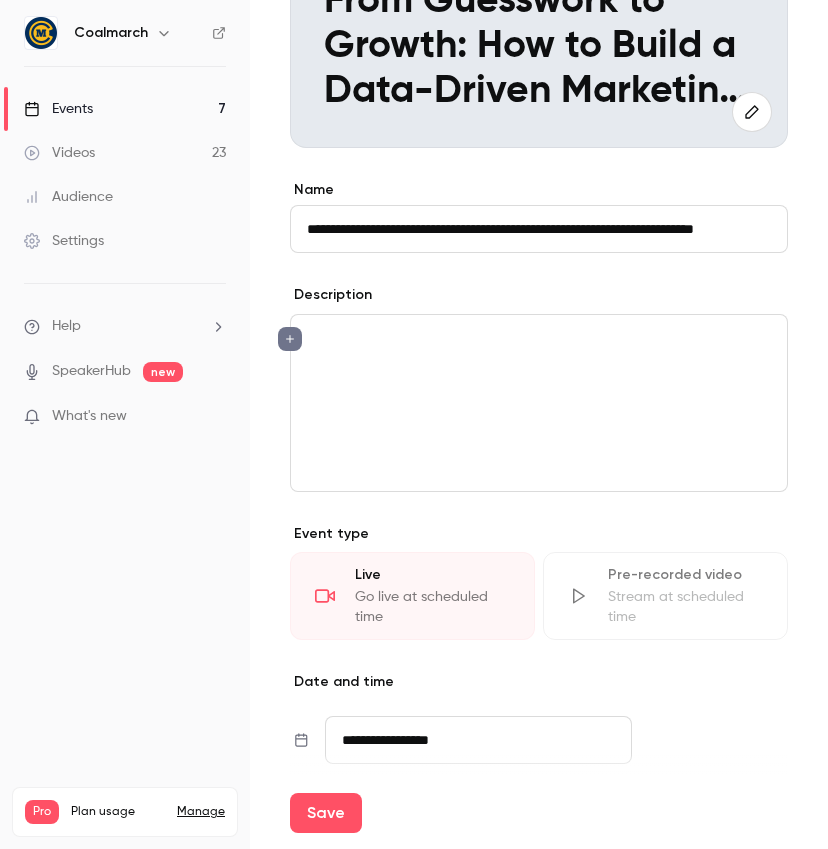 scroll, scrollTop: 546, scrollLeft: 0, axis: vertical 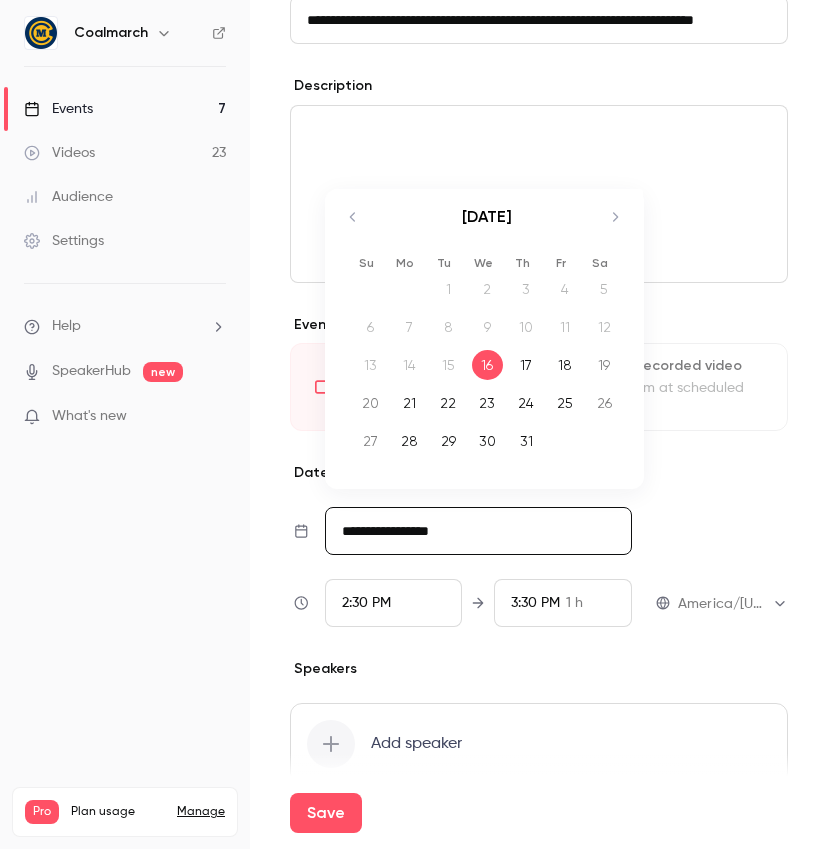click on "**********" at bounding box center (478, 531) 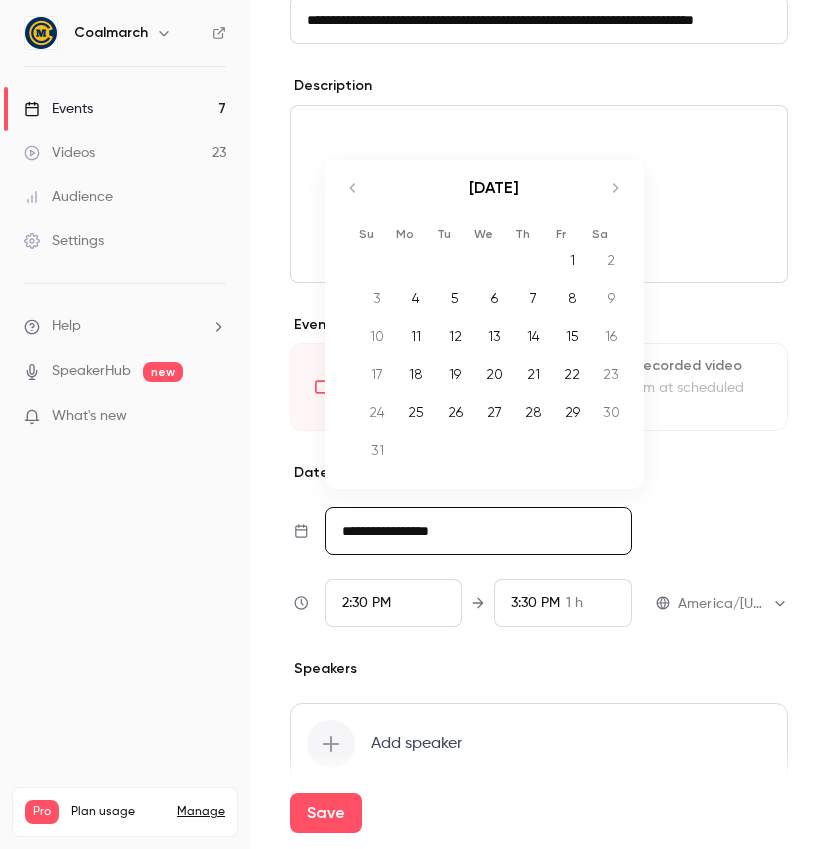 click on "[DATE]" at bounding box center [494, 198] 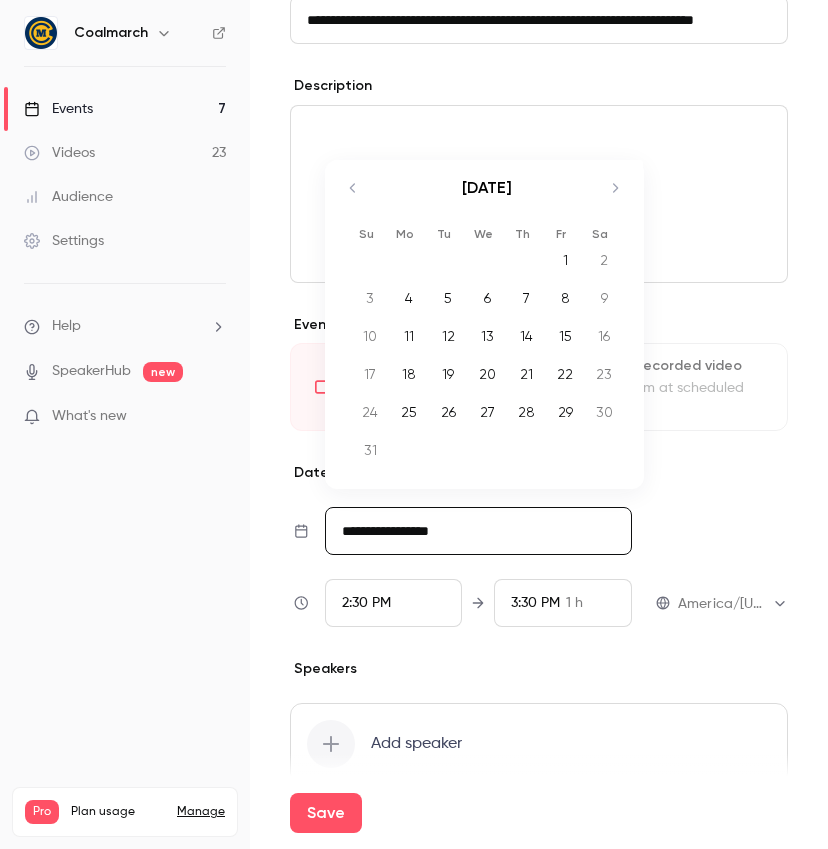 click 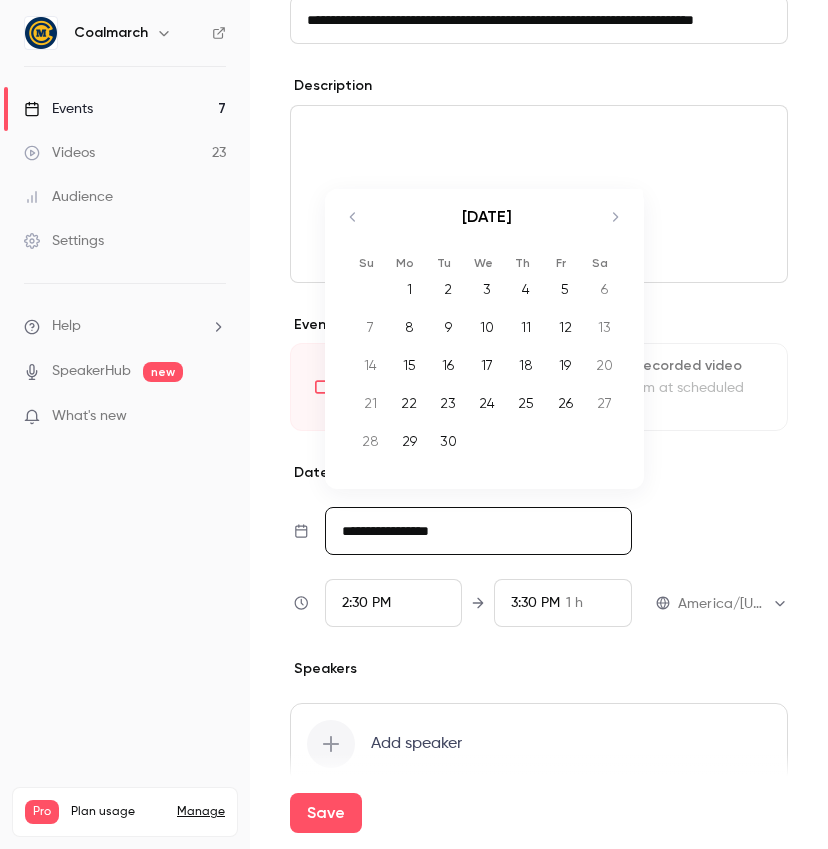 click 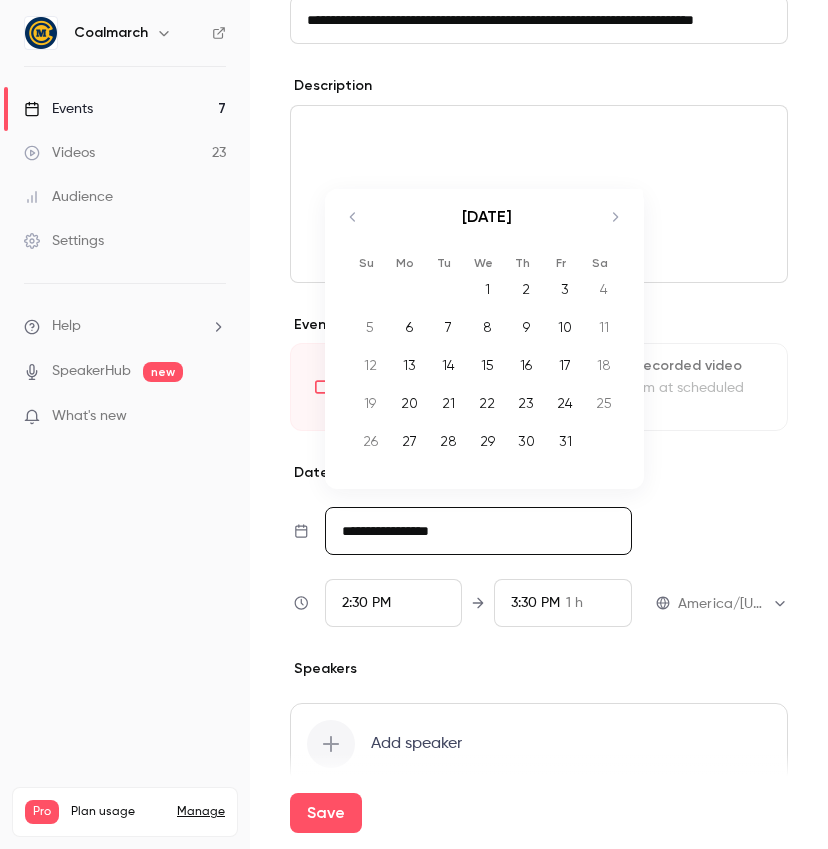 click on "16" at bounding box center [526, 365] 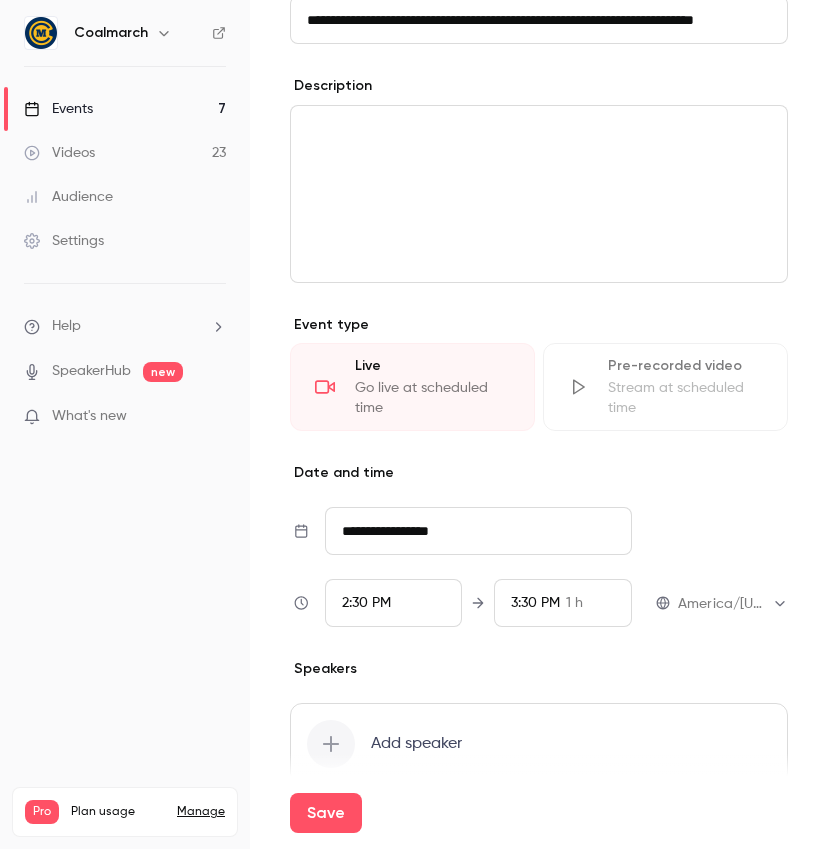 click on "2:30 PM" at bounding box center [366, 603] 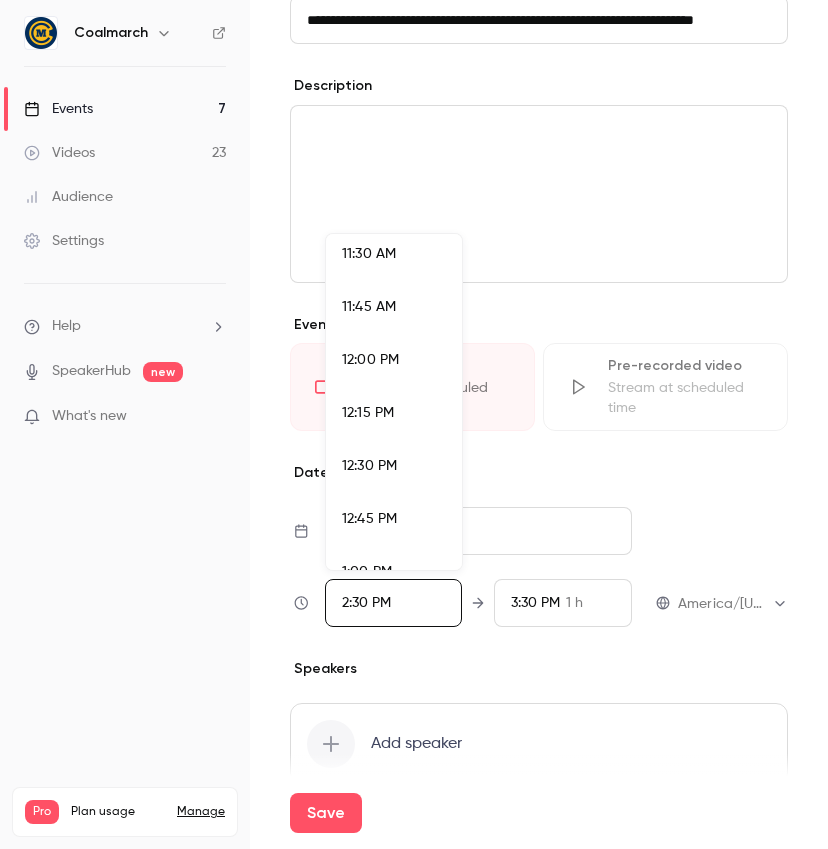 scroll, scrollTop: 2443, scrollLeft: 0, axis: vertical 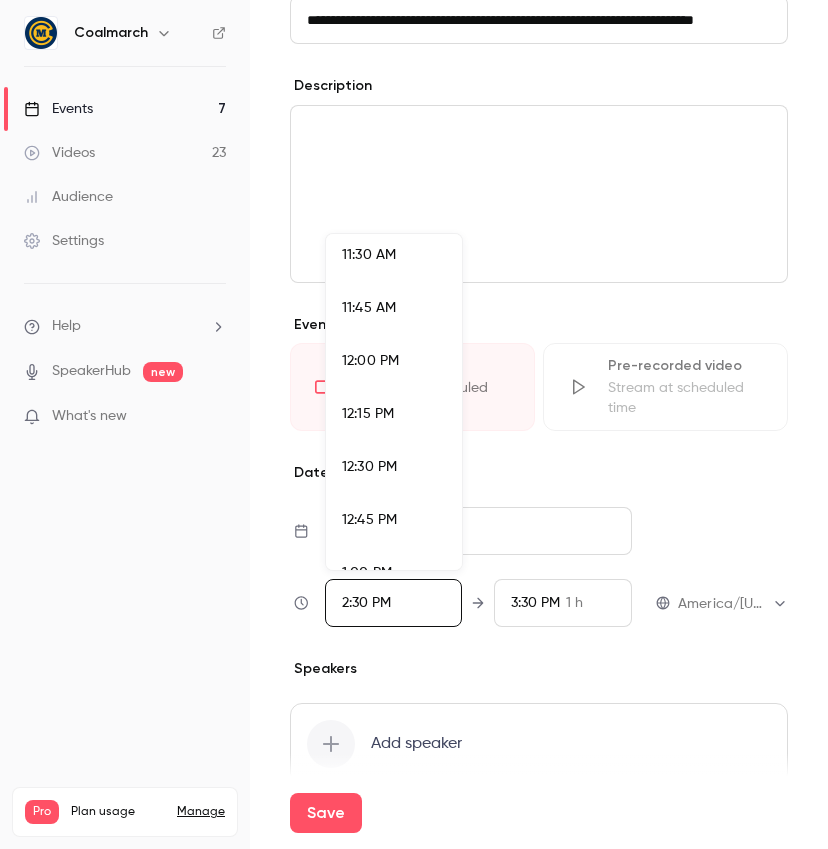 click on "12:00 PM" at bounding box center (370, 361) 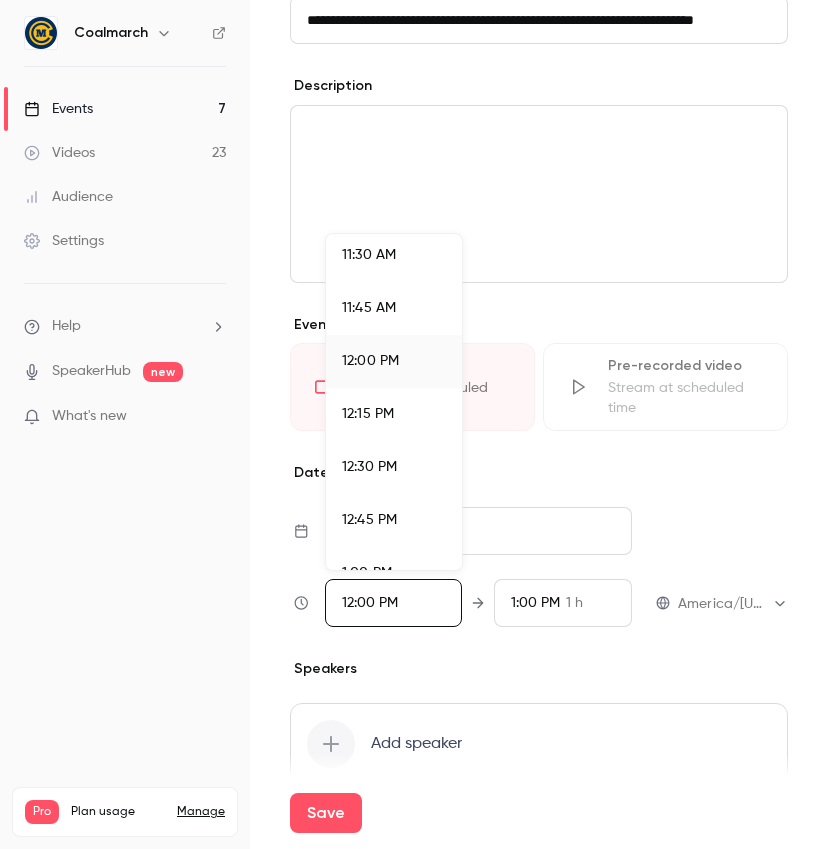 click at bounding box center [414, 424] 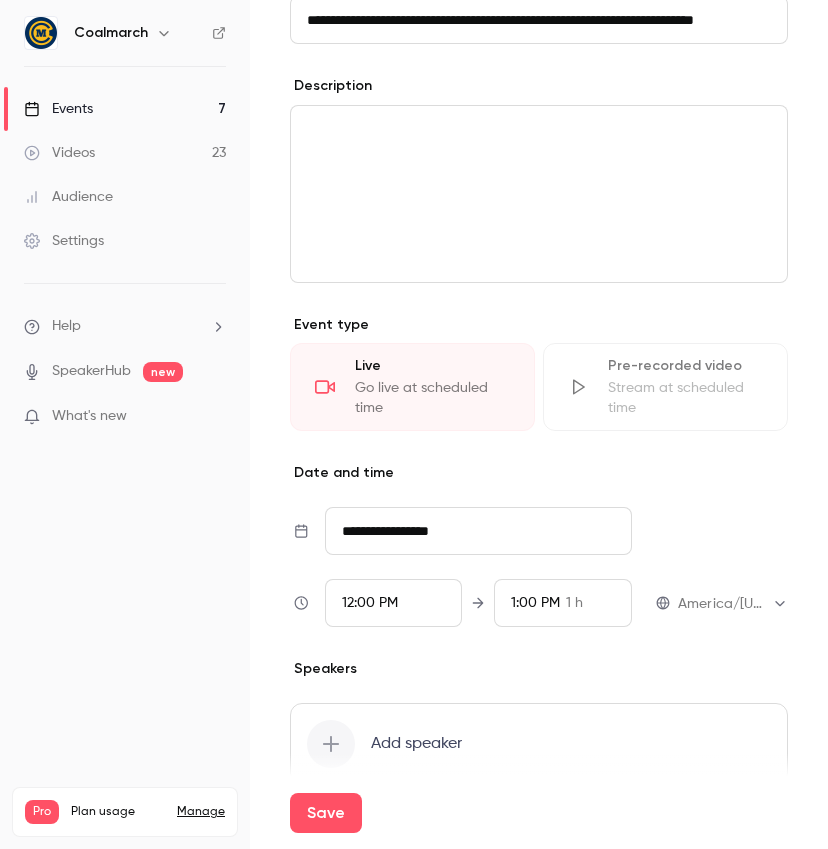 scroll, scrollTop: 642, scrollLeft: 0, axis: vertical 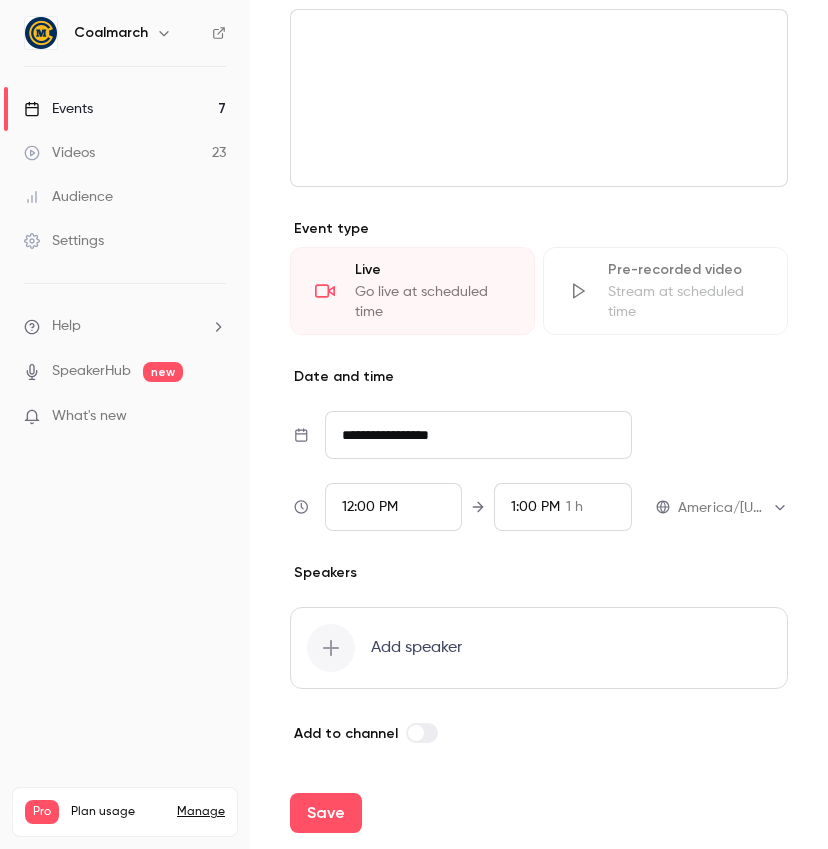 click on "Add speaker" at bounding box center (416, 648) 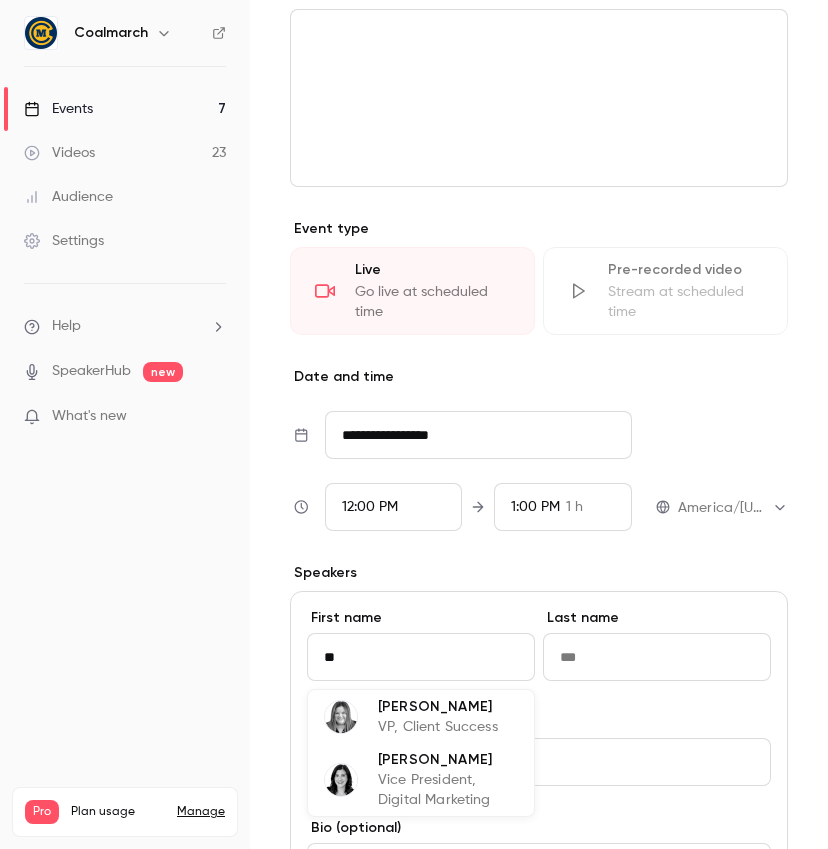 click on "[PERSON_NAME]" at bounding box center (448, 759) 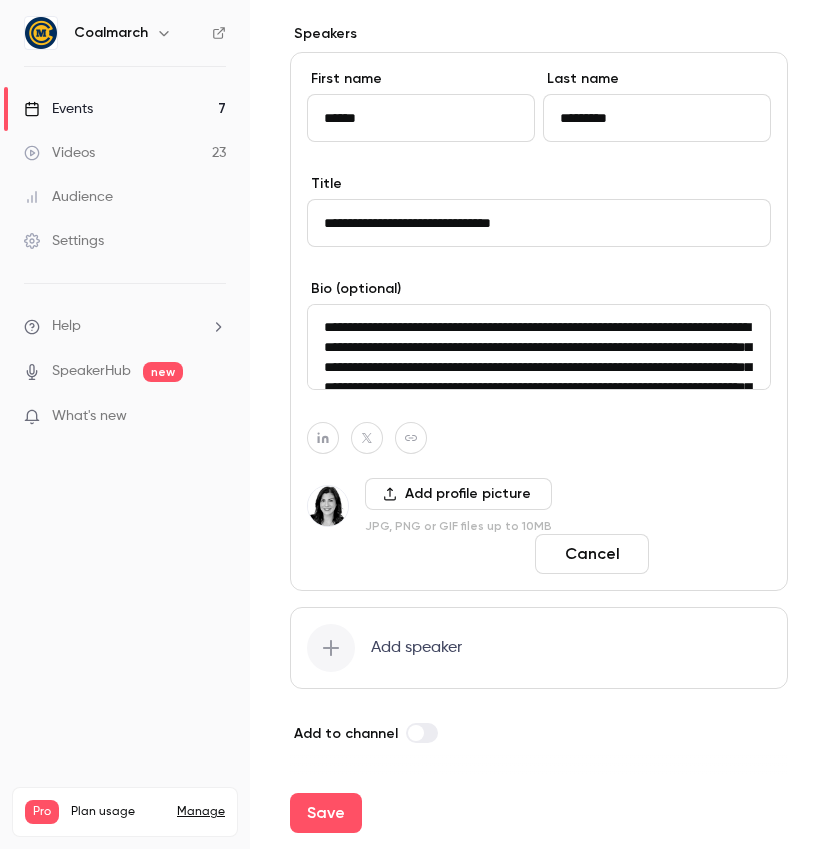 type on "******" 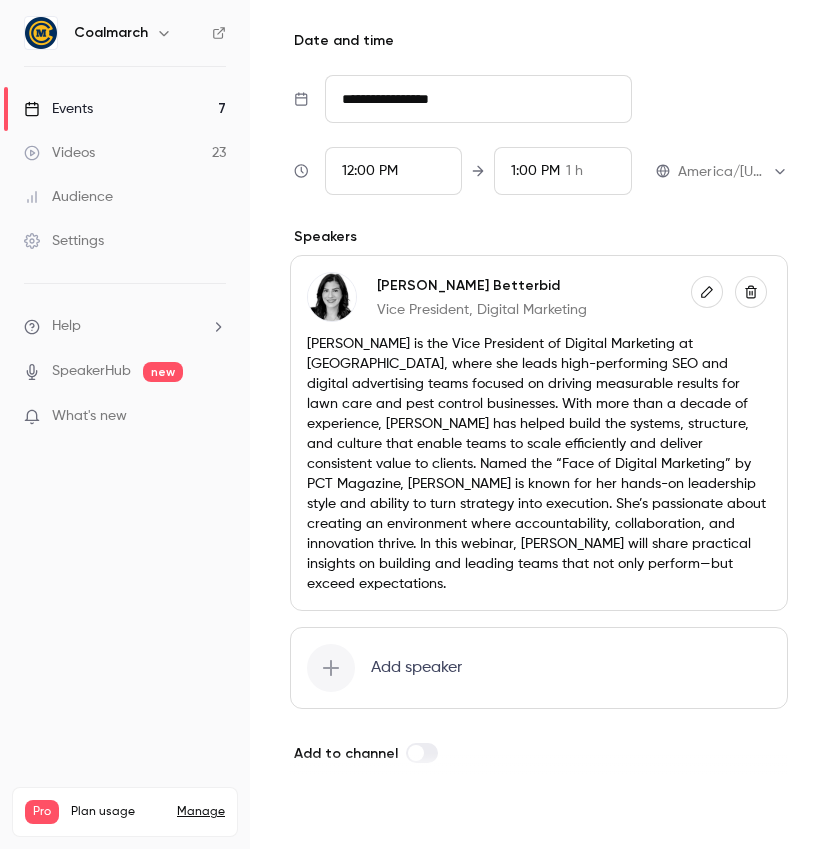 click on "Save" at bounding box center [326, 813] 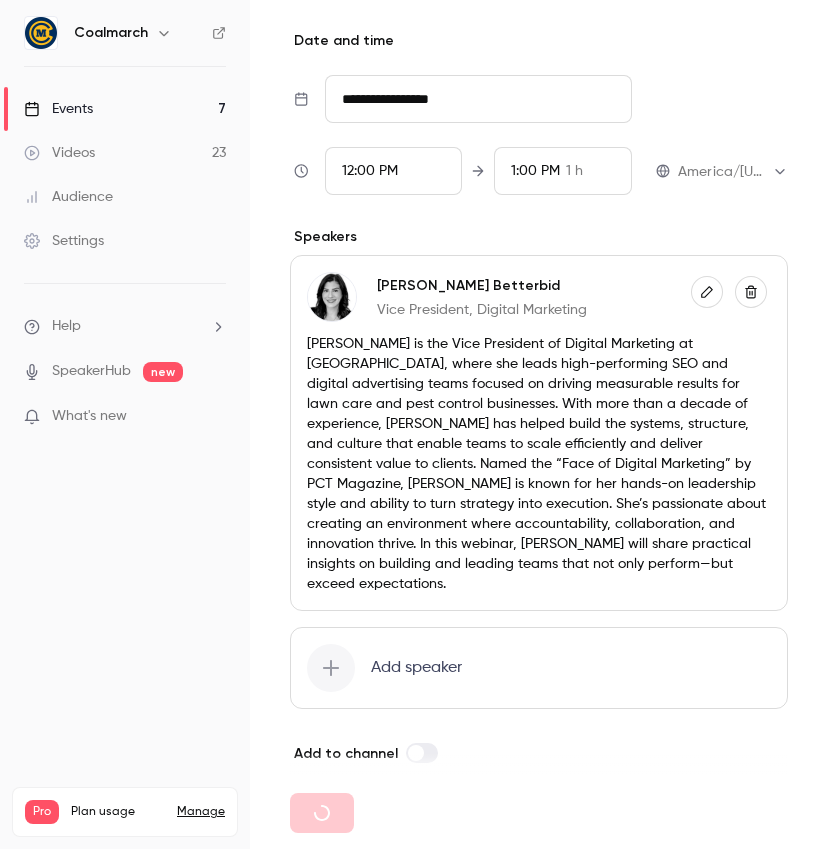 type 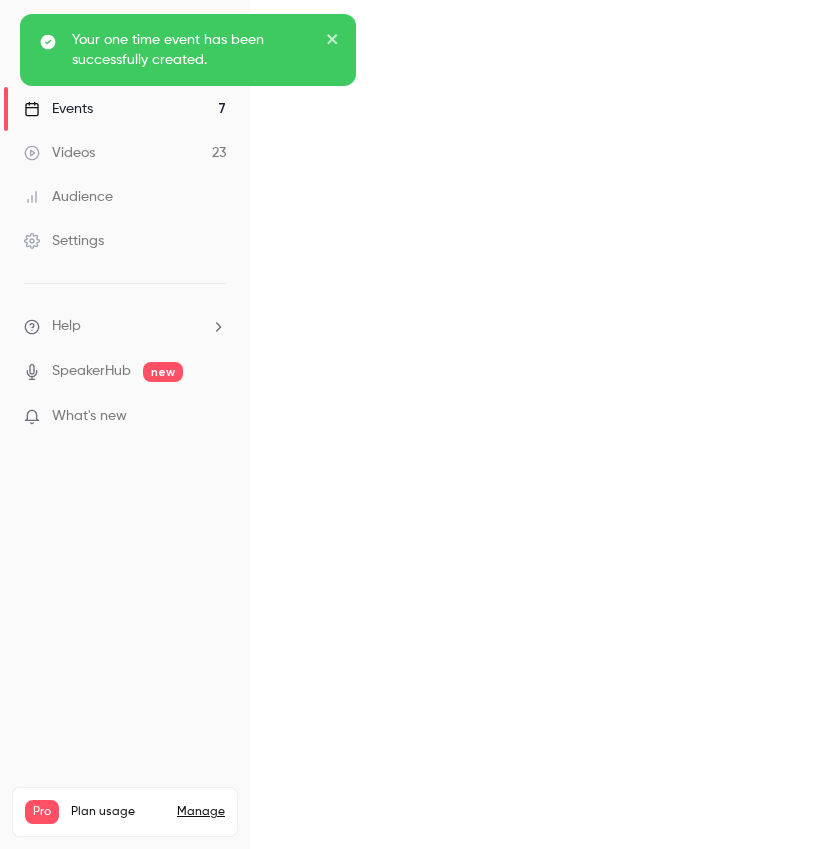 scroll, scrollTop: 0, scrollLeft: 0, axis: both 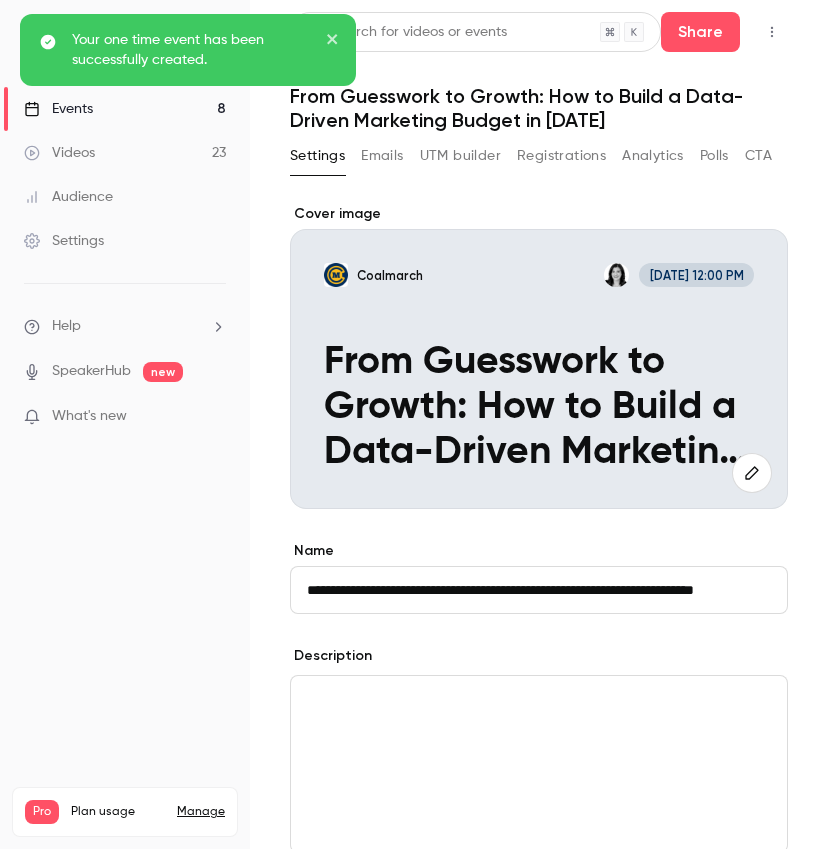 click 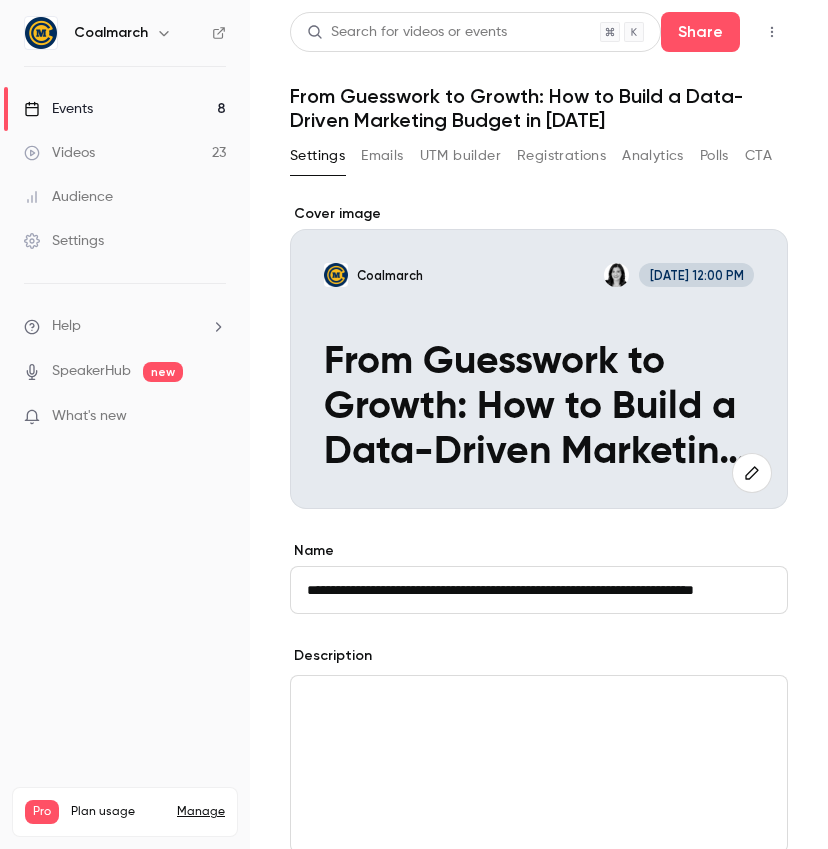click on "Your one time event has been successfully created." at bounding box center [188, 421] 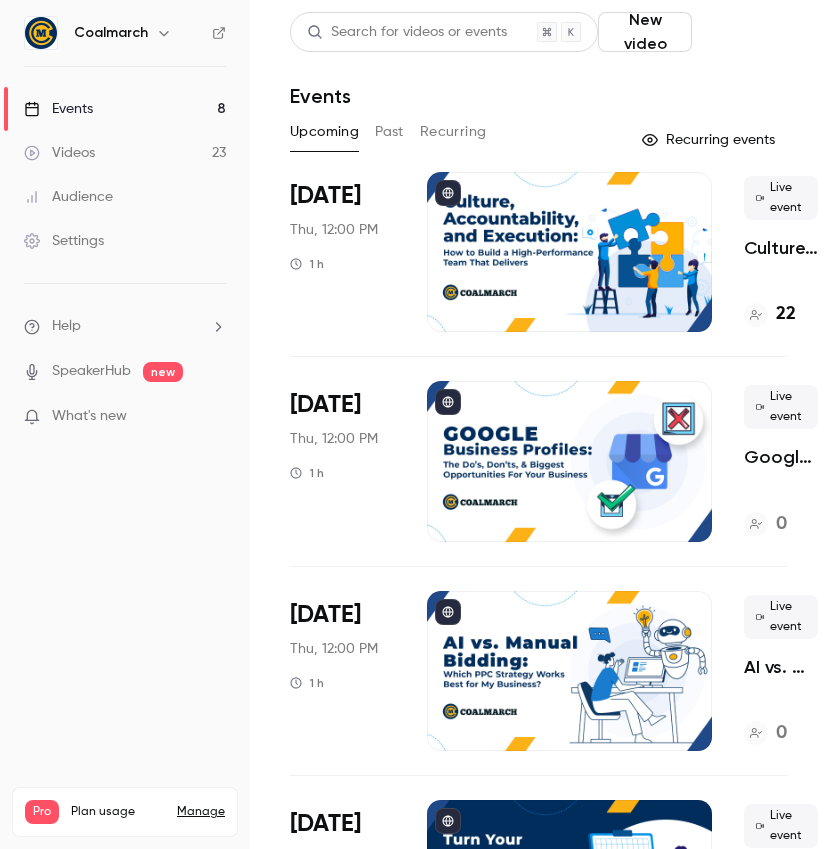 click on "Schedule" at bounding box center (744, 32) 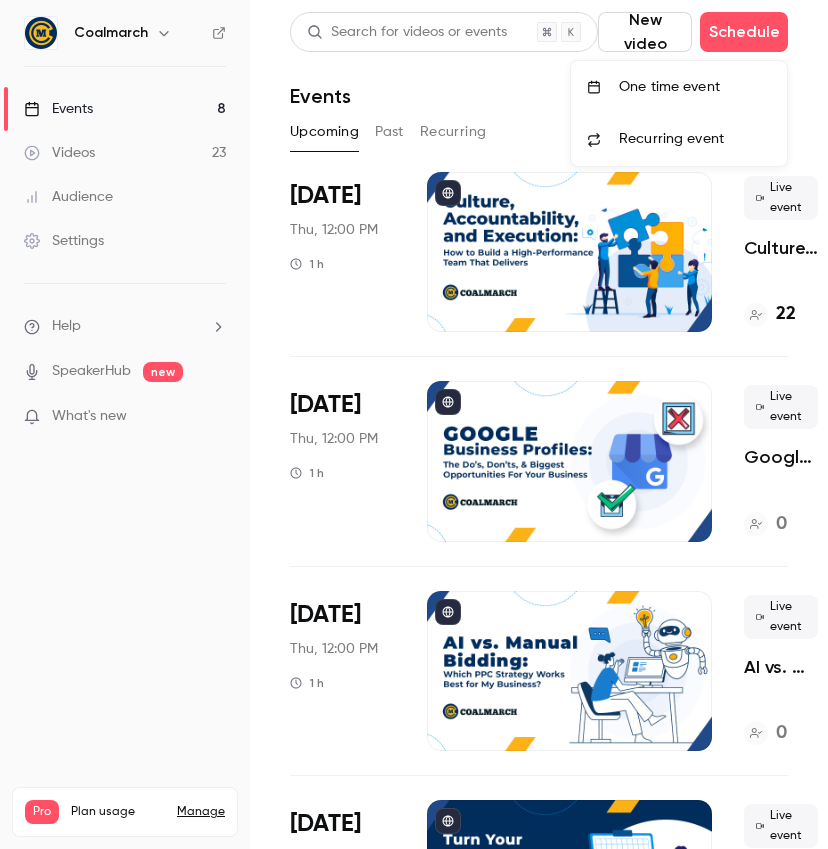click on "One time event" at bounding box center [695, 87] 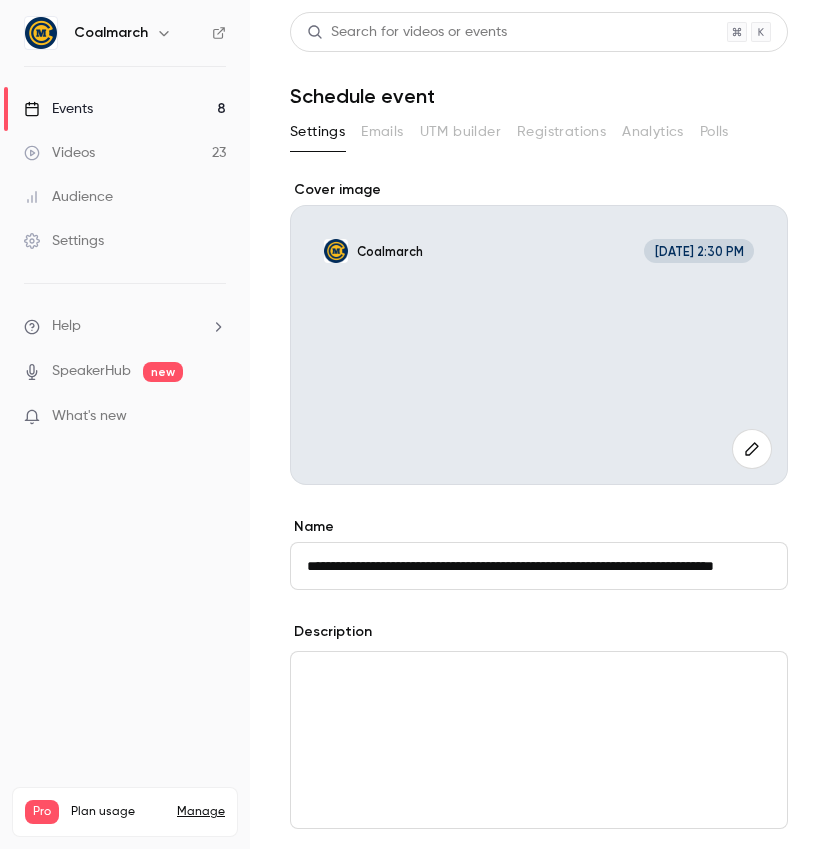 scroll, scrollTop: 0, scrollLeft: 47, axis: horizontal 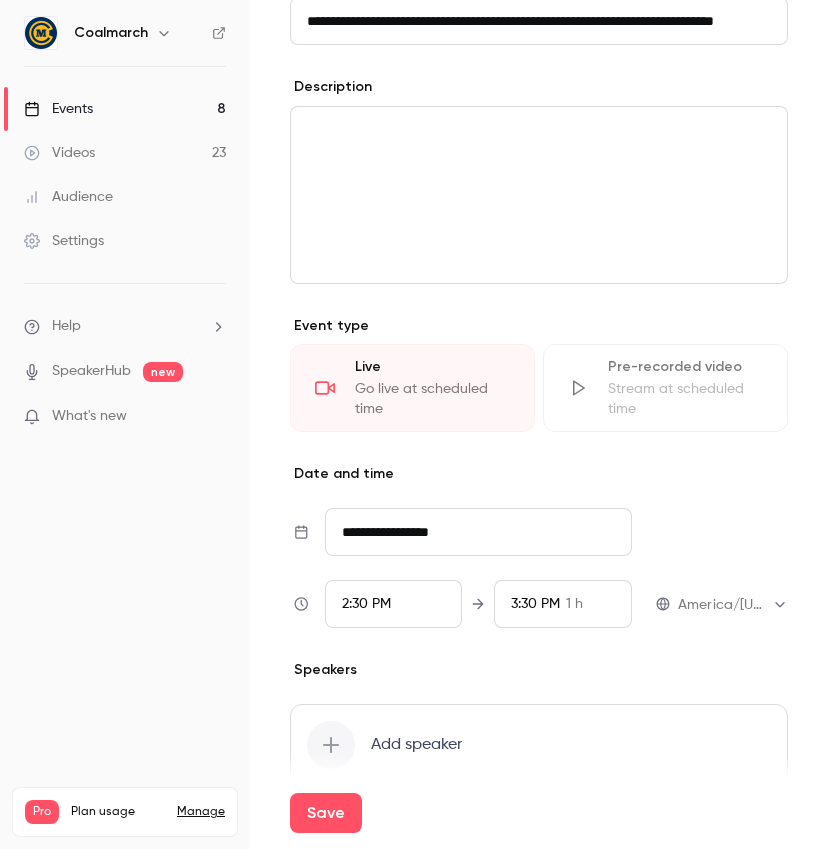 type on "**********" 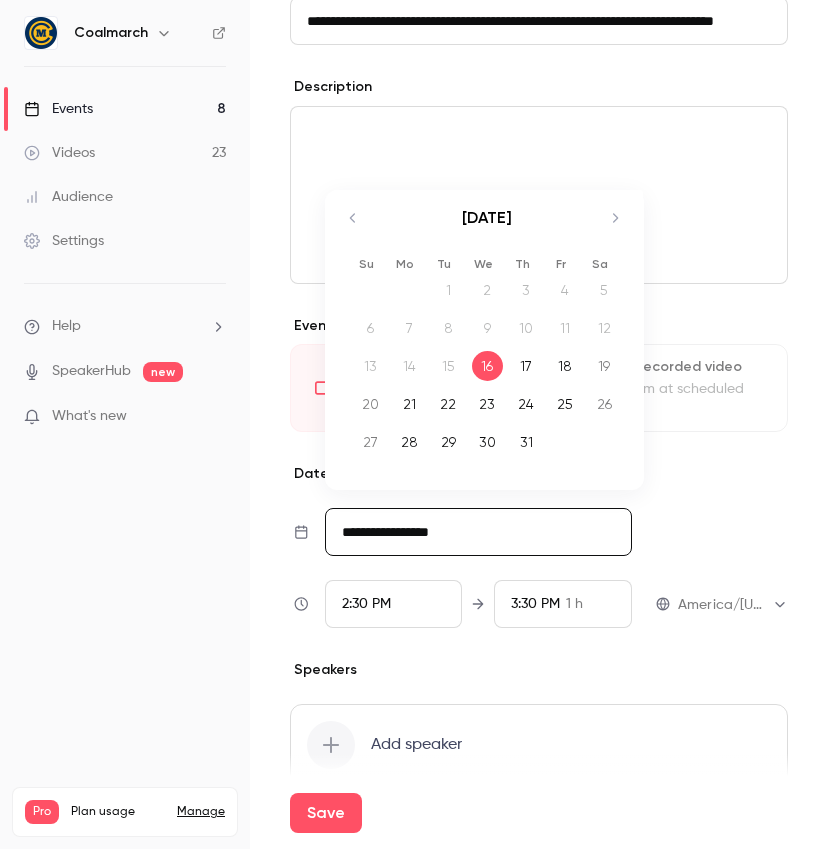click 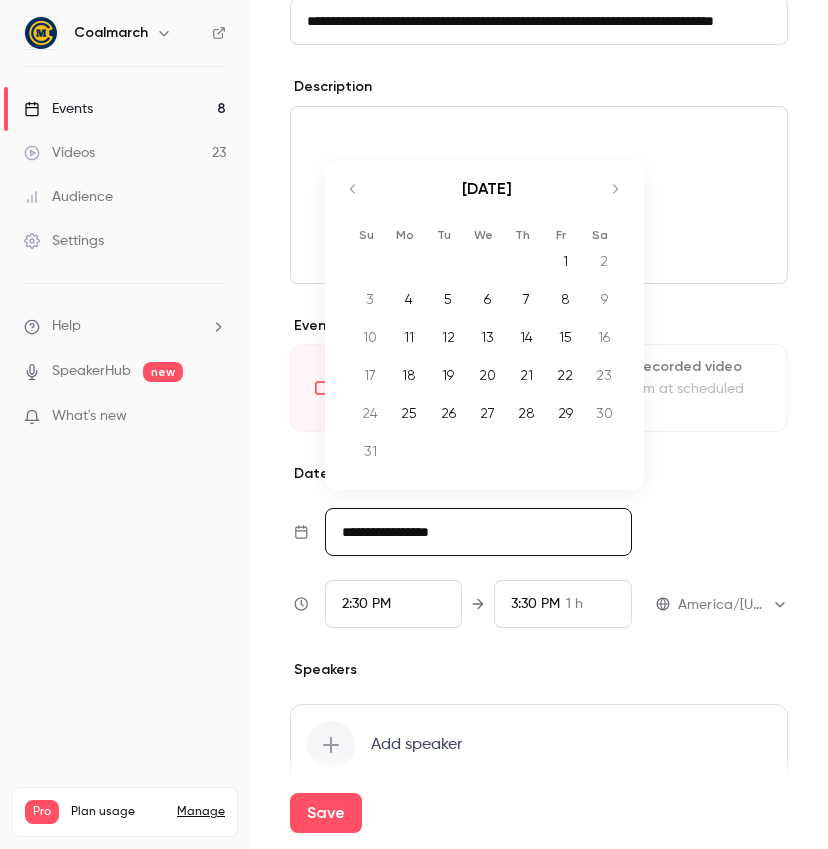 click 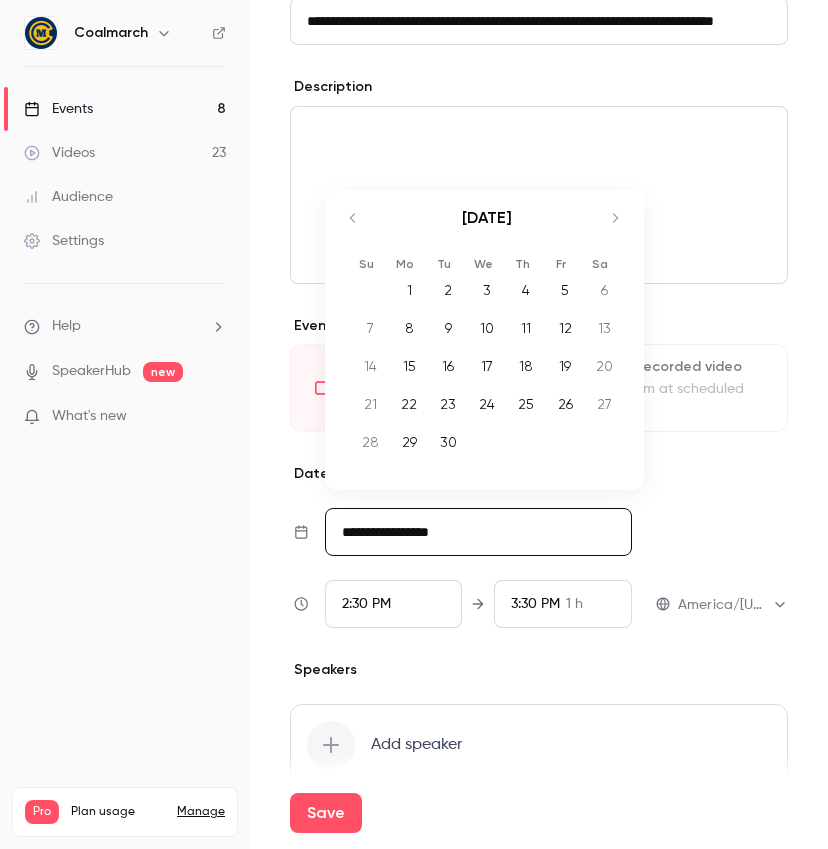click 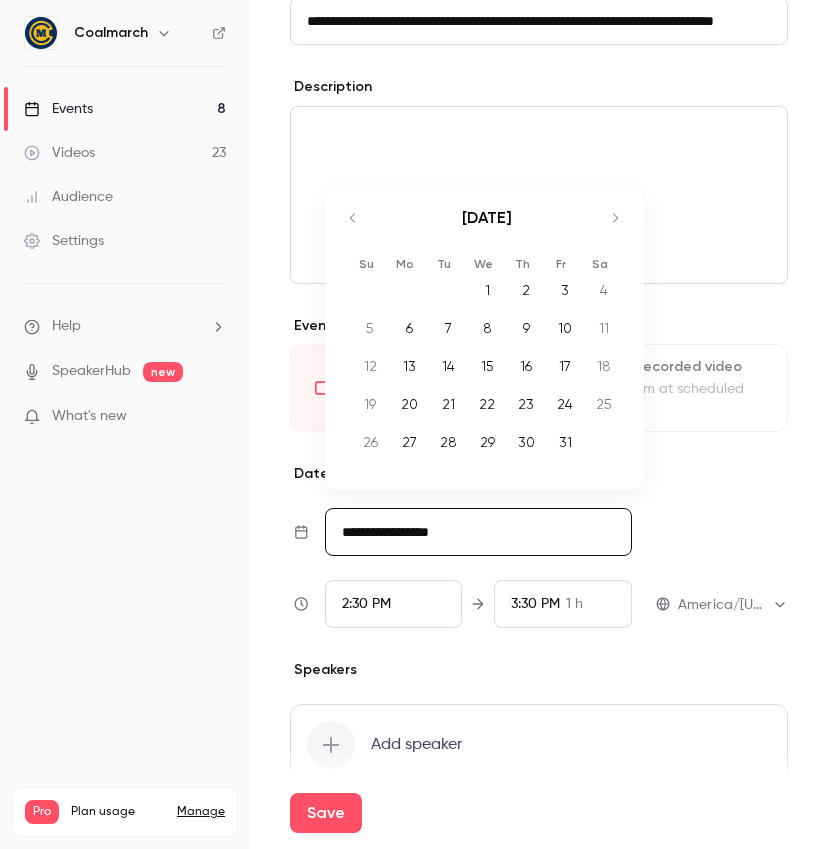 click on "30" at bounding box center [526, 442] 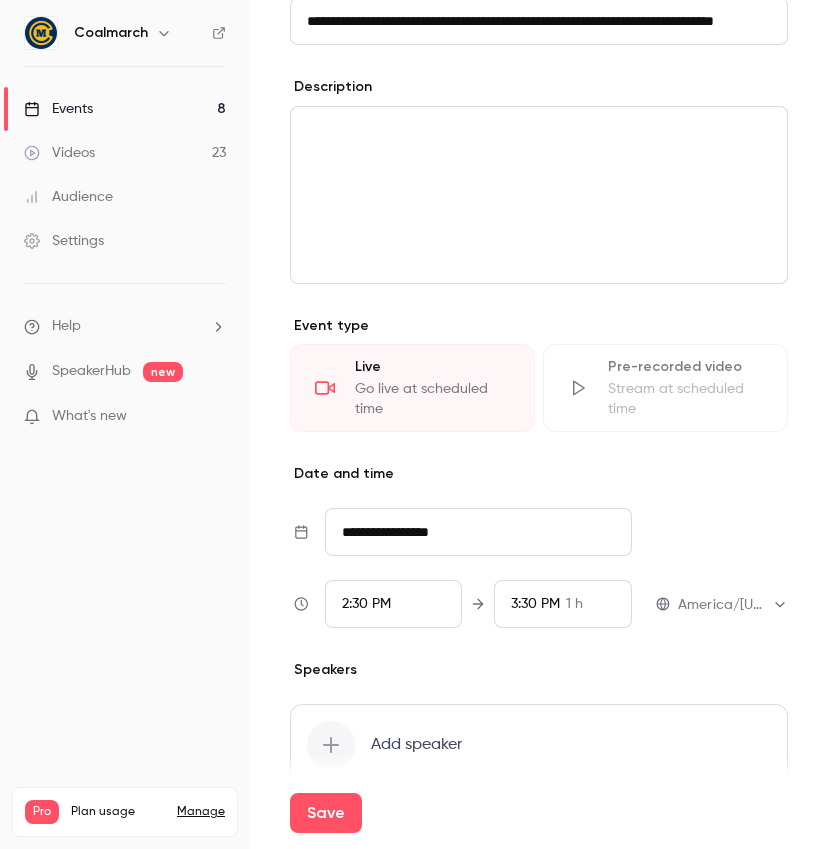 click on "2:30 PM" at bounding box center (394, 604) 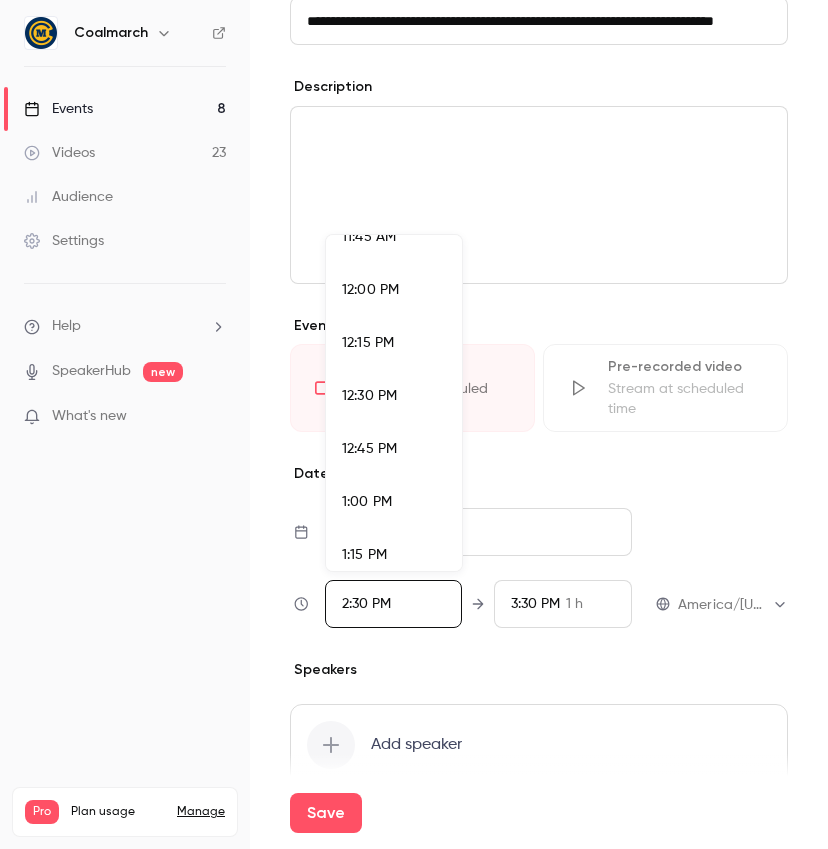 scroll, scrollTop: 2504, scrollLeft: 0, axis: vertical 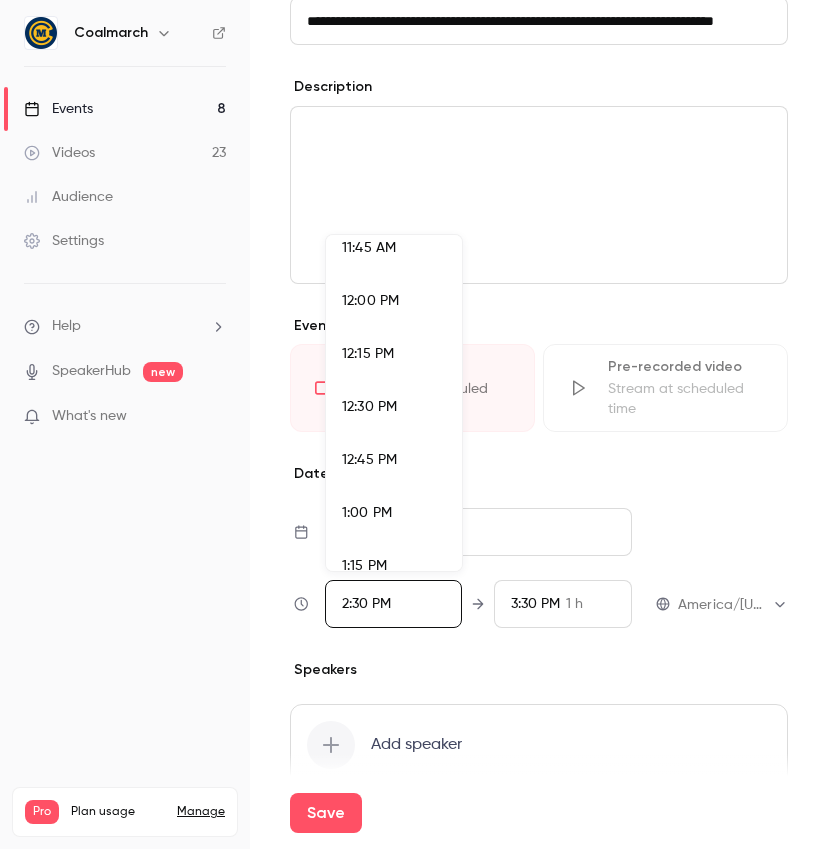 click on "12:00 PM" at bounding box center [370, 301] 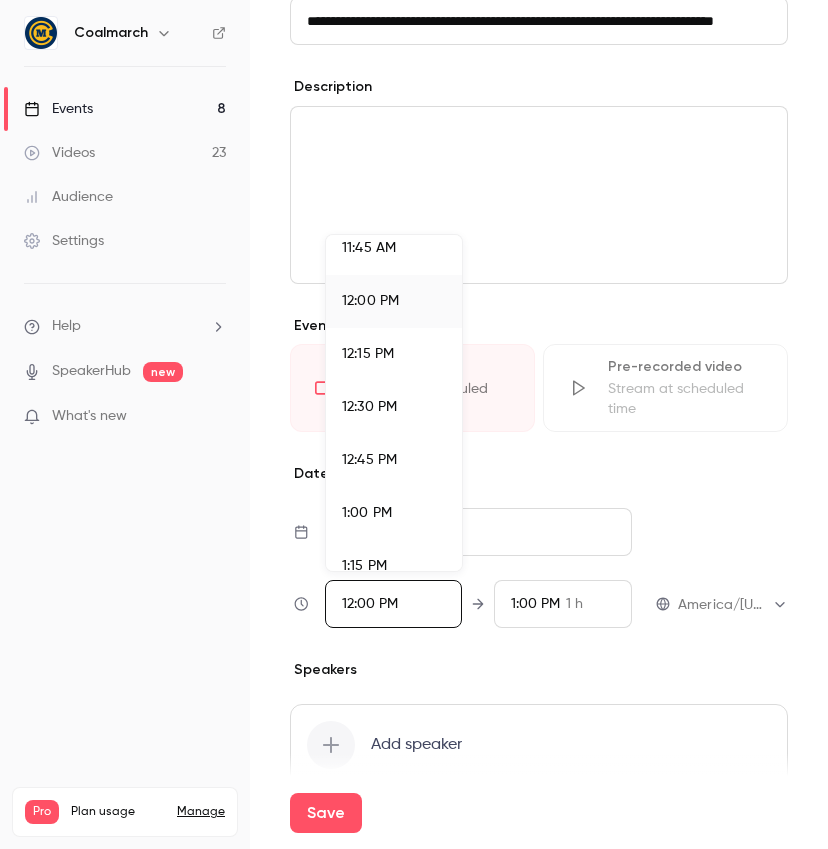 click at bounding box center (414, 424) 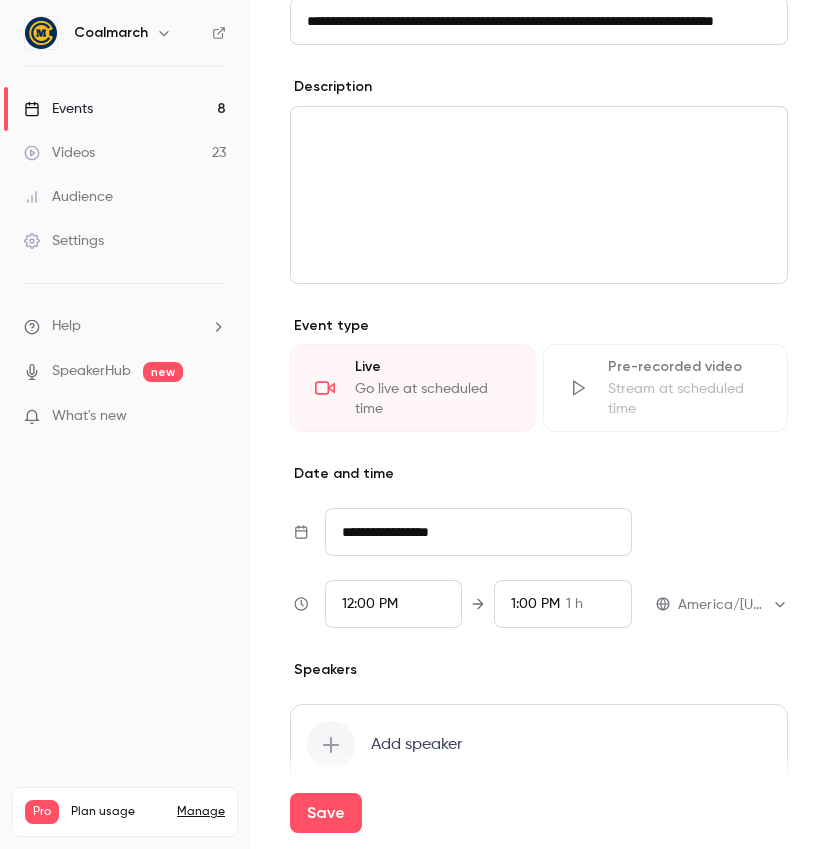 scroll, scrollTop: 2932, scrollLeft: 0, axis: vertical 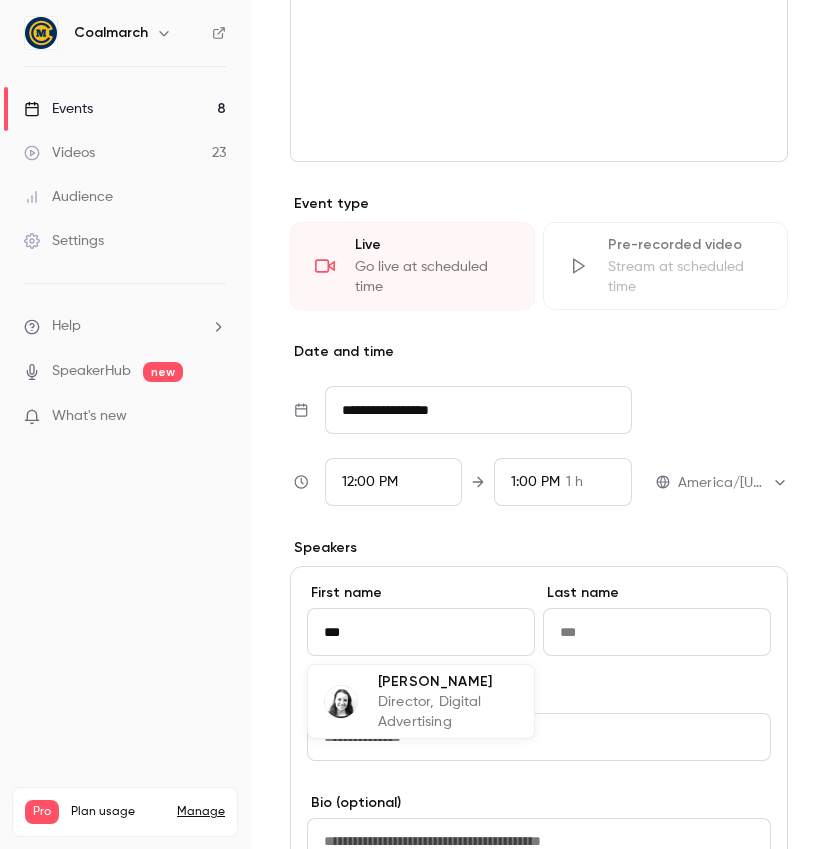 click on "[PERSON_NAME]" at bounding box center (448, 681) 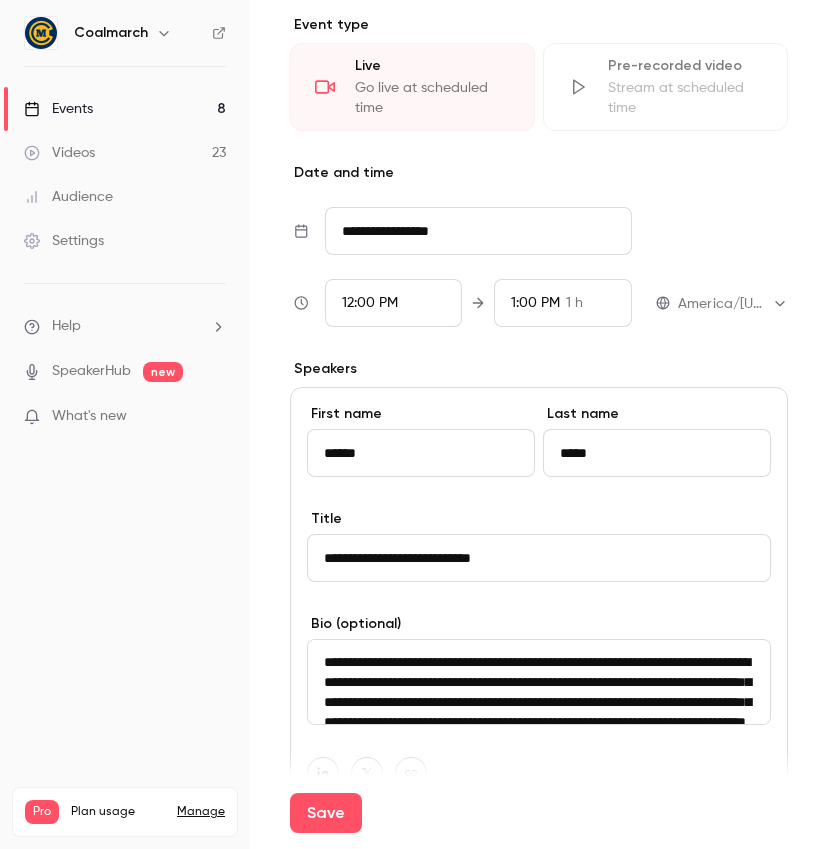 scroll, scrollTop: 930, scrollLeft: 0, axis: vertical 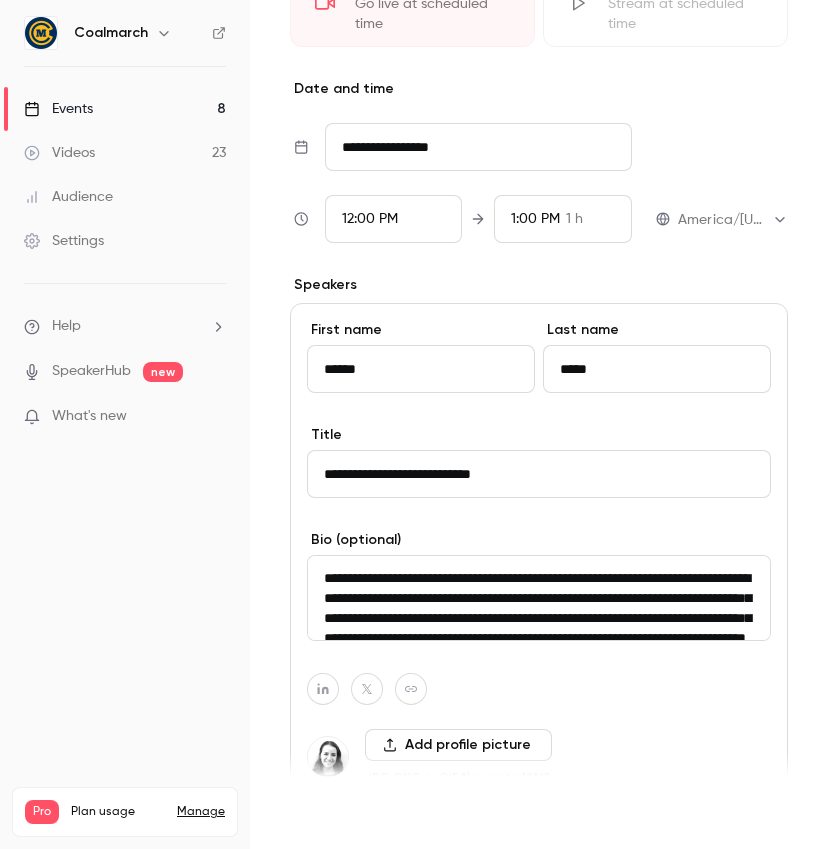 type on "******" 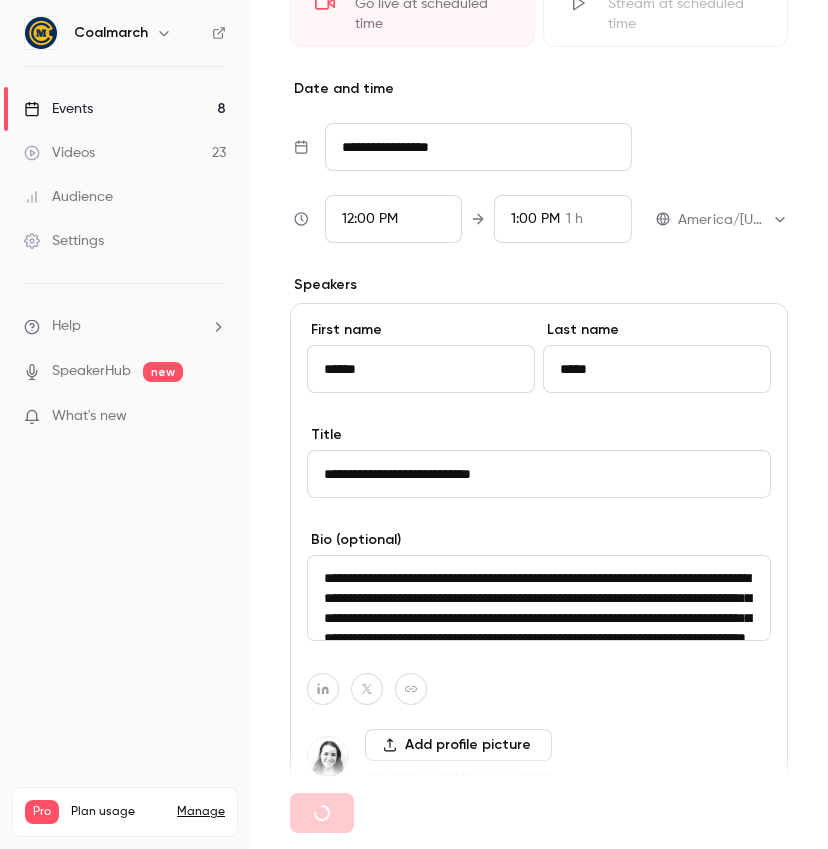 type 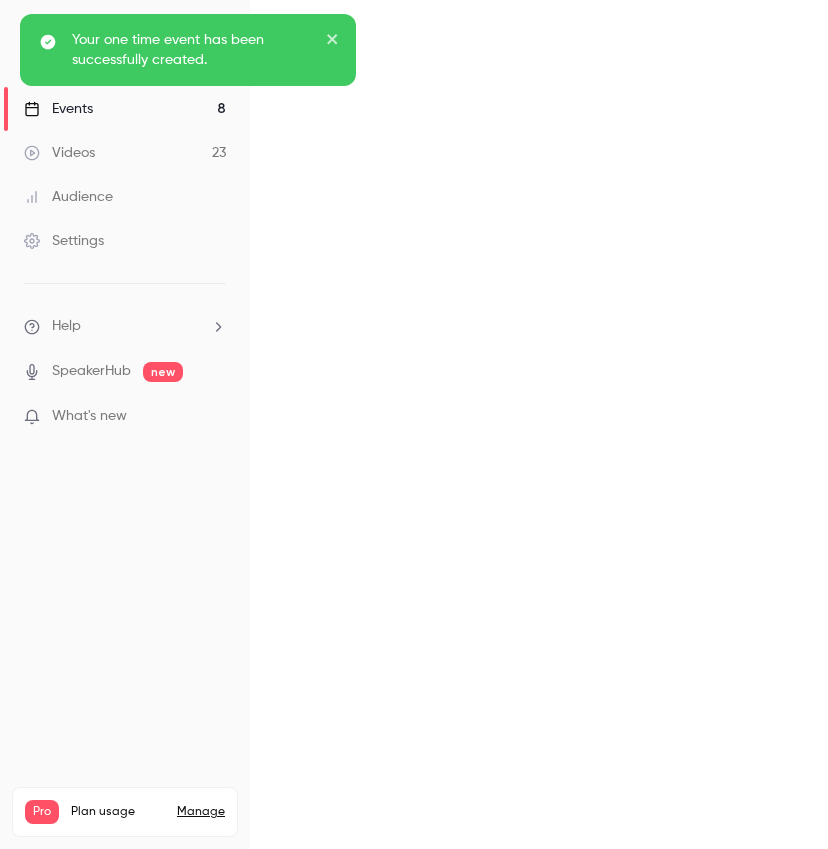 scroll, scrollTop: 0, scrollLeft: 0, axis: both 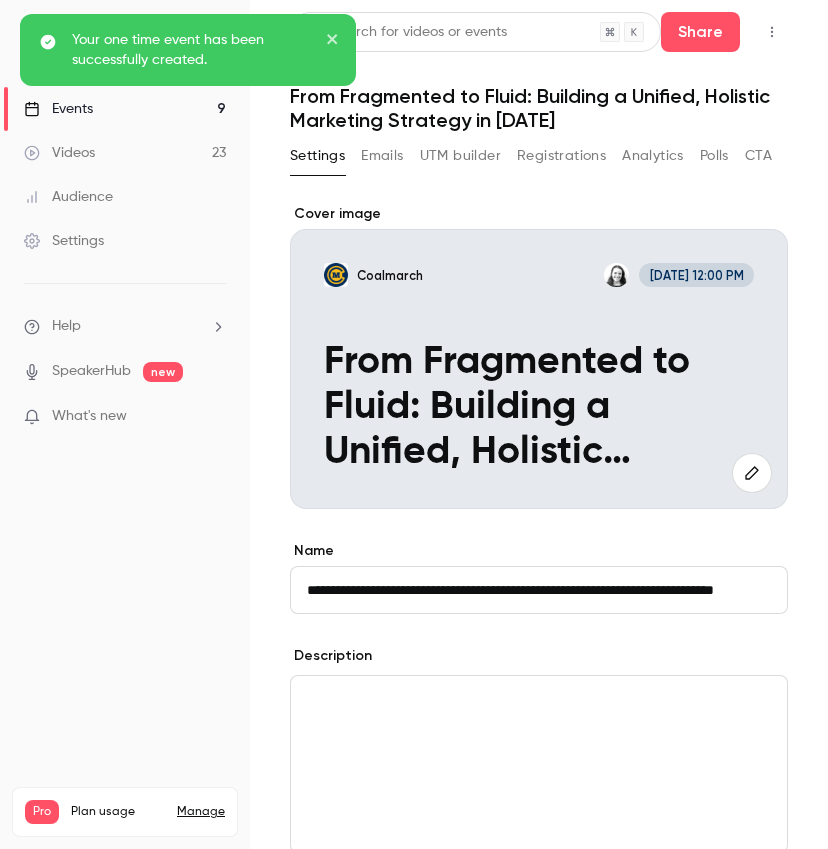 click 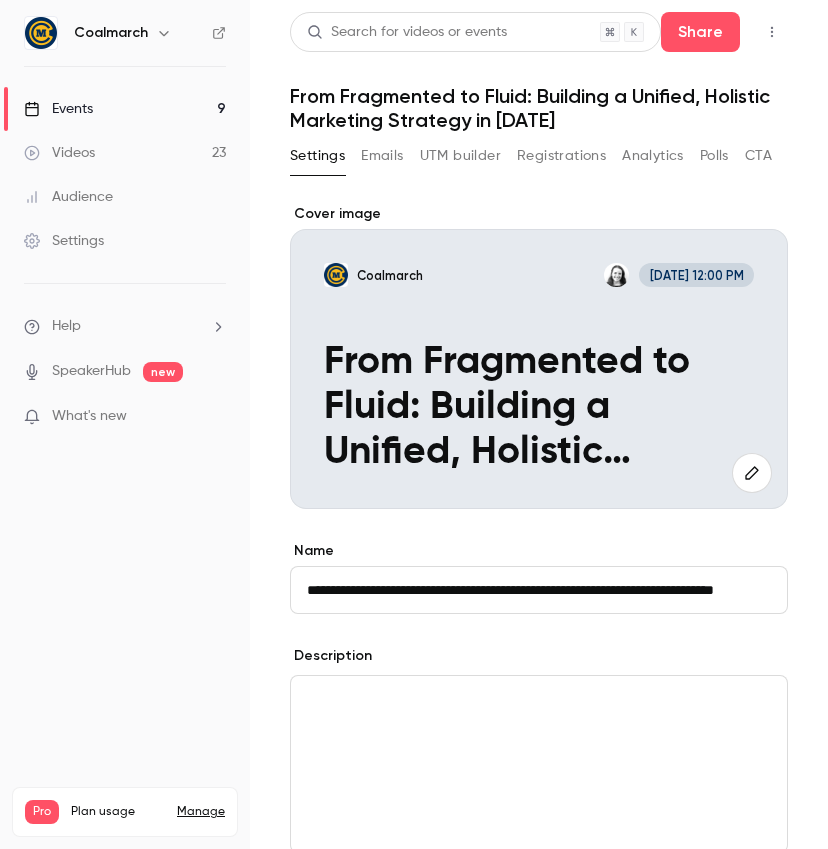 click on "Your one time event has been successfully created." at bounding box center [188, 421] 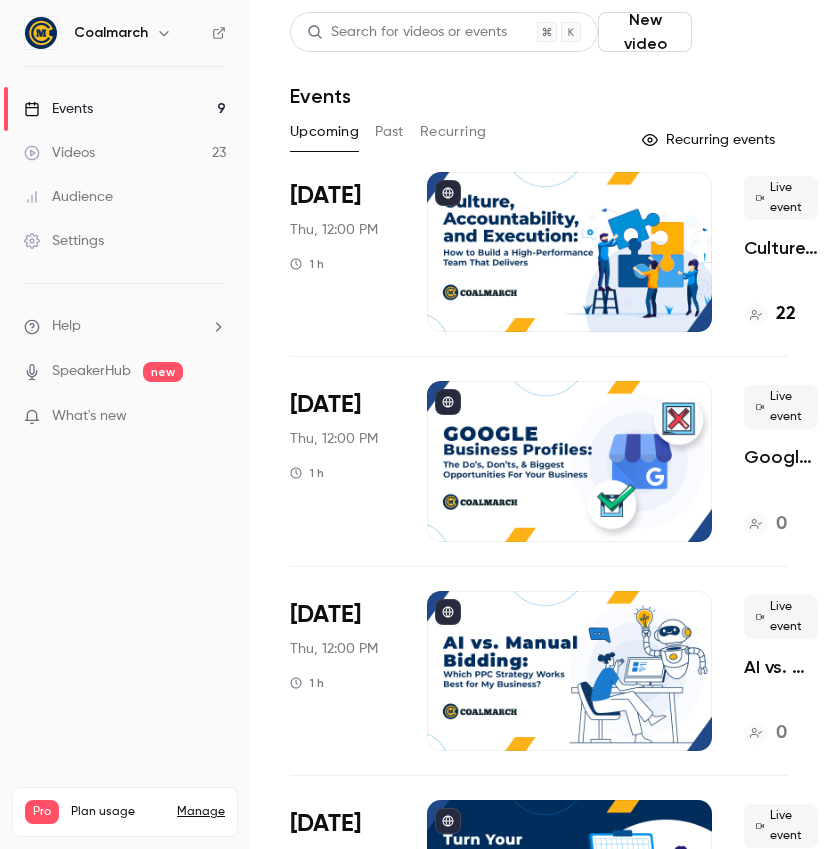click on "Schedule" at bounding box center (744, 32) 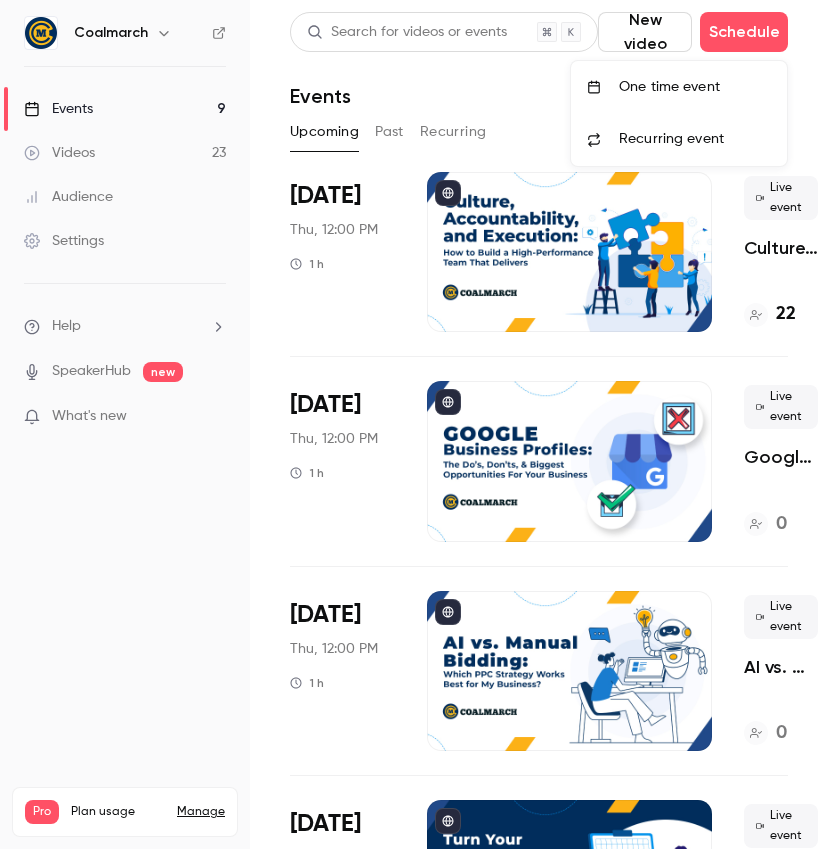 click on "One time event" at bounding box center (679, 87) 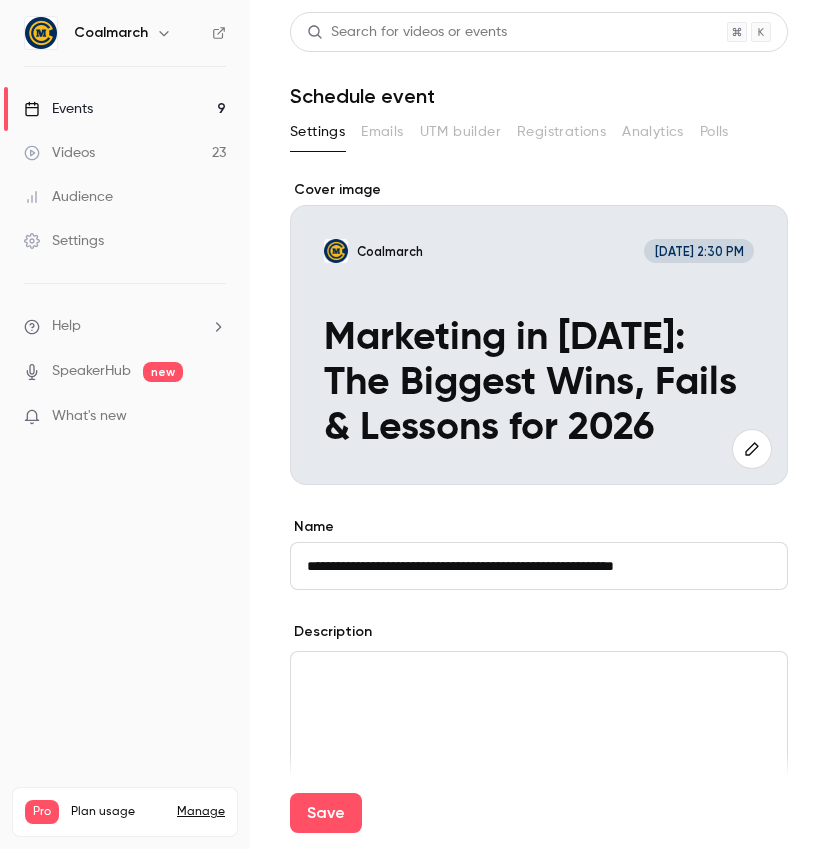 type on "**********" 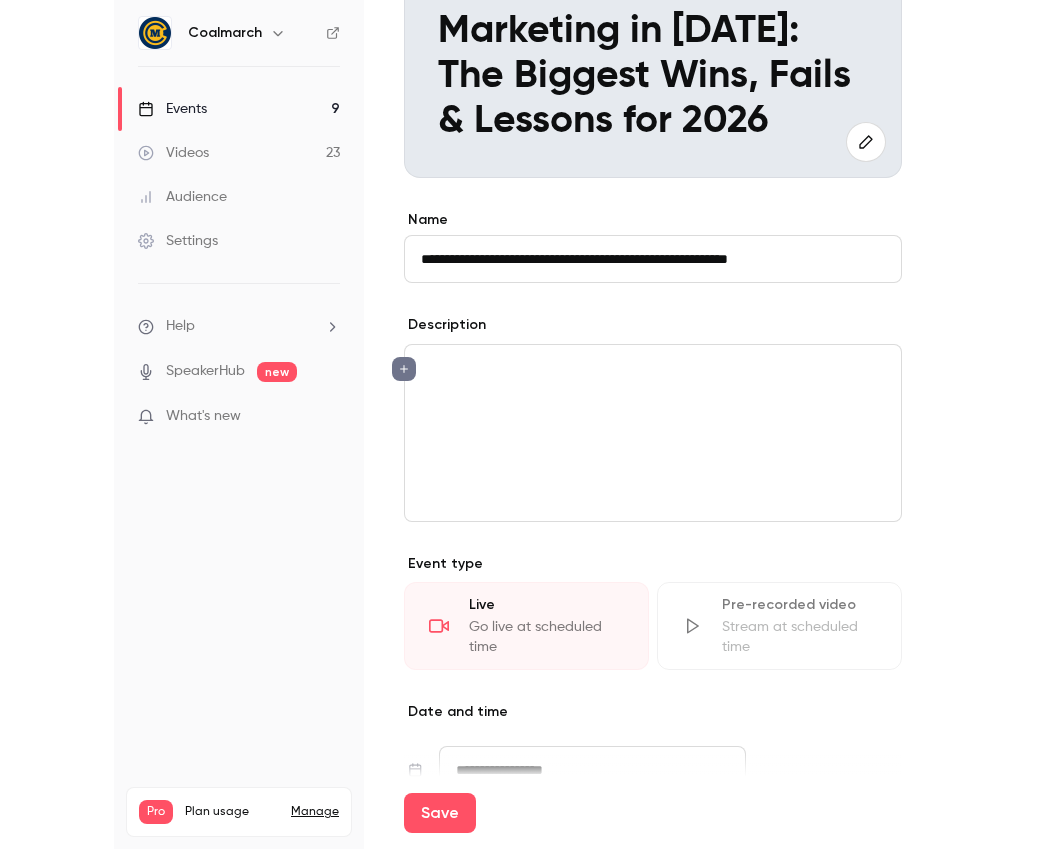 scroll, scrollTop: 558, scrollLeft: 0, axis: vertical 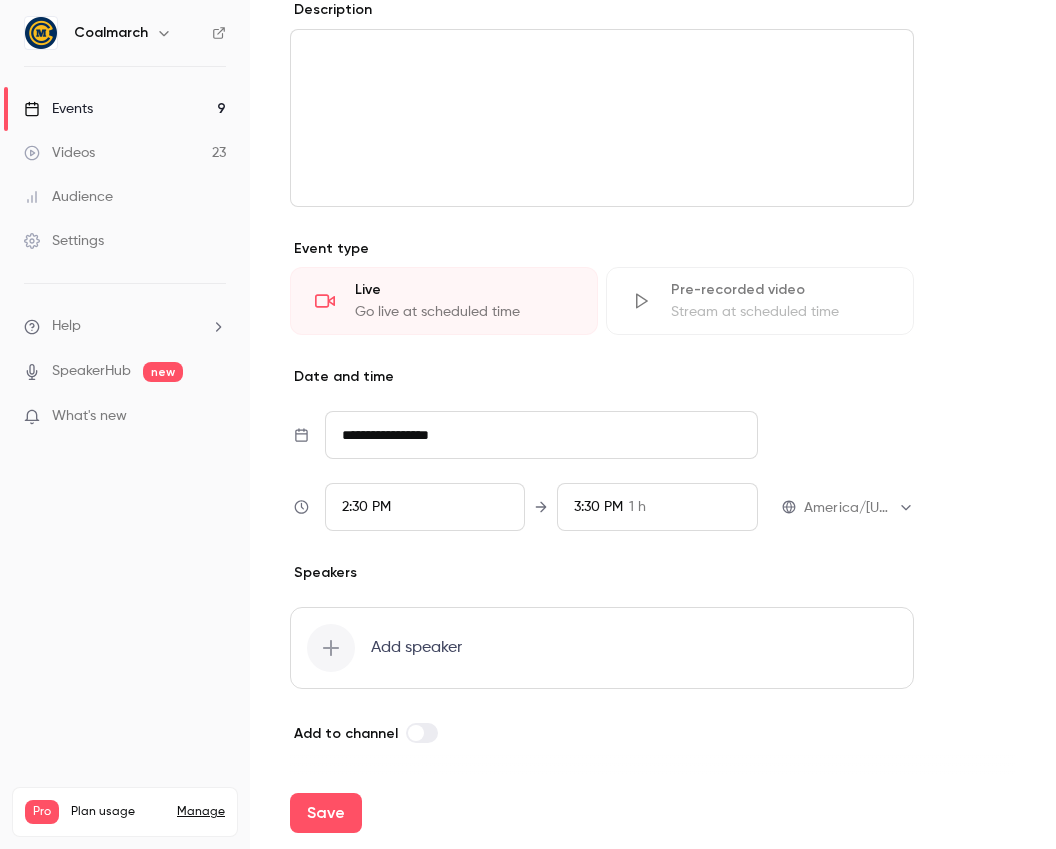 click 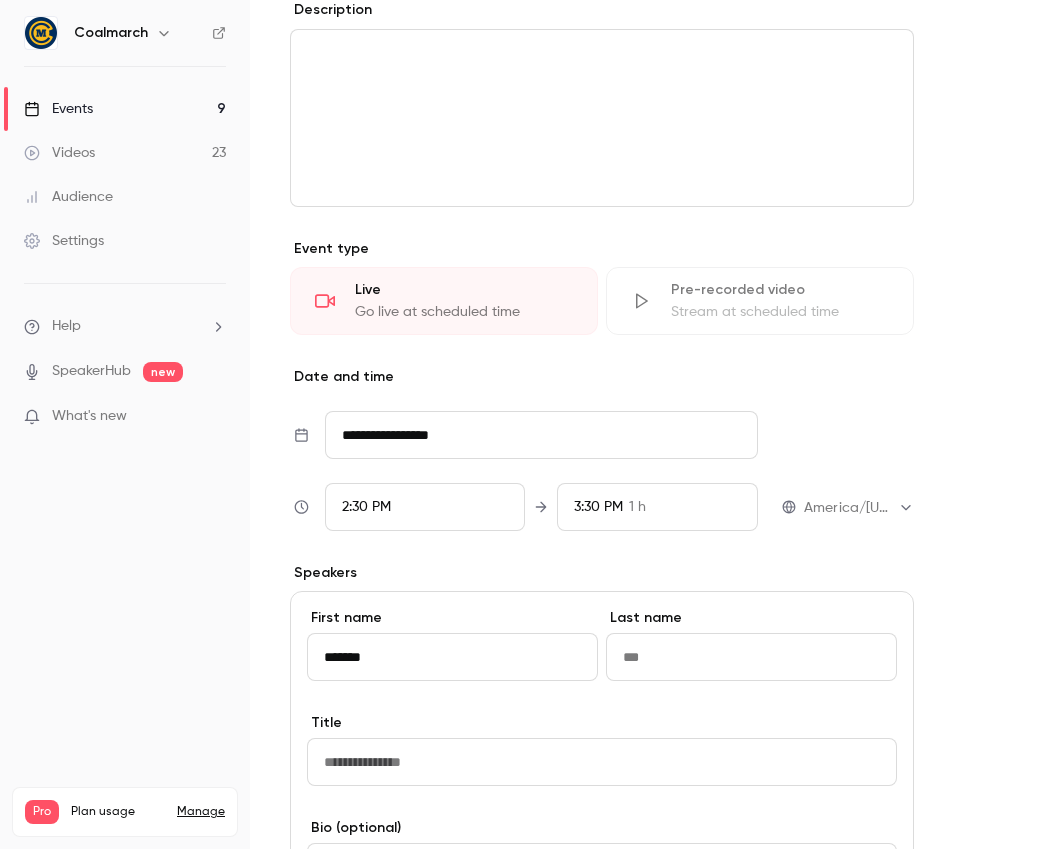 type on "*******" 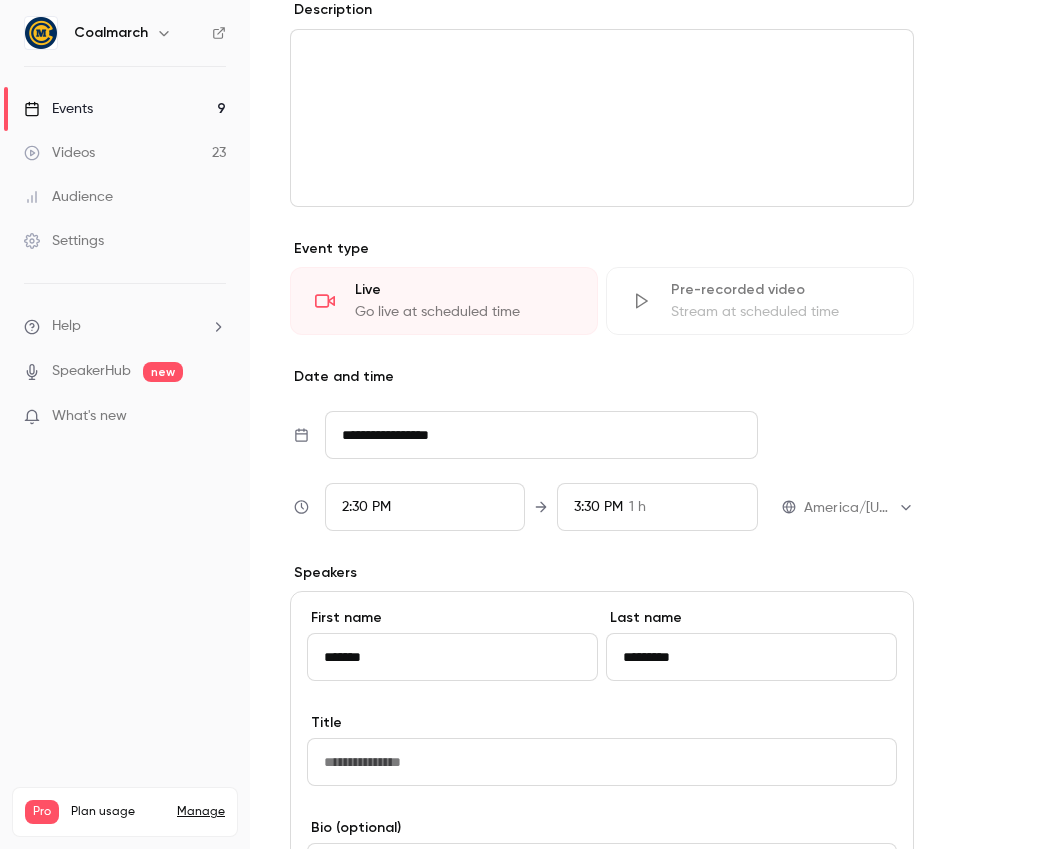 type on "*********" 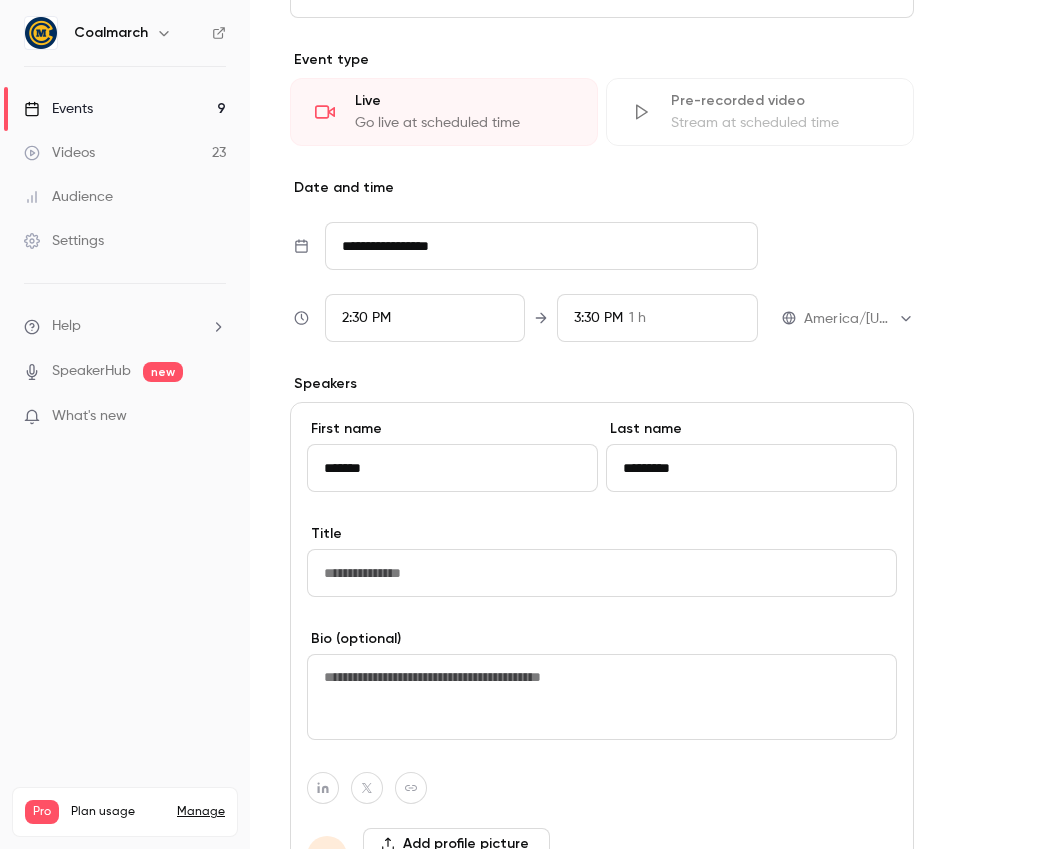 scroll, scrollTop: 970, scrollLeft: 0, axis: vertical 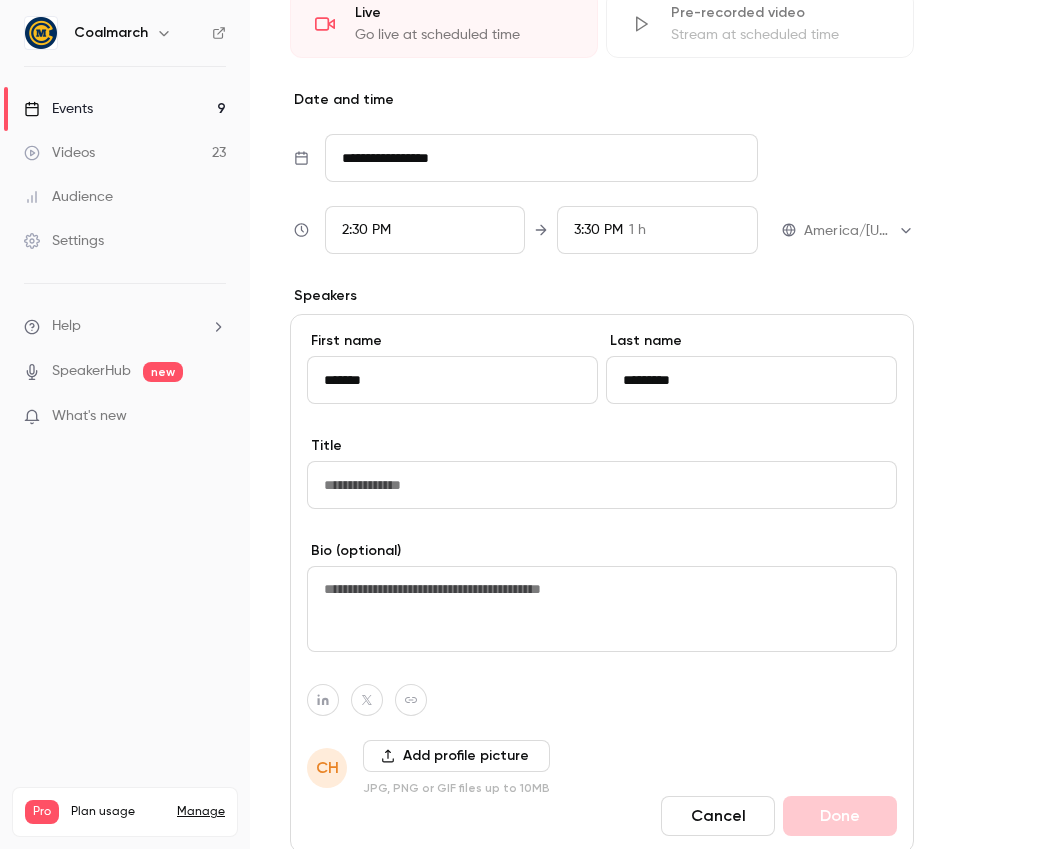 click at bounding box center (602, 485) 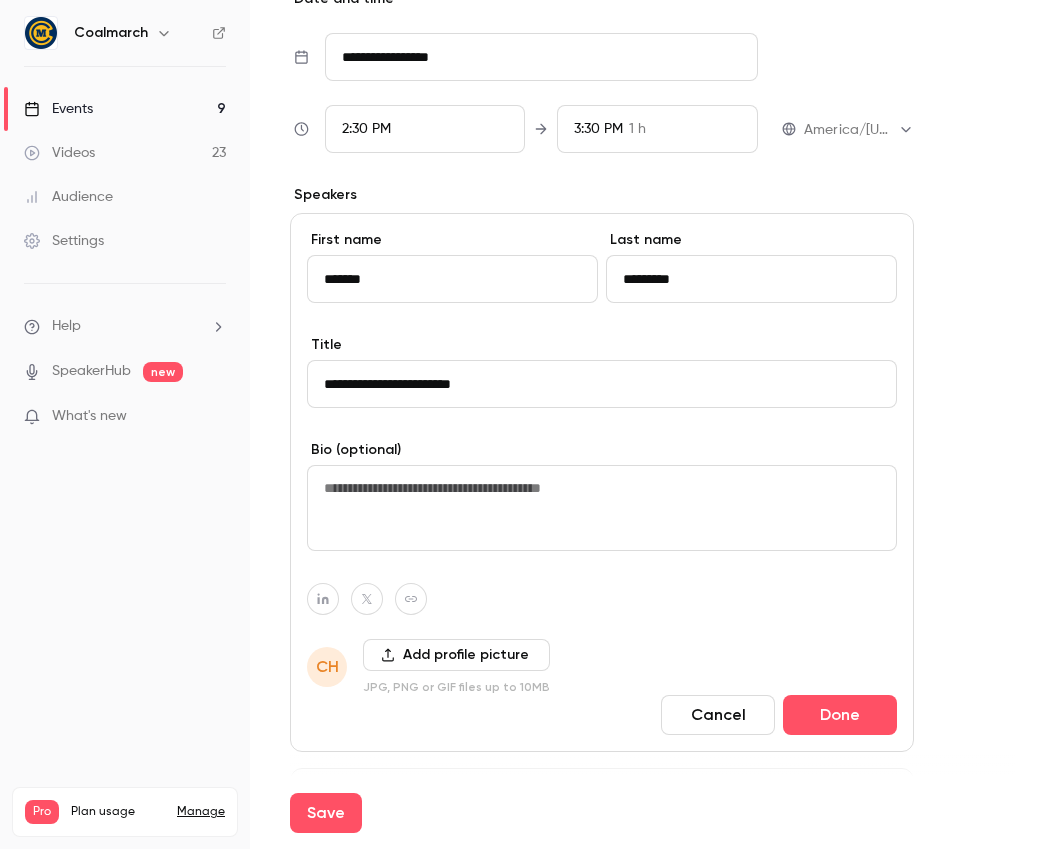 scroll, scrollTop: 1068, scrollLeft: 0, axis: vertical 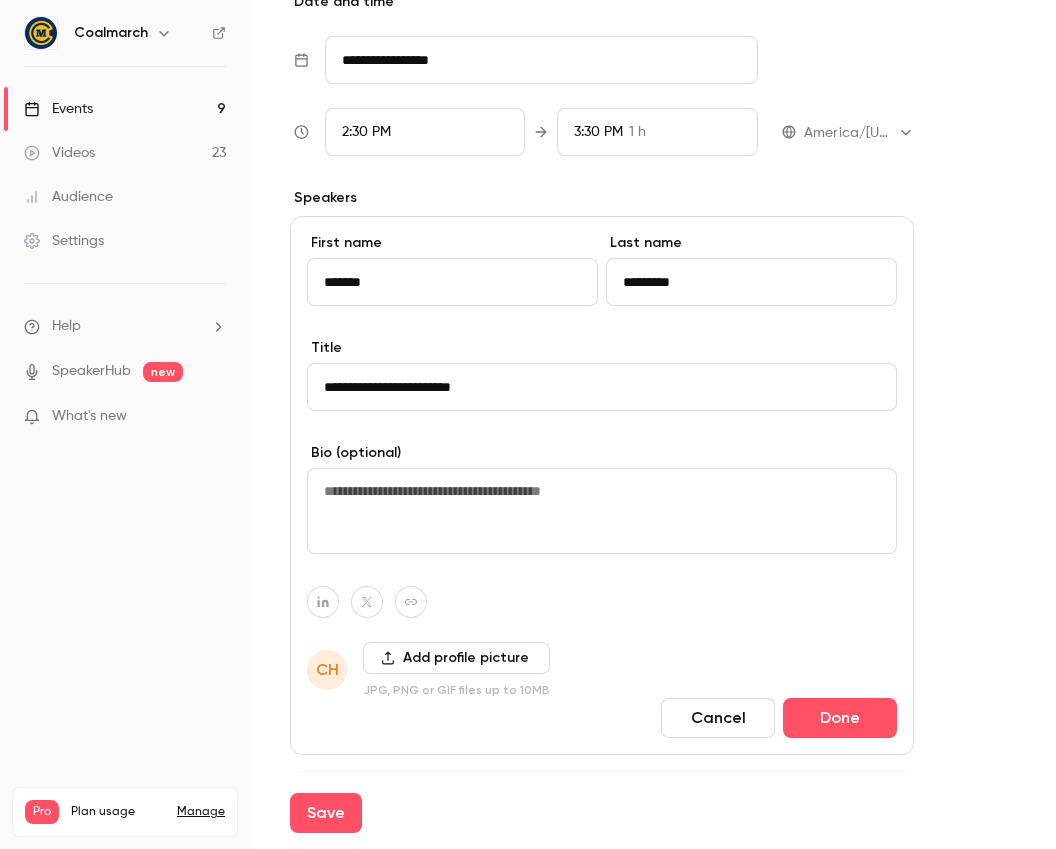 type on "**********" 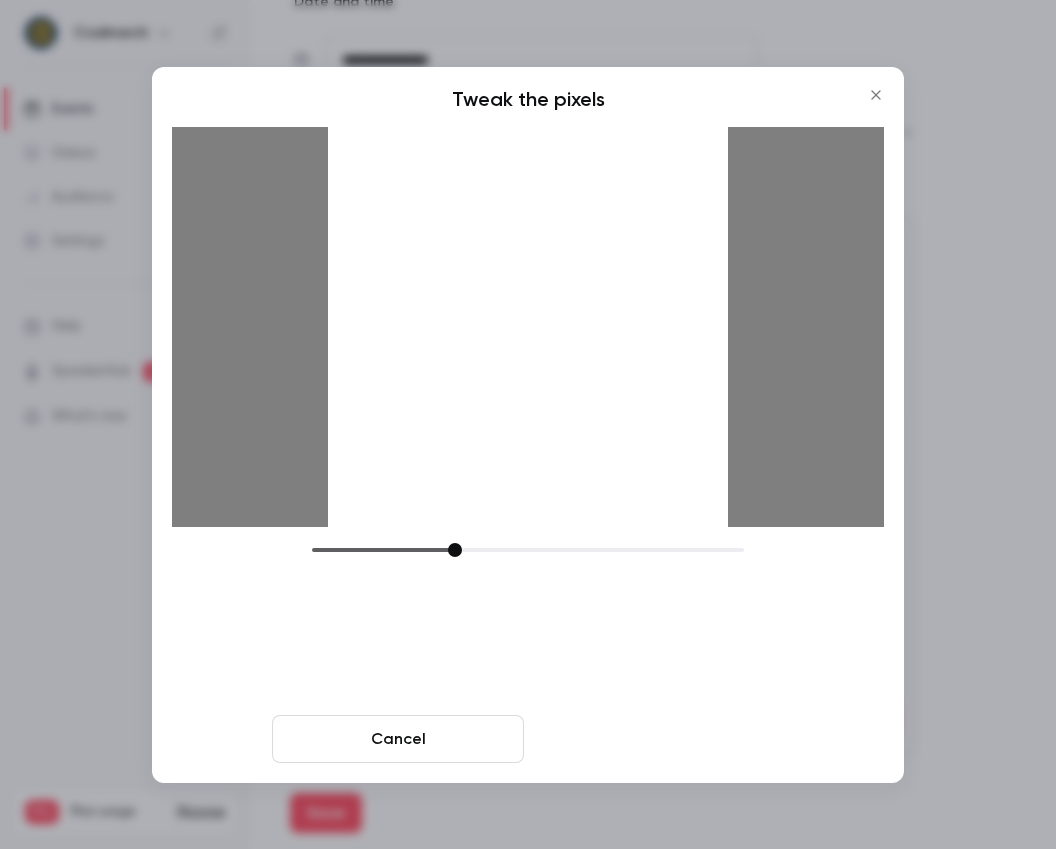 click on "Crop and save" at bounding box center [658, 739] 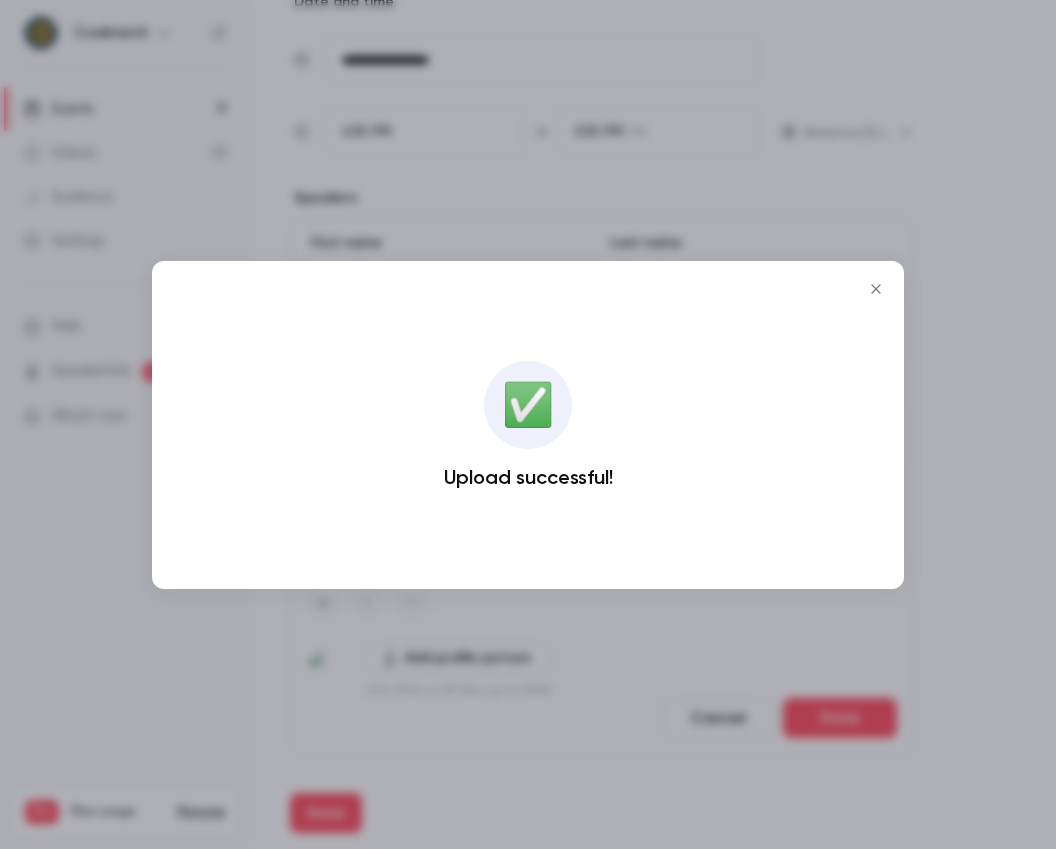 click 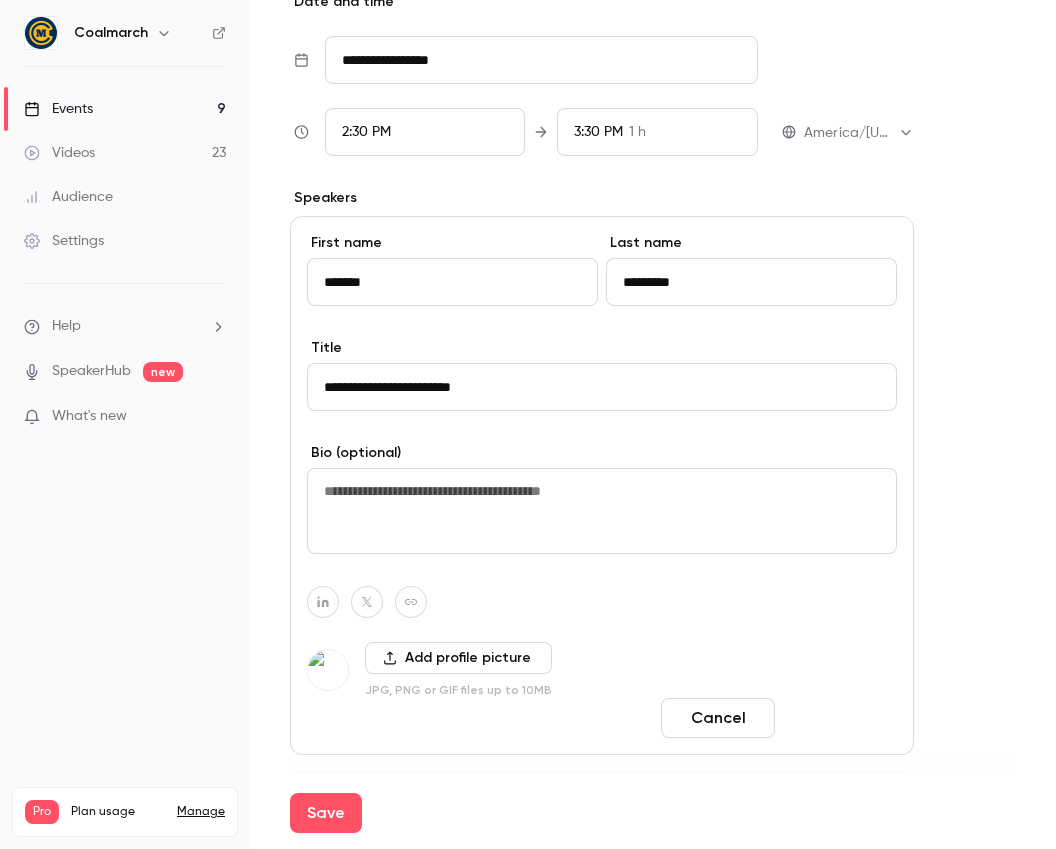 click on "Done" at bounding box center (840, 718) 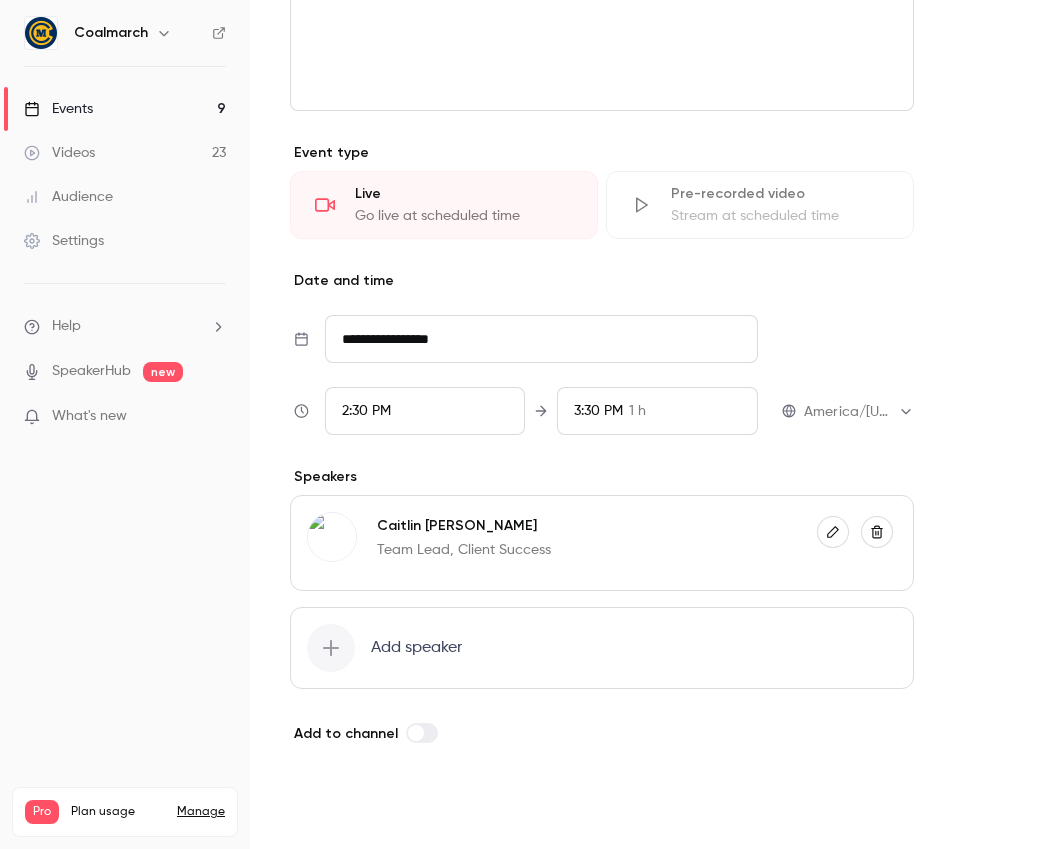 click on "Save" at bounding box center [326, 813] 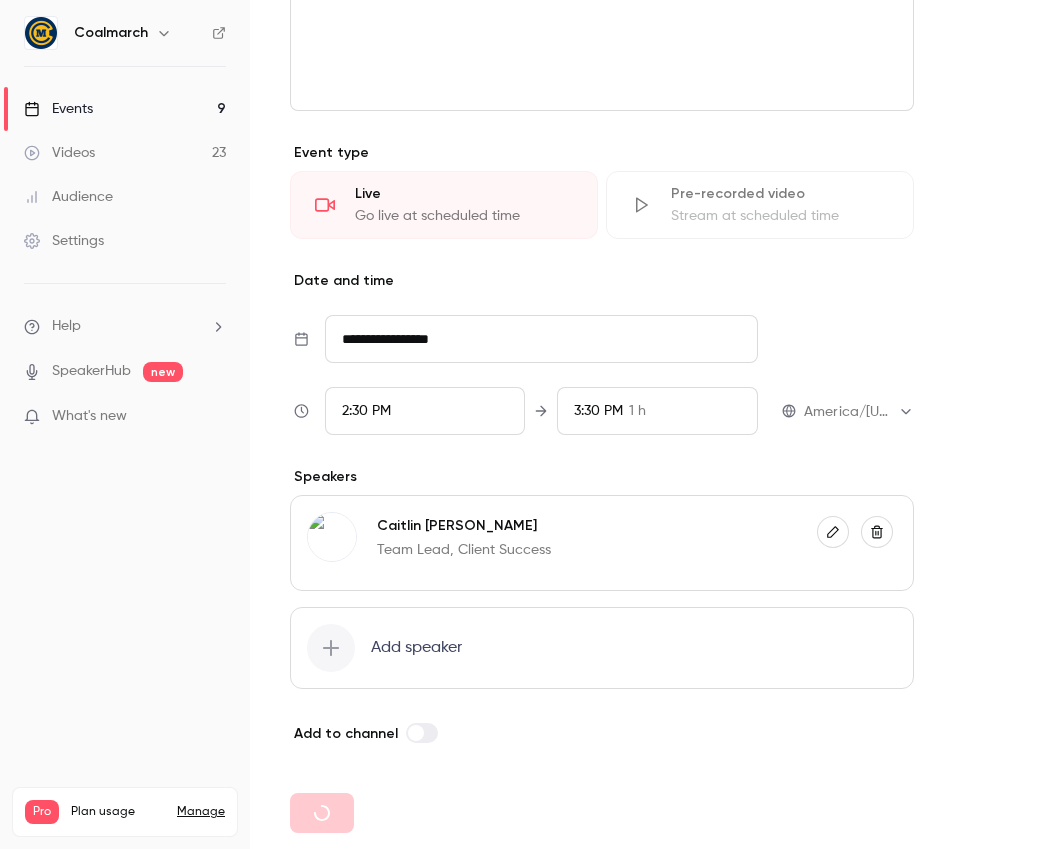type 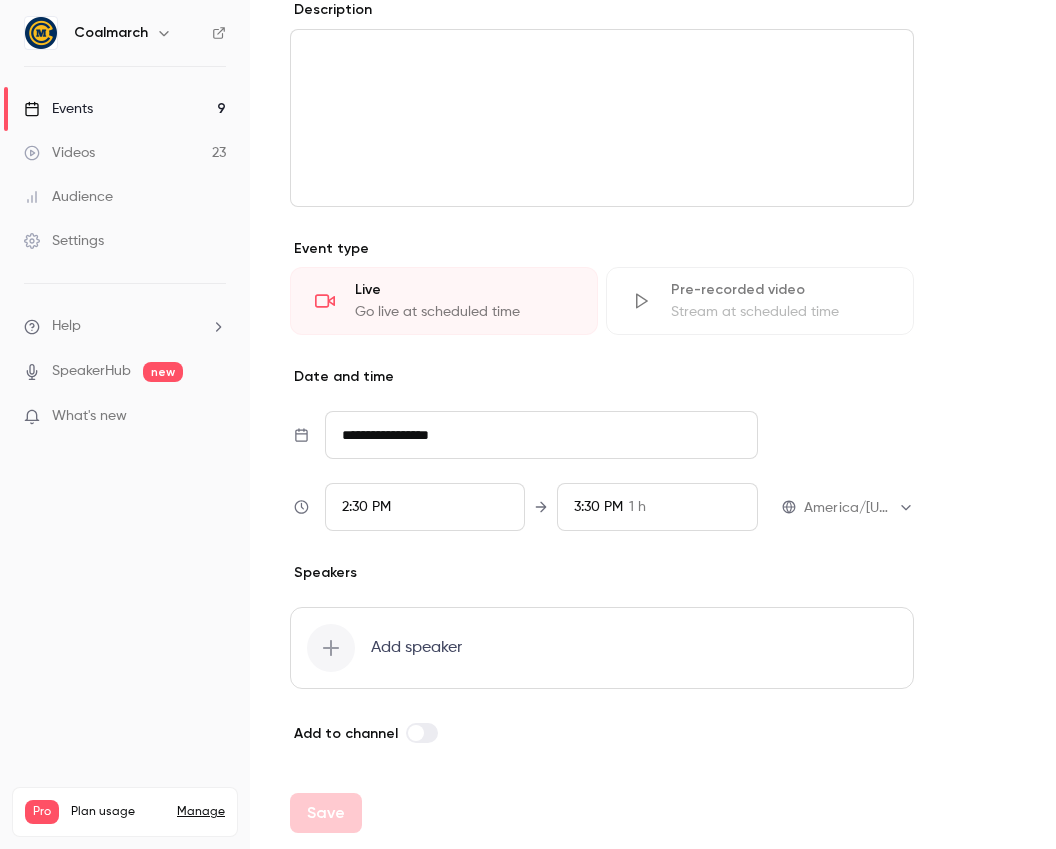 scroll, scrollTop: 0, scrollLeft: 0, axis: both 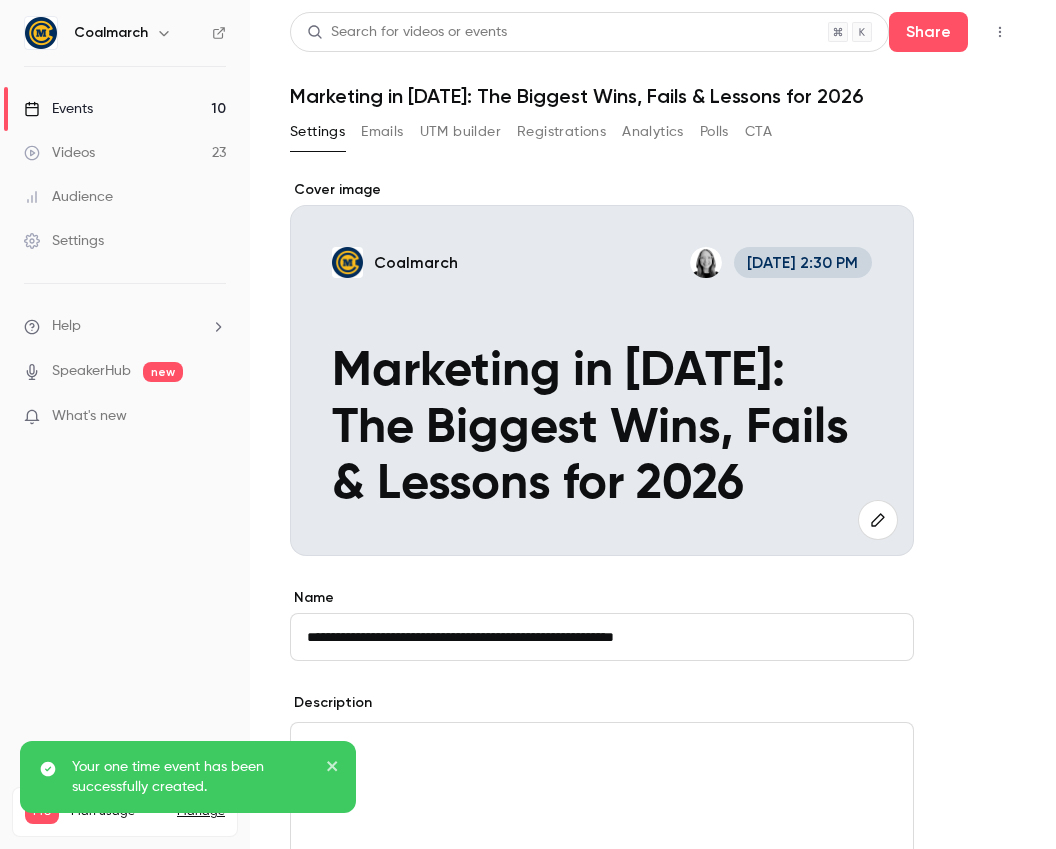 click on "Events 10" at bounding box center [125, 109] 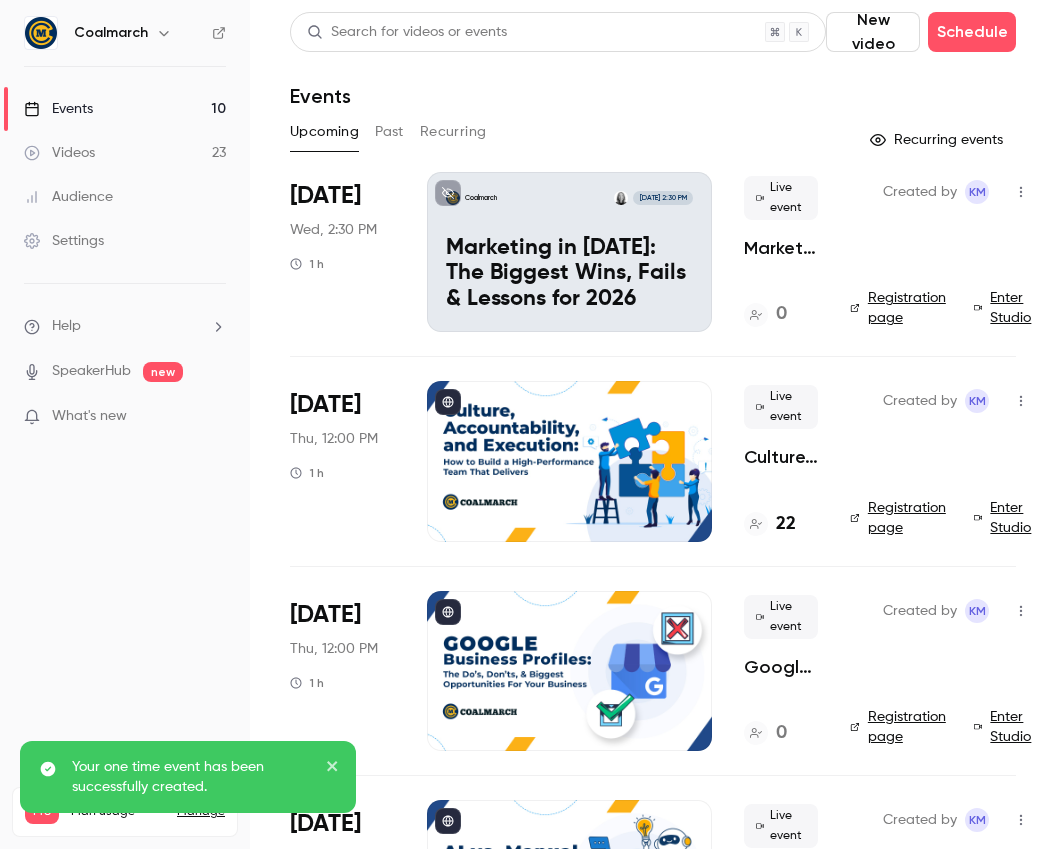 scroll, scrollTop: 24, scrollLeft: 0, axis: vertical 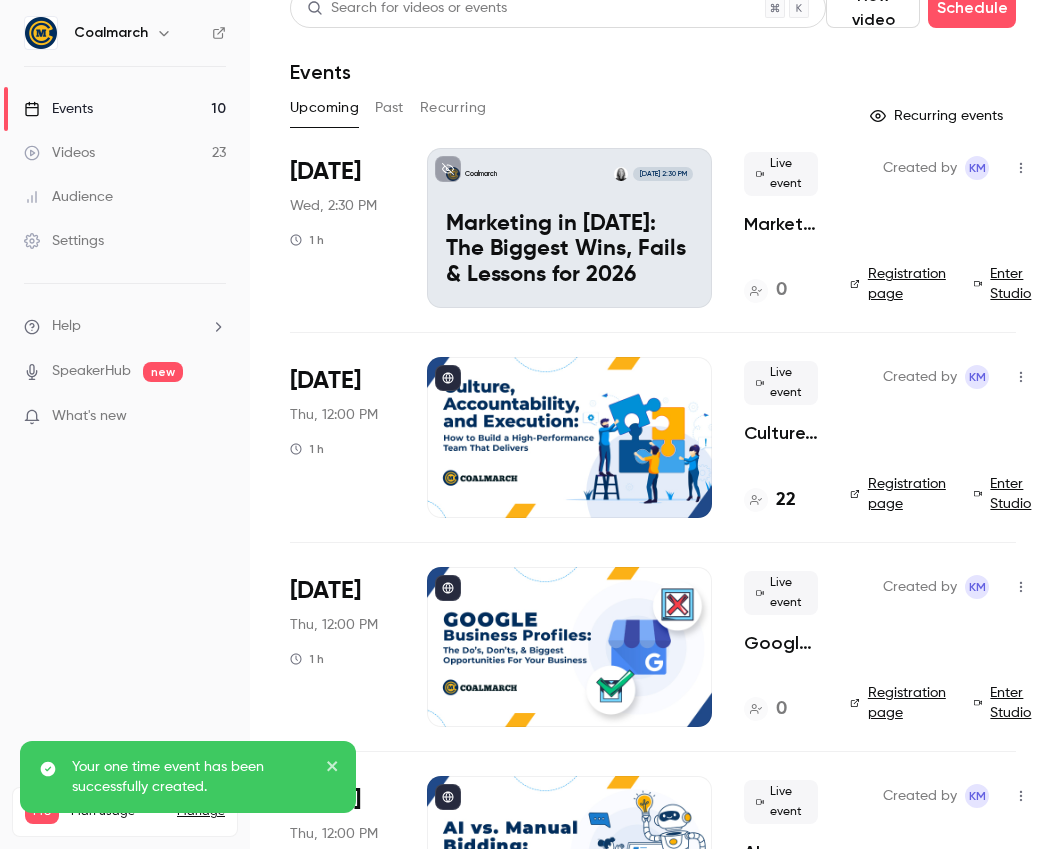 click on "Marketing in [DATE]: The Biggest Wins, Fails & Lessons for 2026" at bounding box center (569, 250) 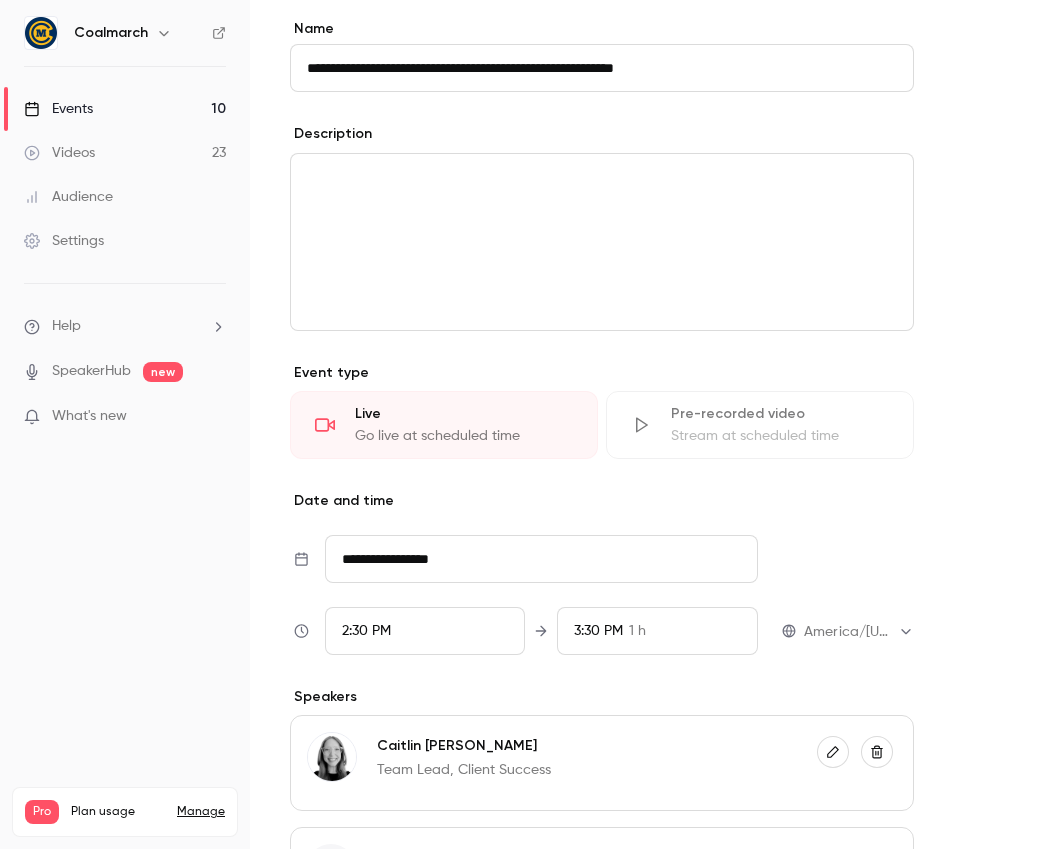 scroll, scrollTop: 797, scrollLeft: 0, axis: vertical 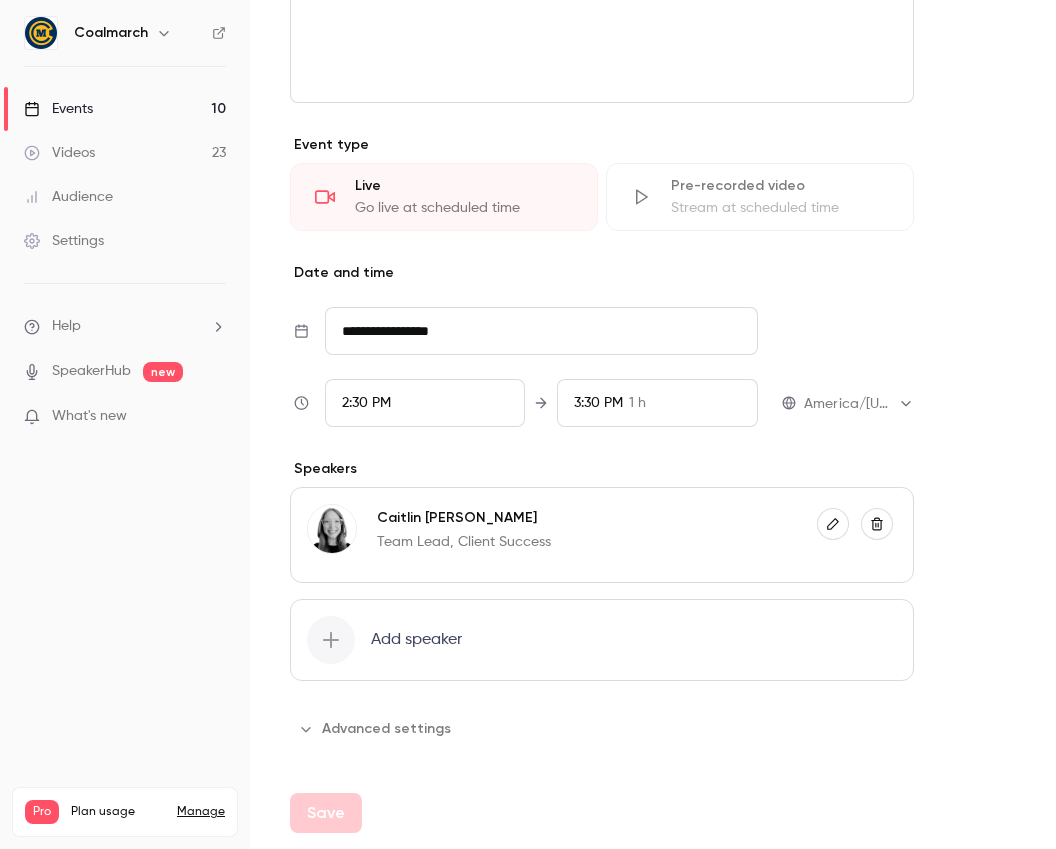 click on "**********" at bounding box center (541, 331) 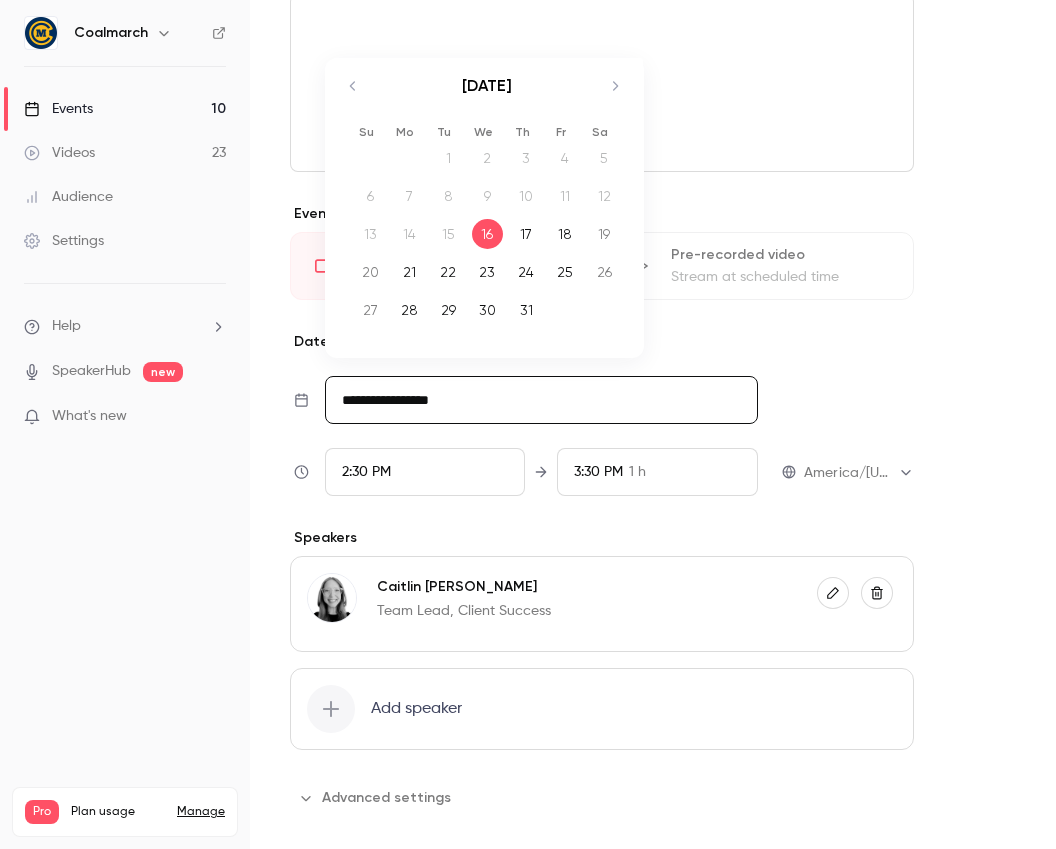 scroll, scrollTop: 718, scrollLeft: 0, axis: vertical 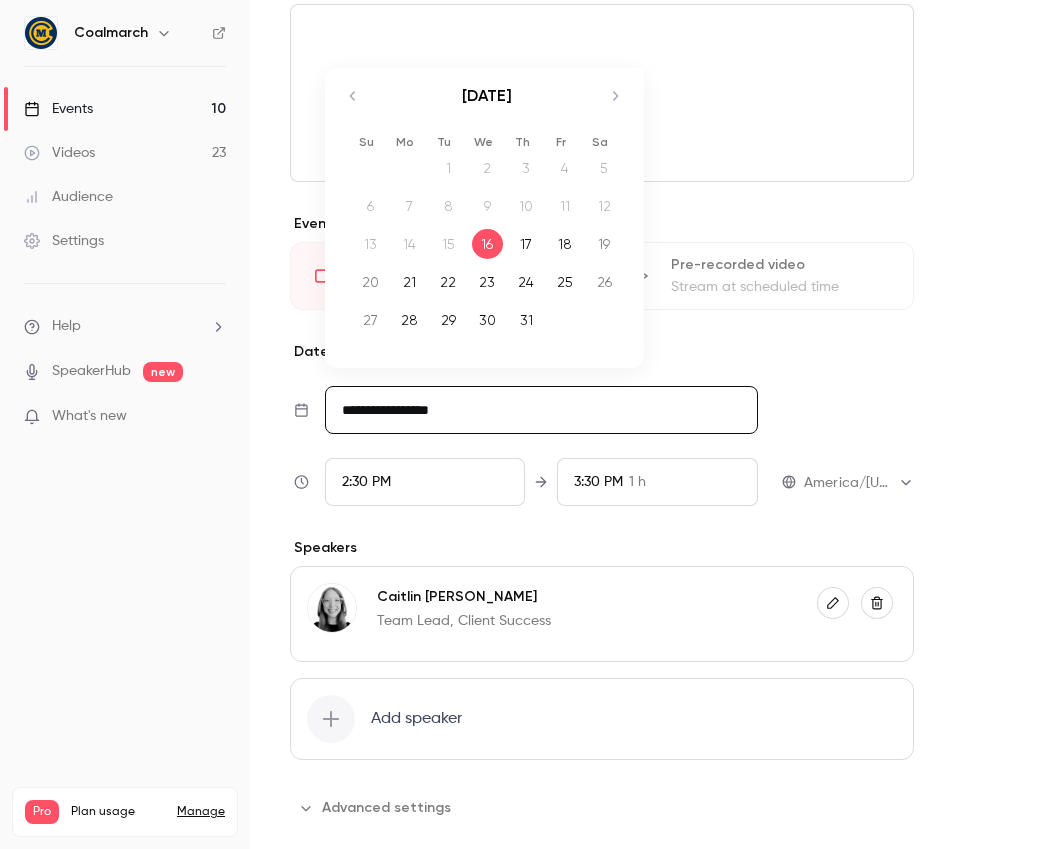 click 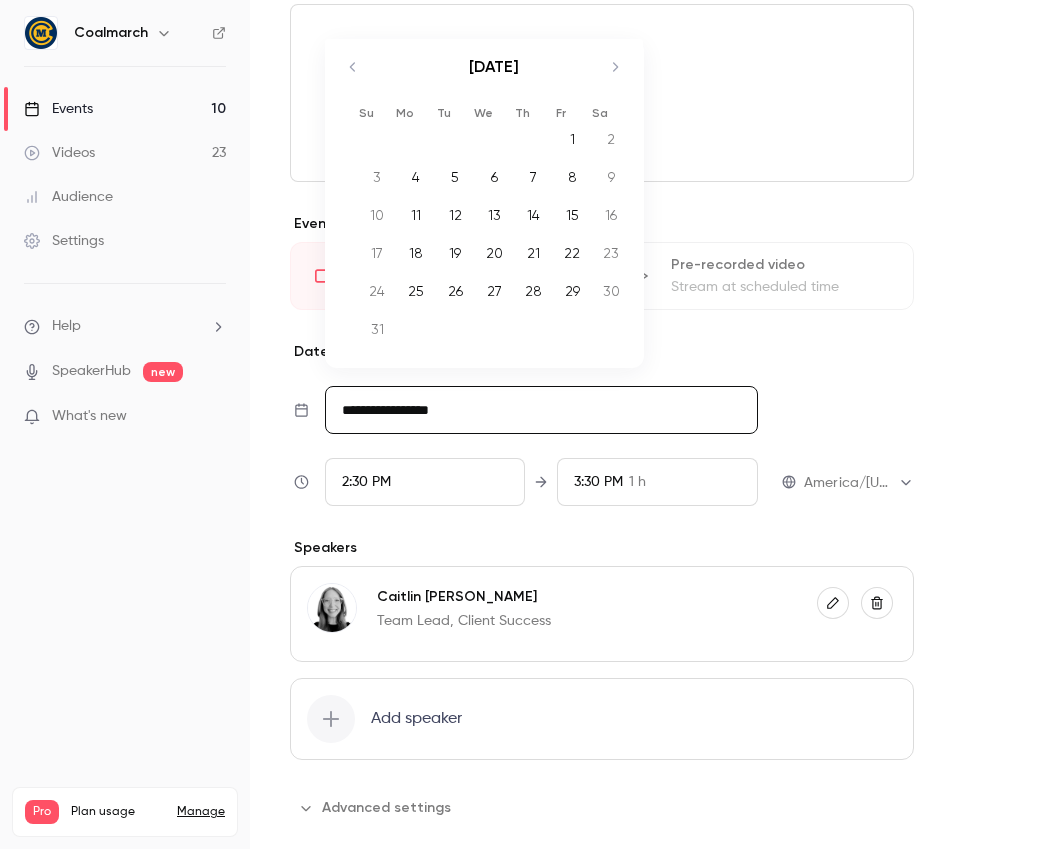 click on "[DATE]" at bounding box center (494, 77) 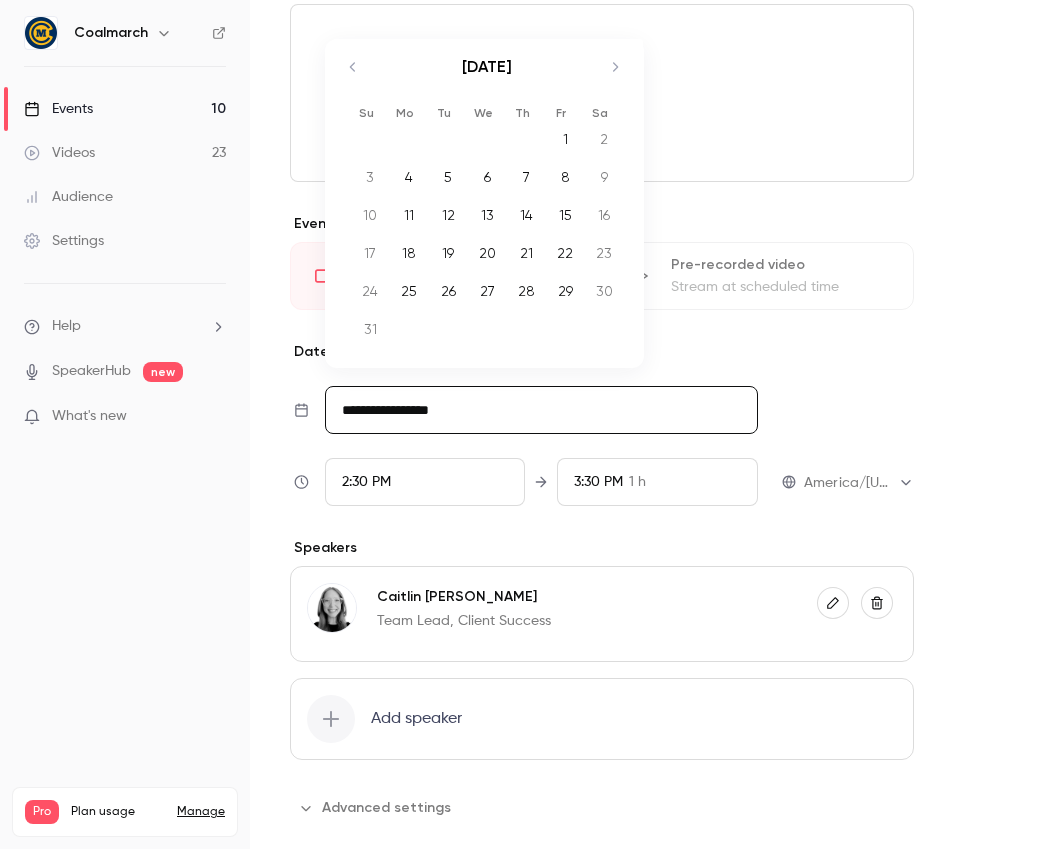 click on "[DATE]" at bounding box center [487, 77] 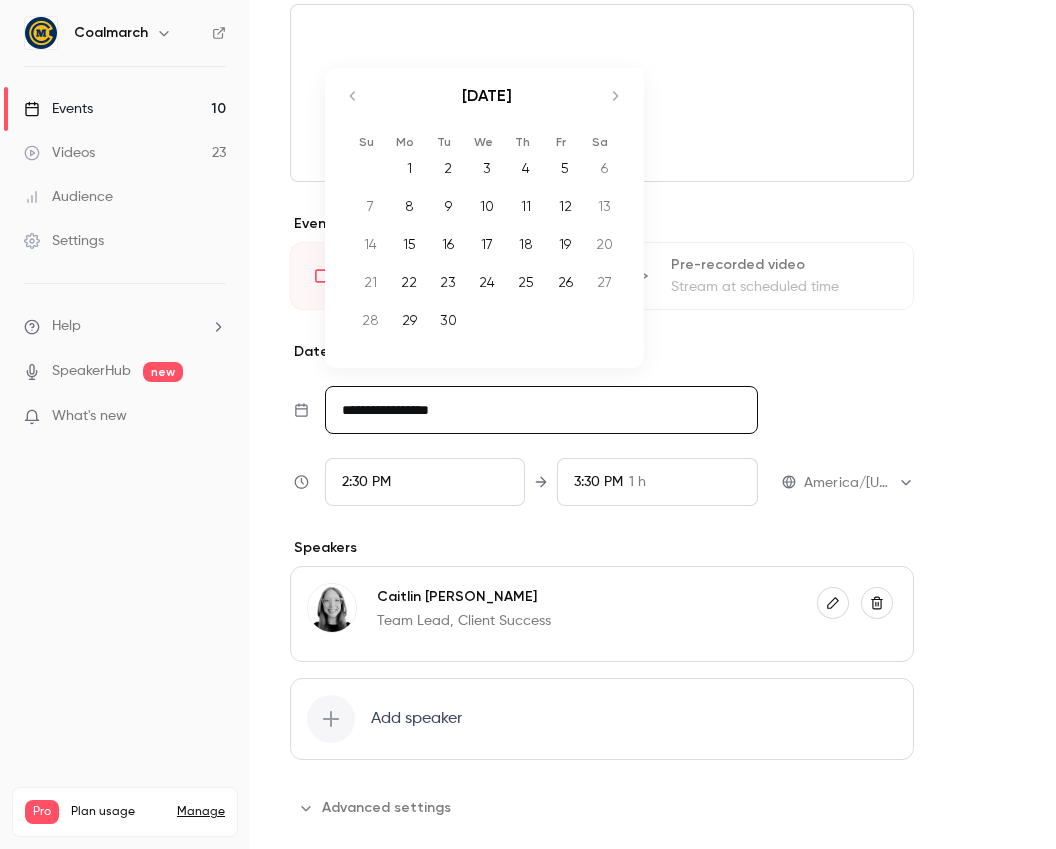 click on "[DATE]" at bounding box center (487, 106) 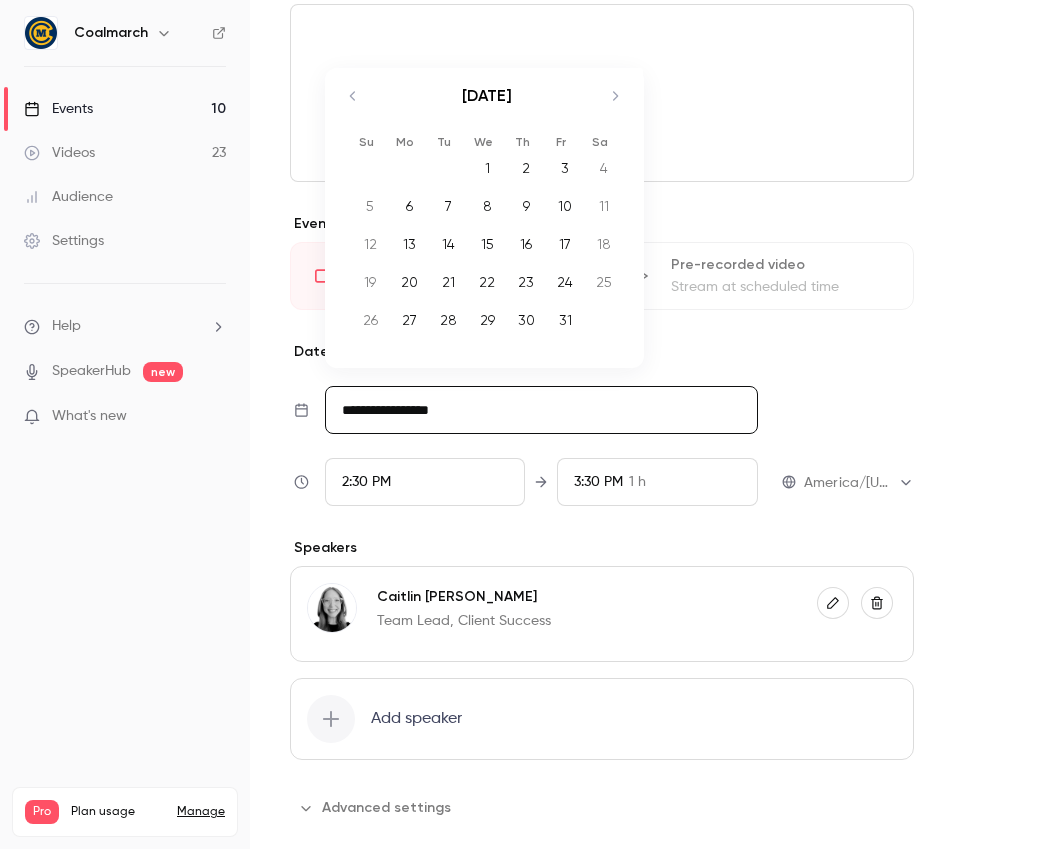click 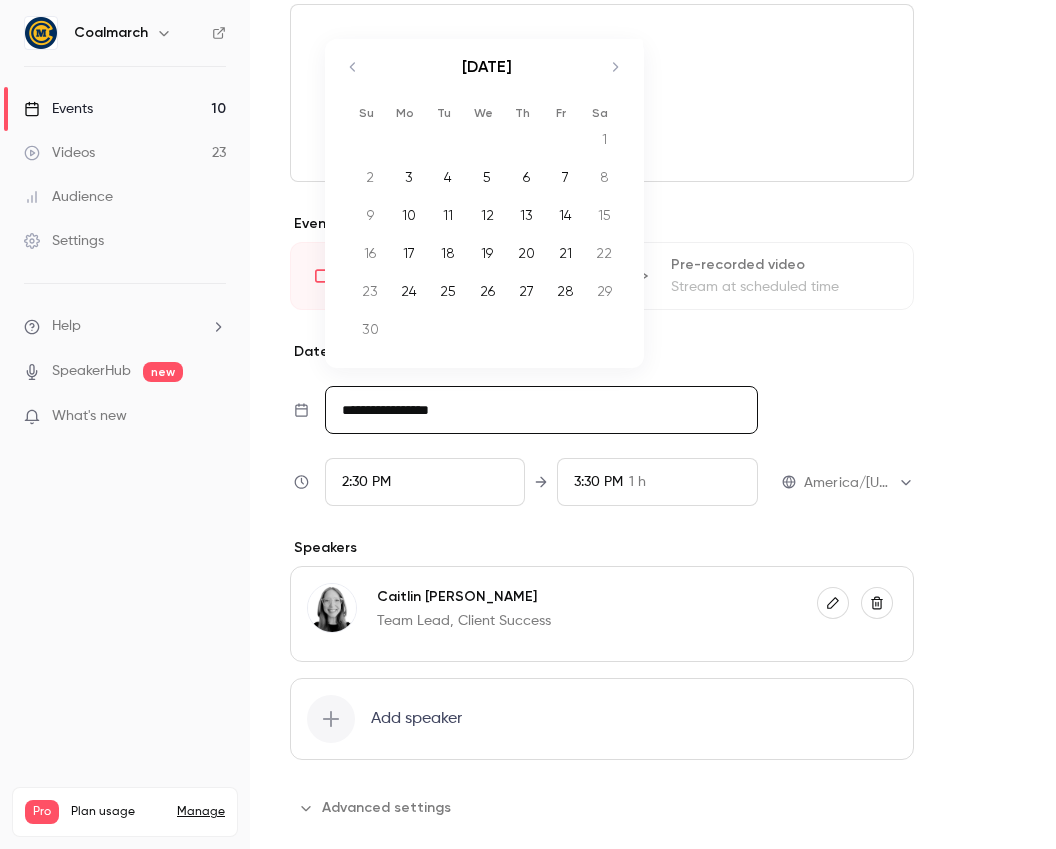 click on "13" at bounding box center [526, 215] 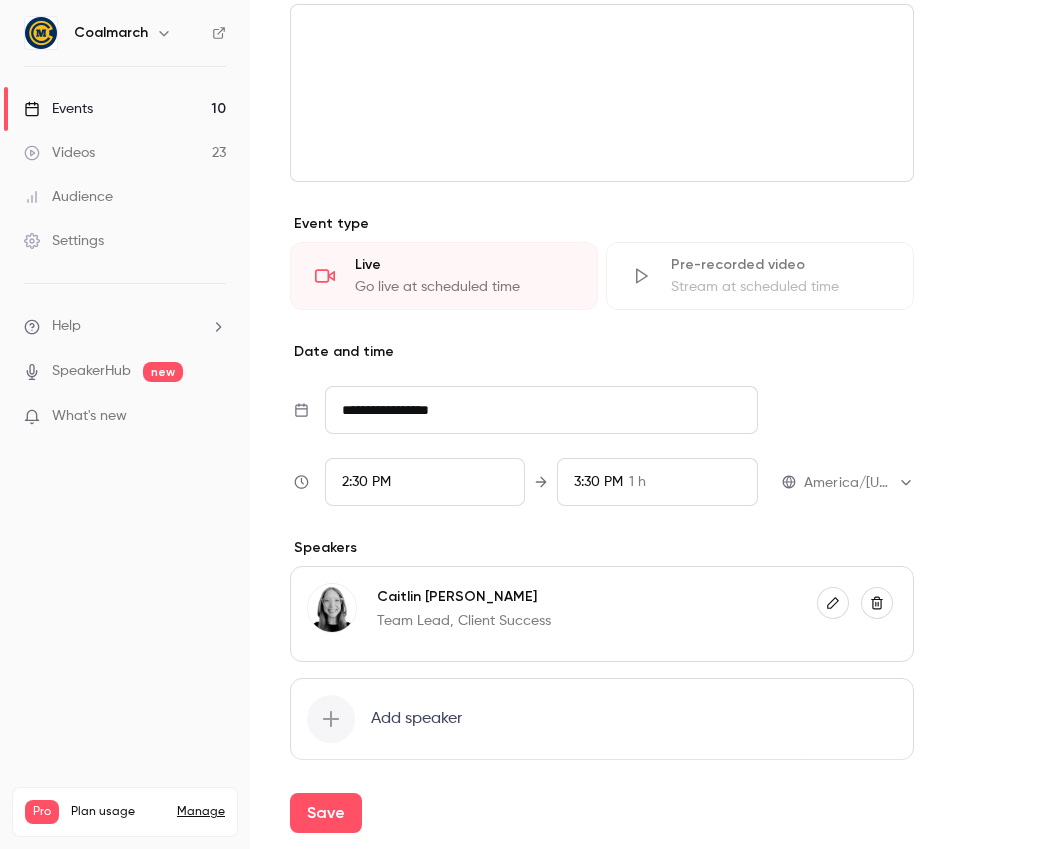 click on "2:30 PM" at bounding box center [366, 482] 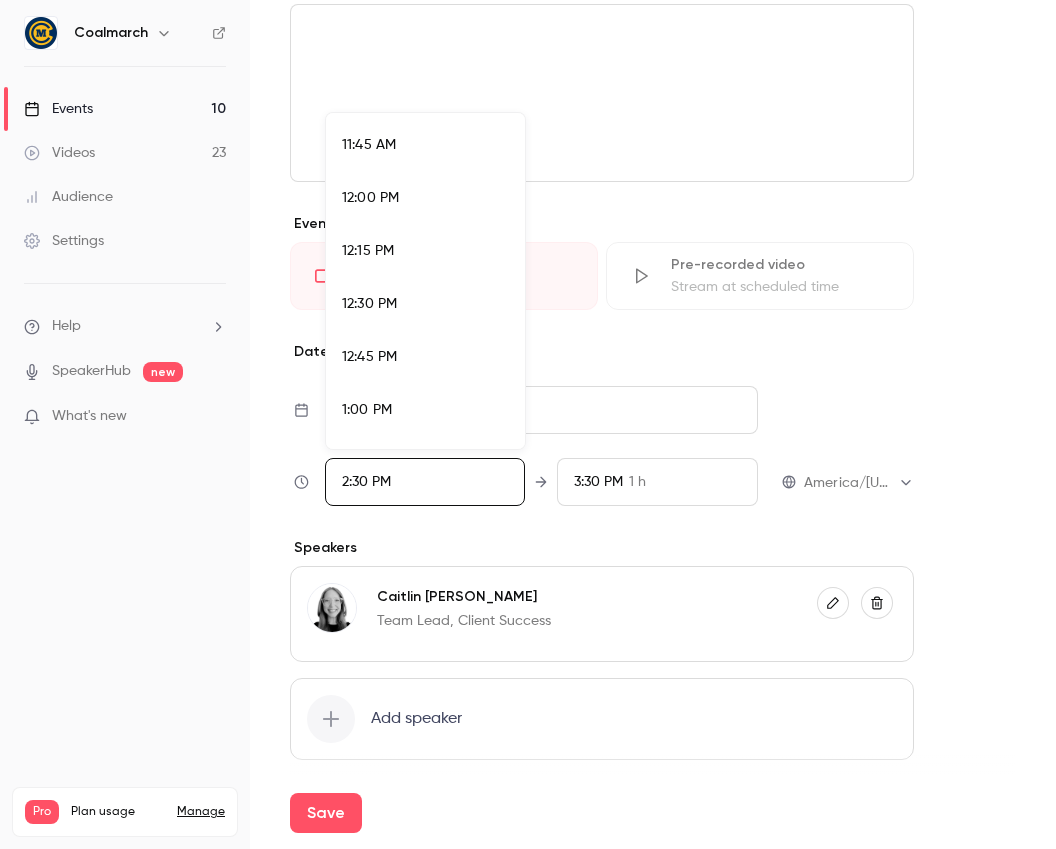 scroll, scrollTop: 2478, scrollLeft: 0, axis: vertical 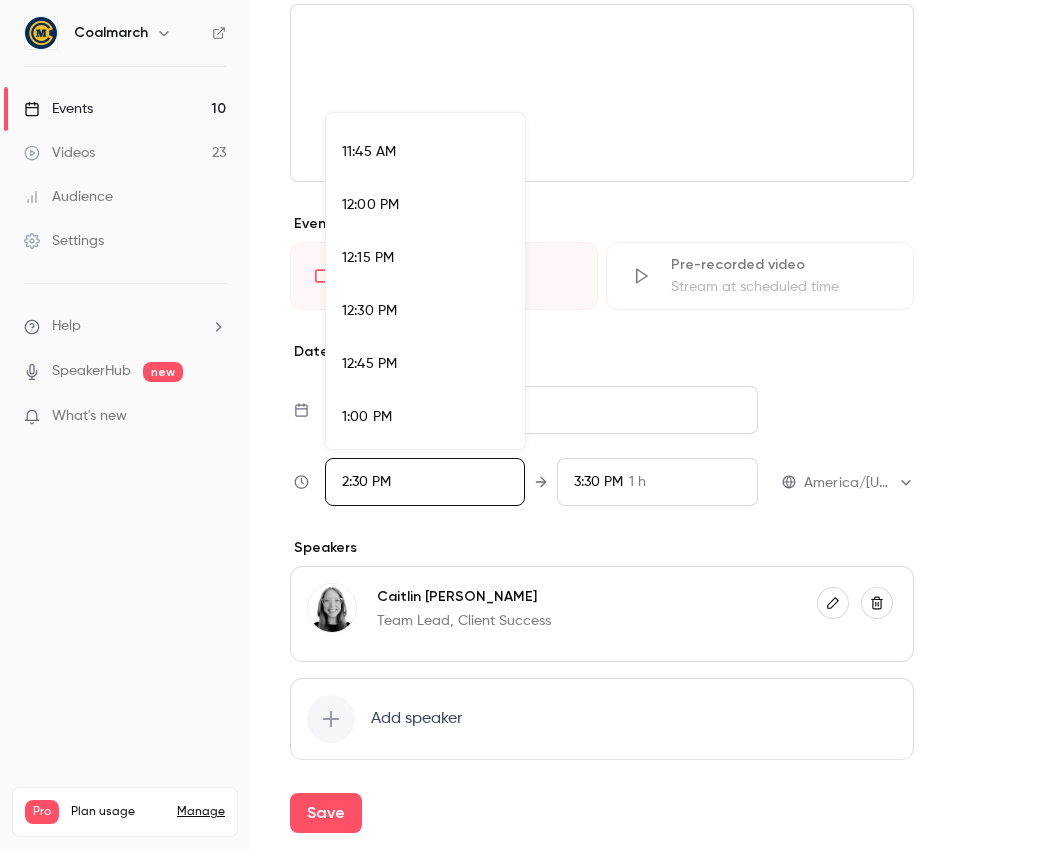 click on "12:00 PM" at bounding box center (425, 205) 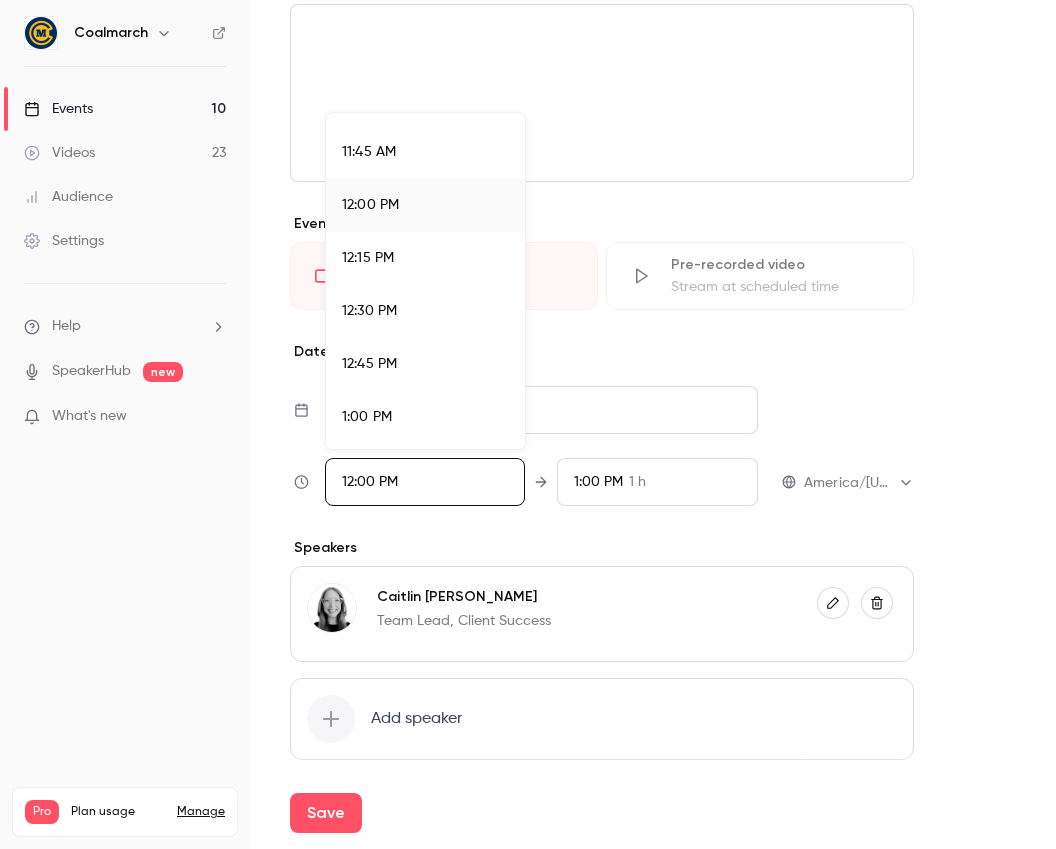 click at bounding box center [528, 424] 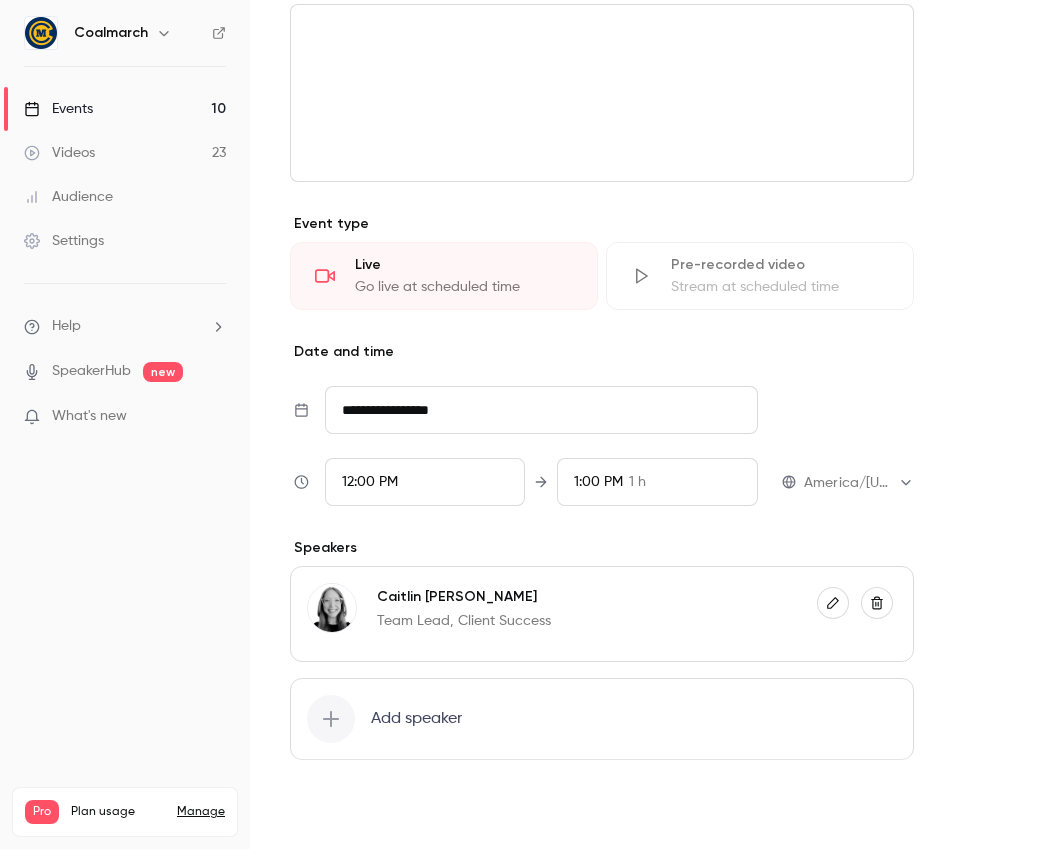 click on "Save" at bounding box center [326, 813] 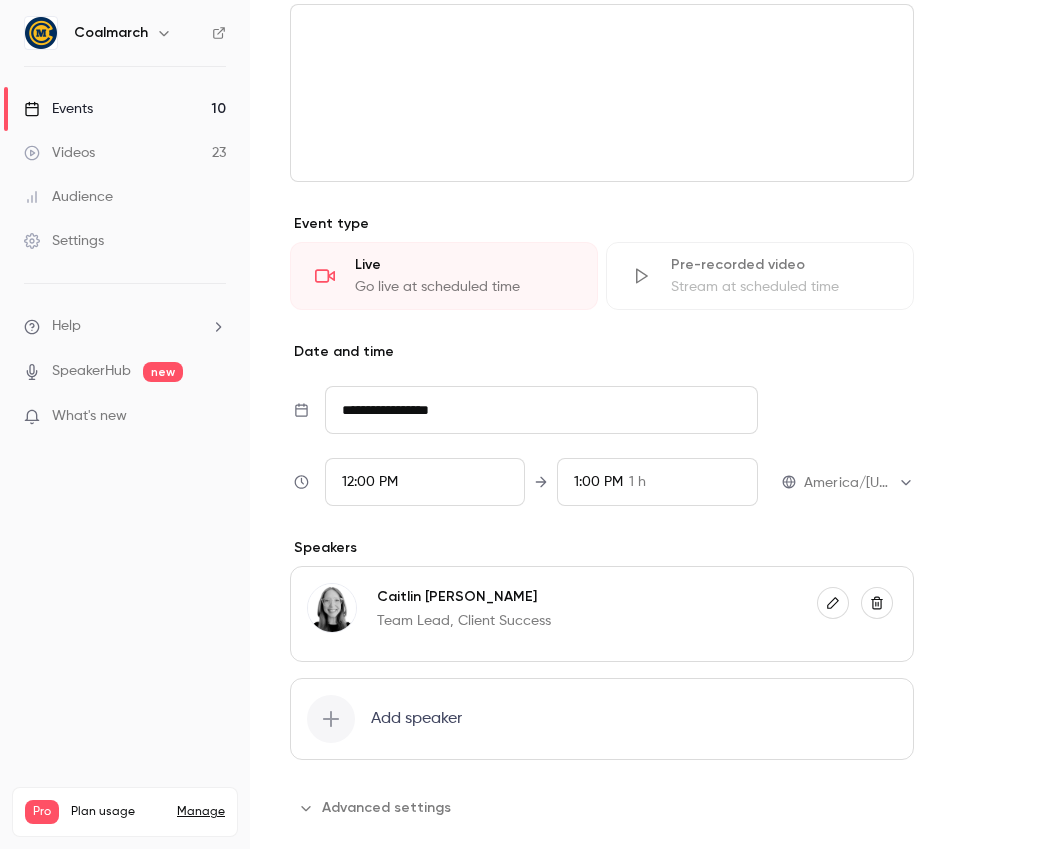 type on "**********" 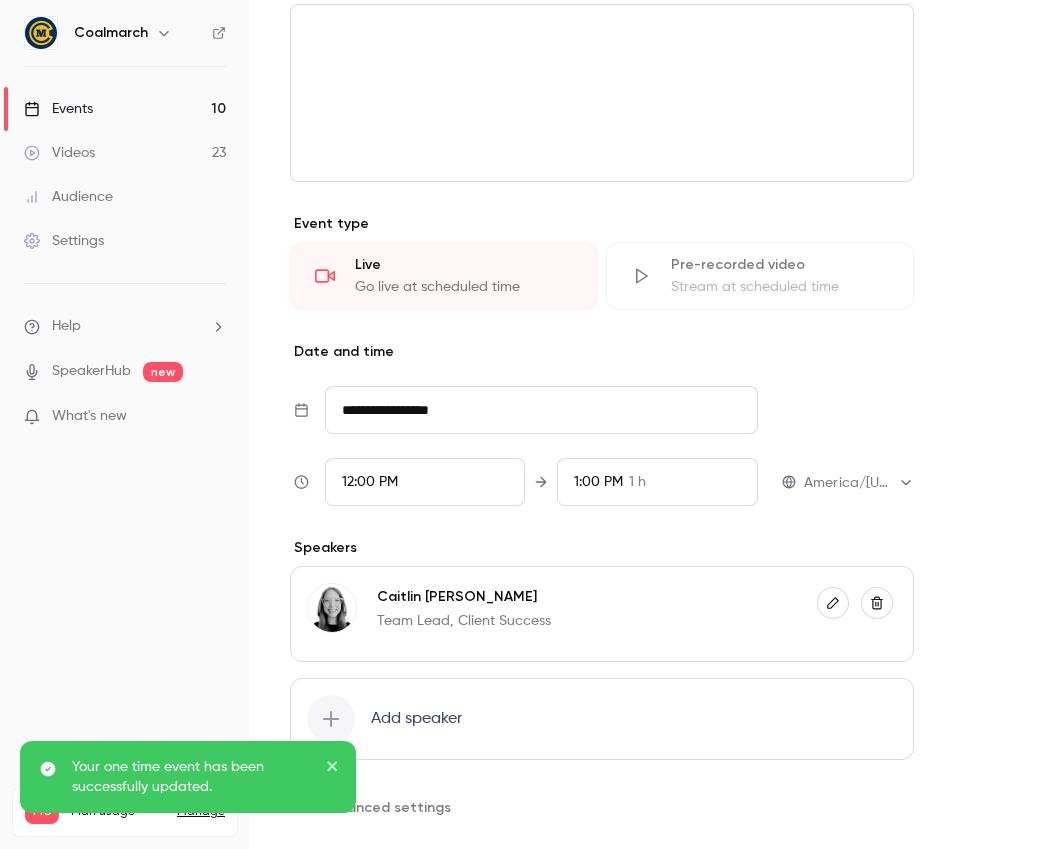 click on "Events 10" at bounding box center (125, 109) 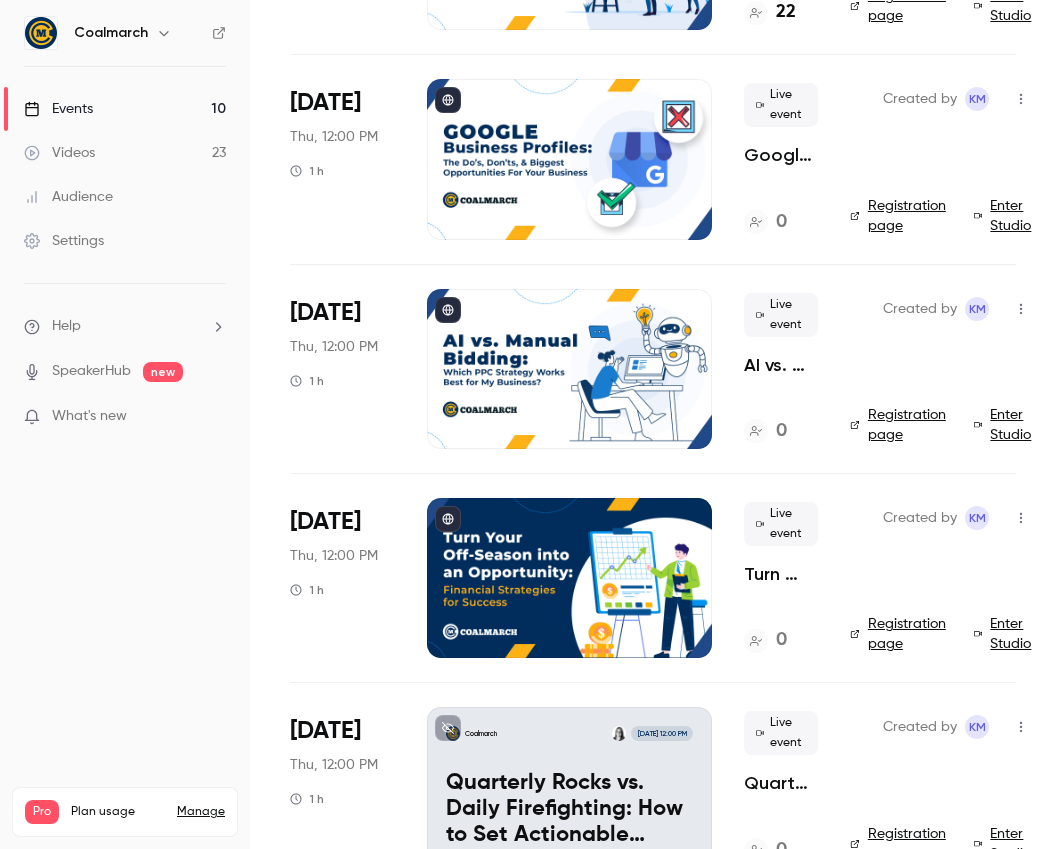 scroll, scrollTop: 0, scrollLeft: 0, axis: both 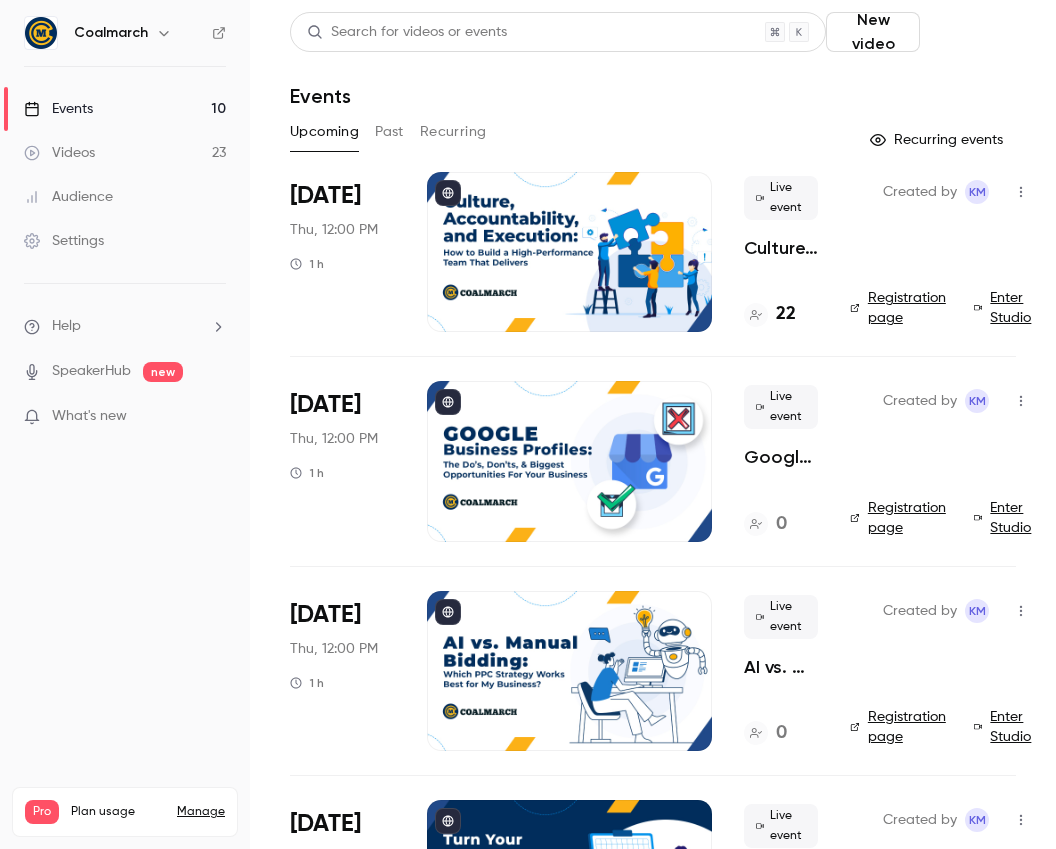 click on "Schedule" at bounding box center [972, 32] 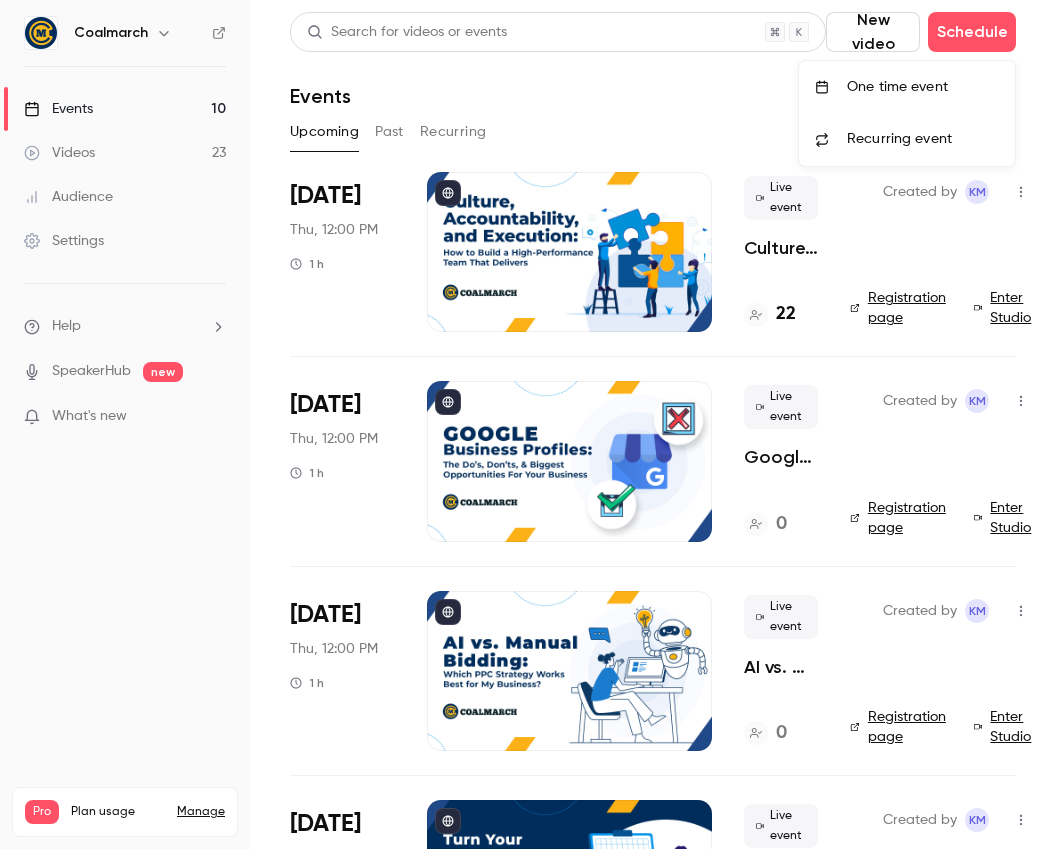 click on "One time event" at bounding box center (923, 87) 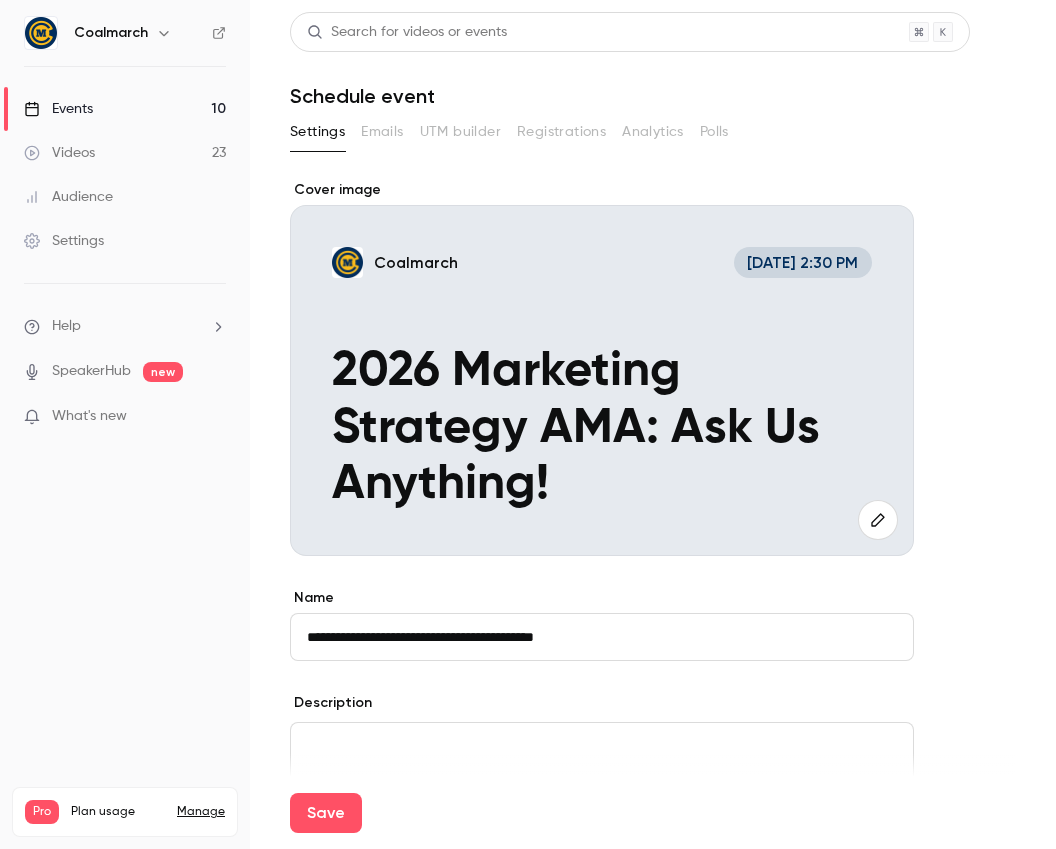 type on "**********" 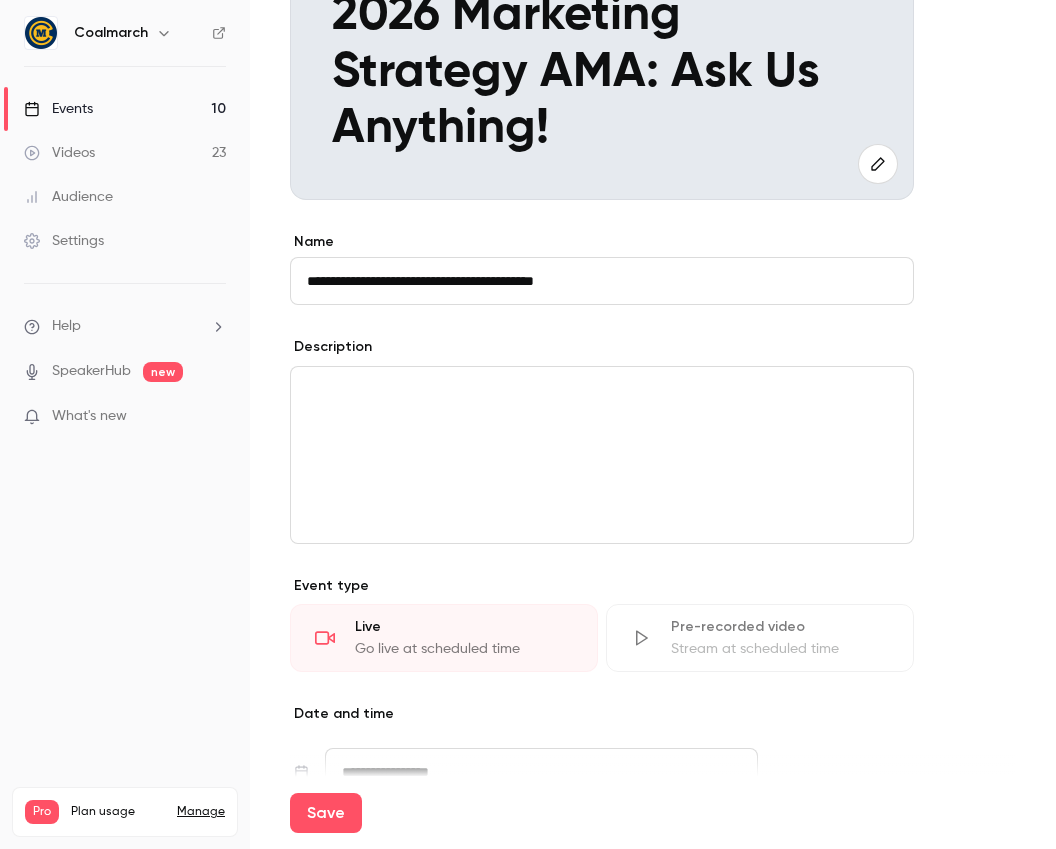 scroll, scrollTop: 467, scrollLeft: 0, axis: vertical 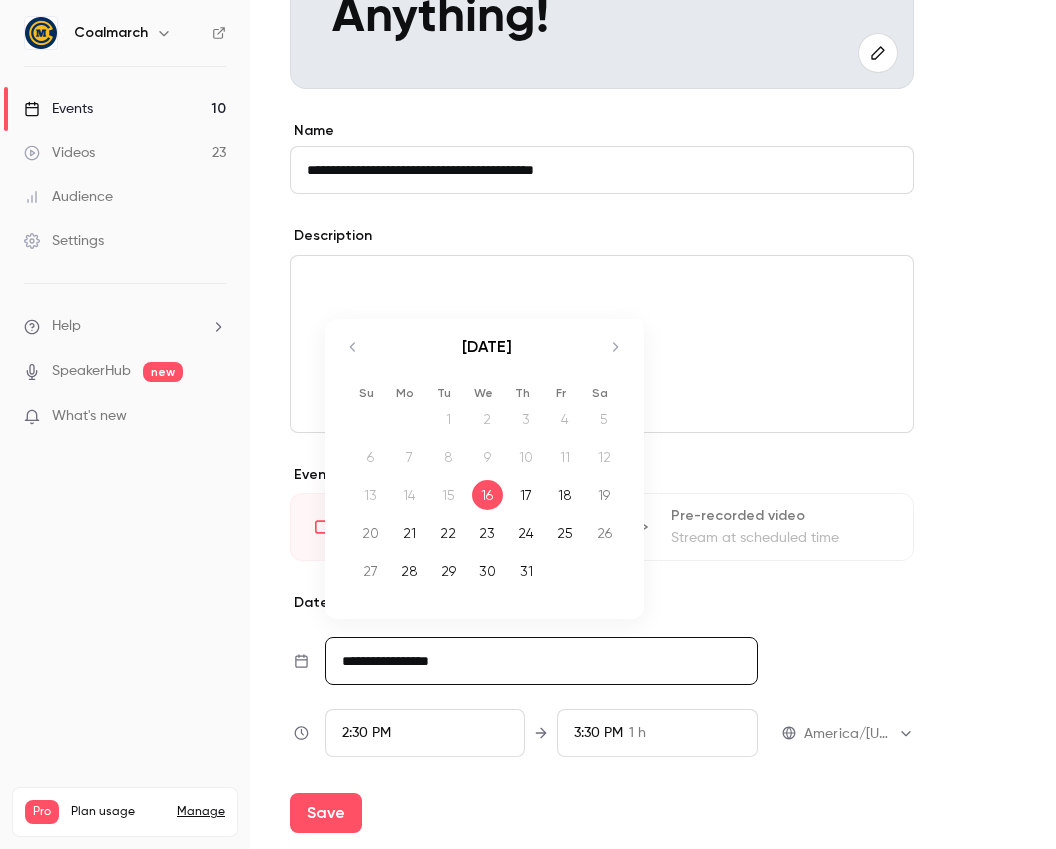 click on "**********" at bounding box center [541, 661] 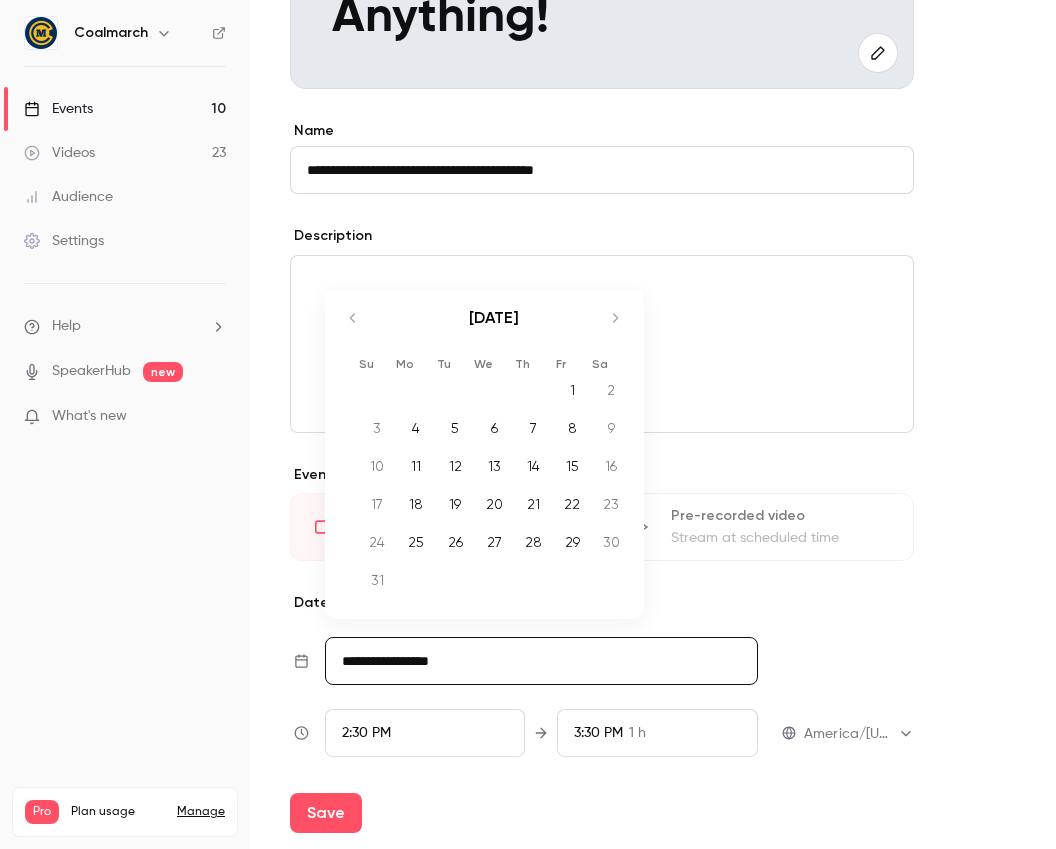 click on "[DATE]" at bounding box center (494, 328) 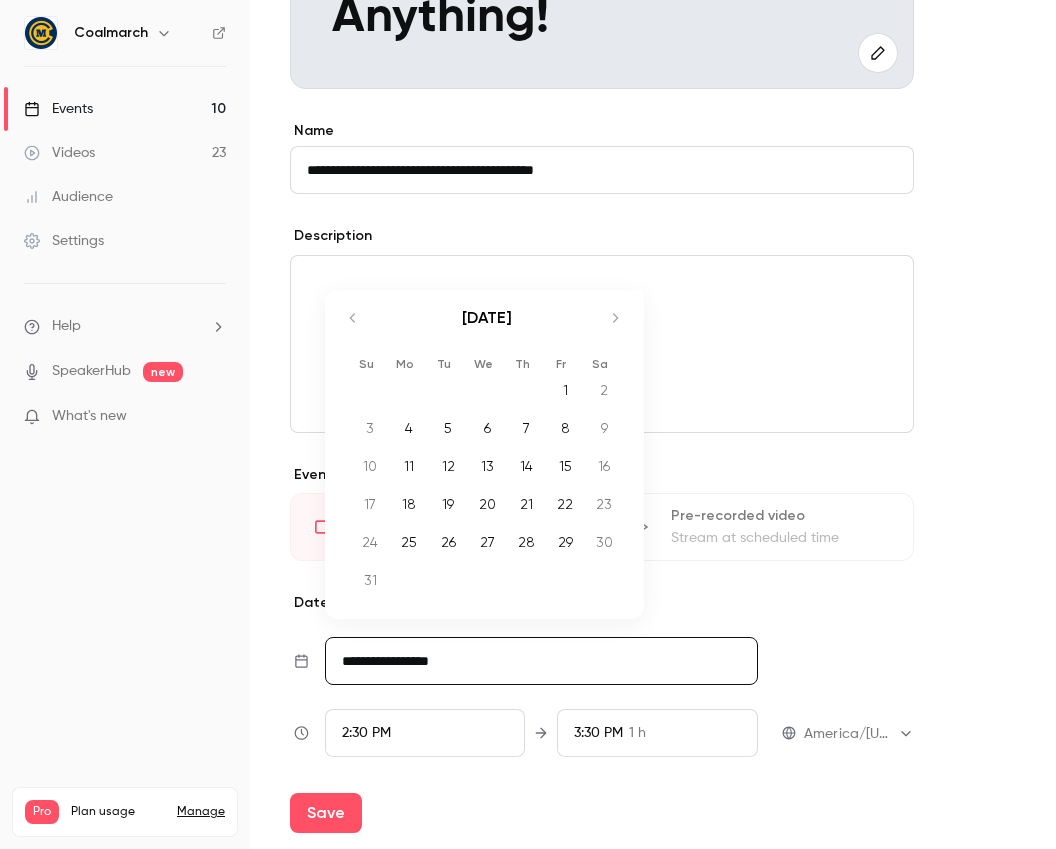 click 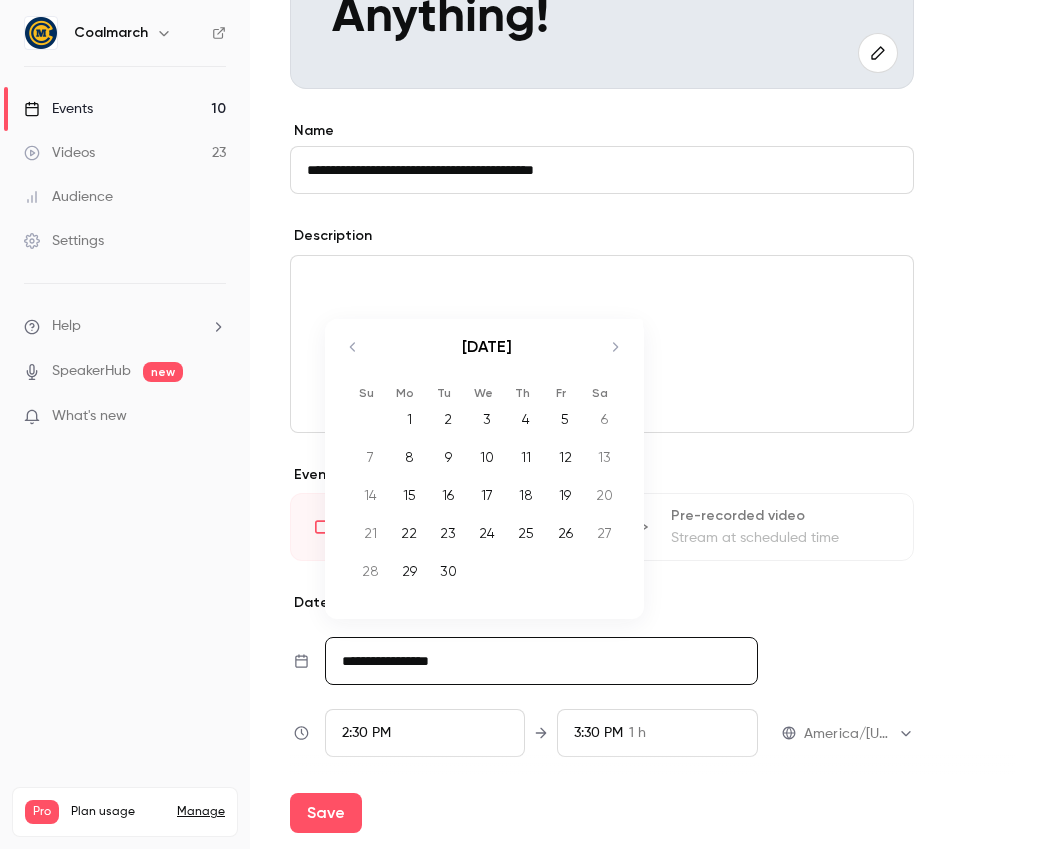 click 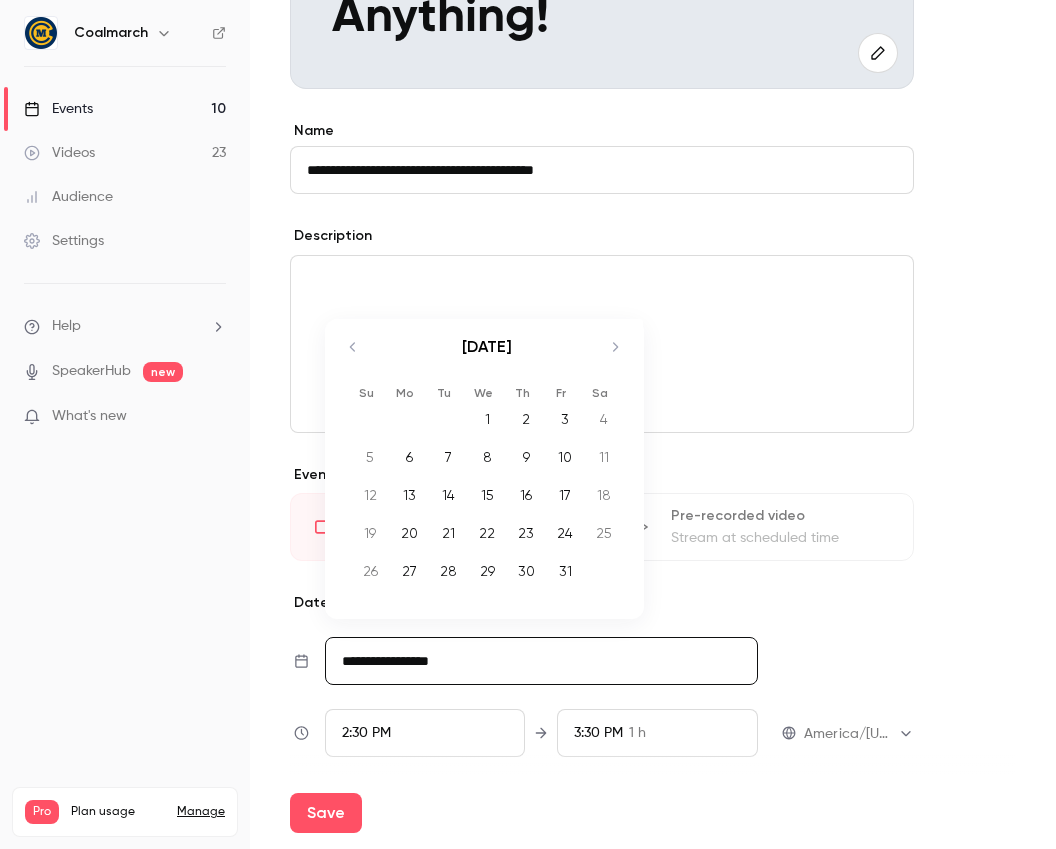 click 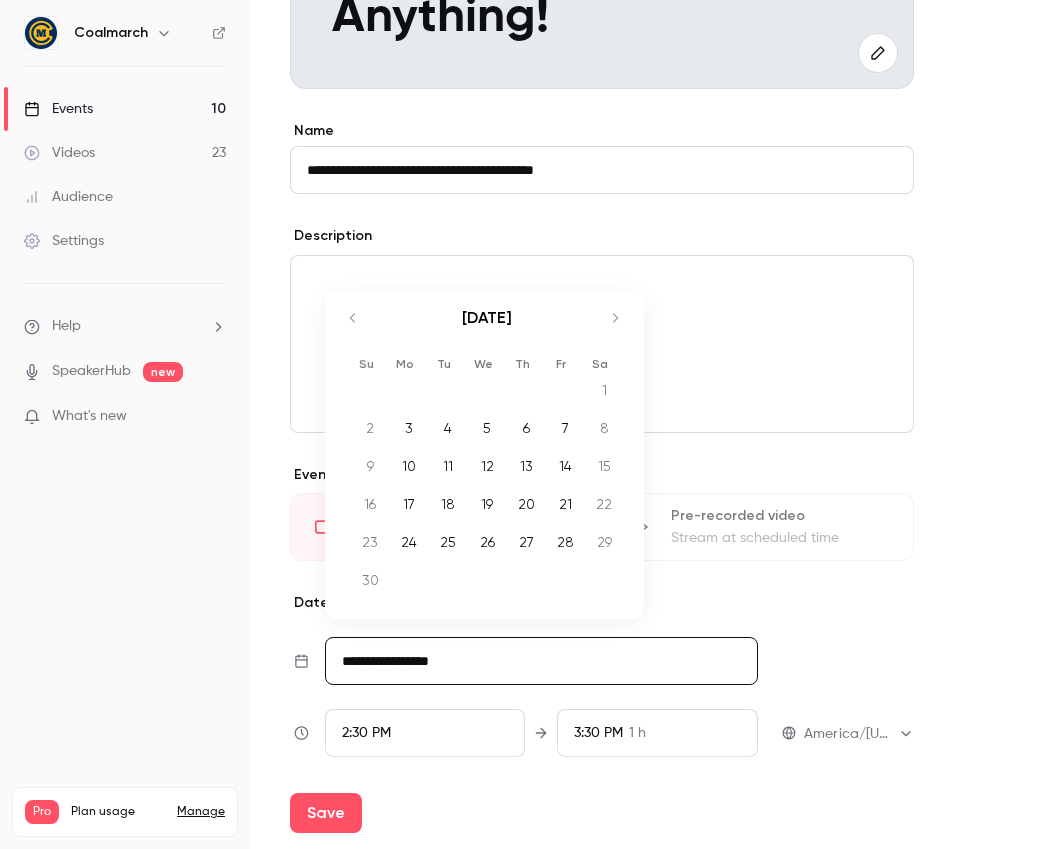click 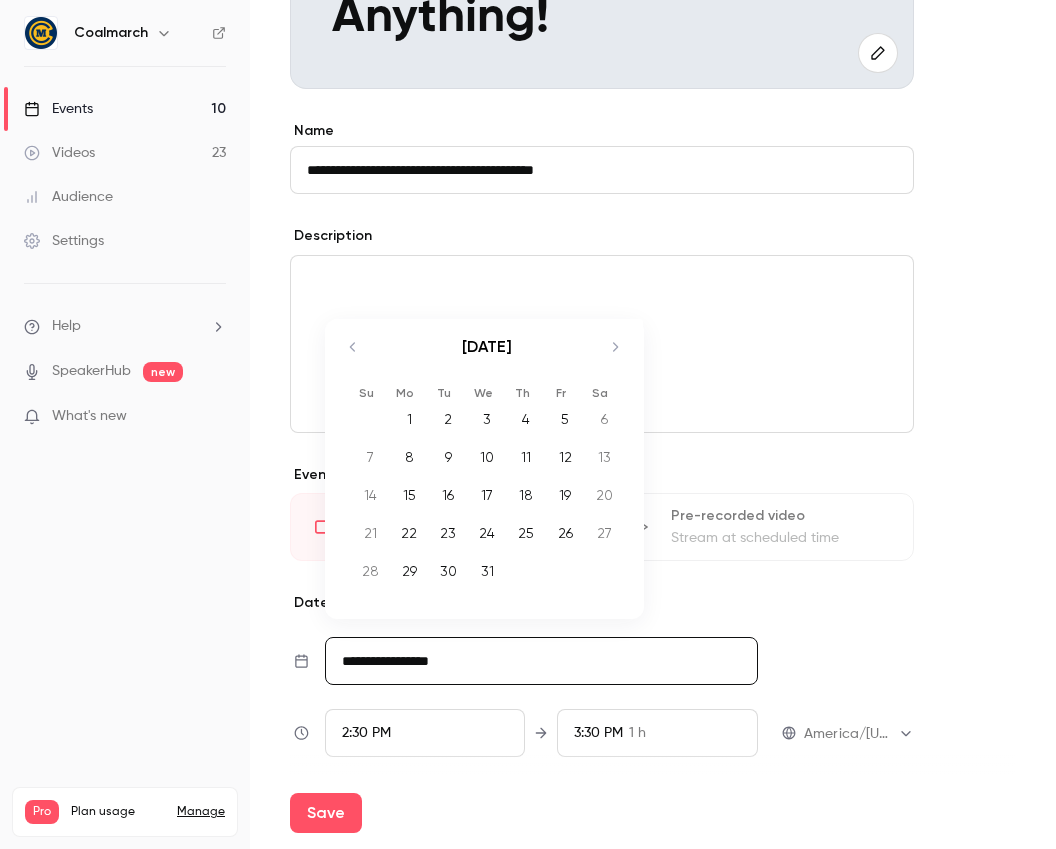 click on "11" at bounding box center (526, 457) 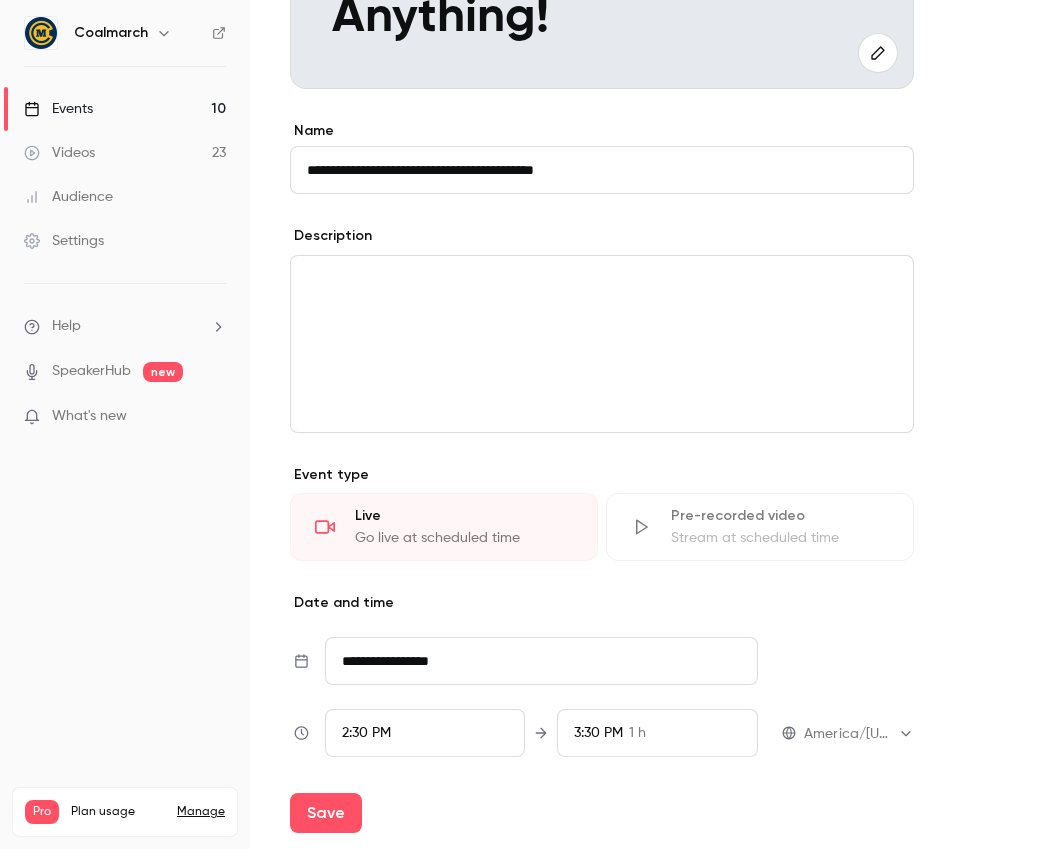 scroll, scrollTop: 549, scrollLeft: 0, axis: vertical 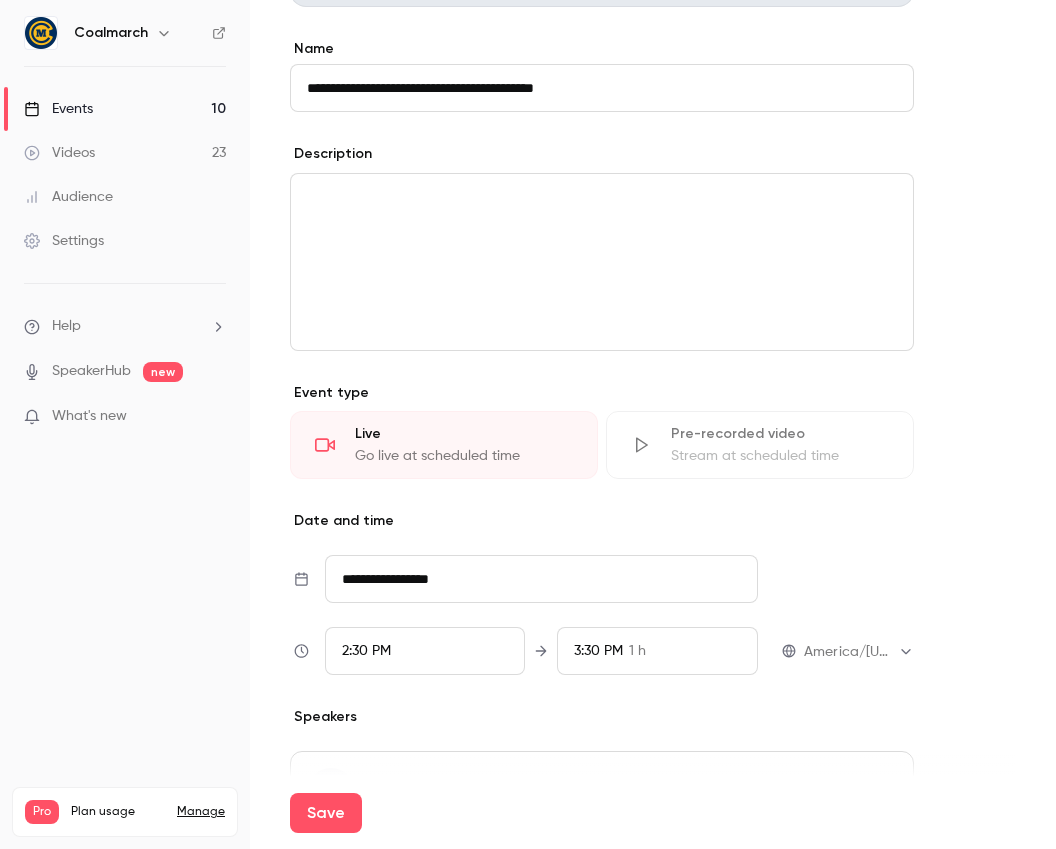 click on "2:30 PM" at bounding box center [366, 651] 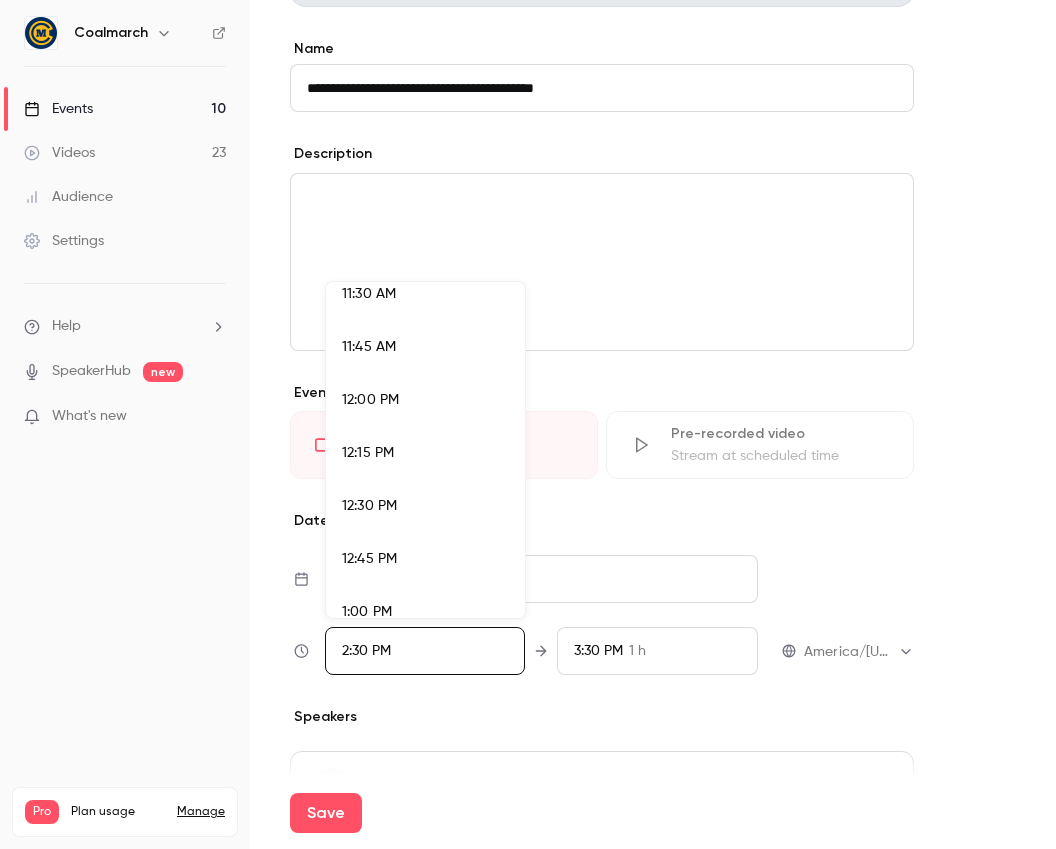 scroll, scrollTop: 2449, scrollLeft: 0, axis: vertical 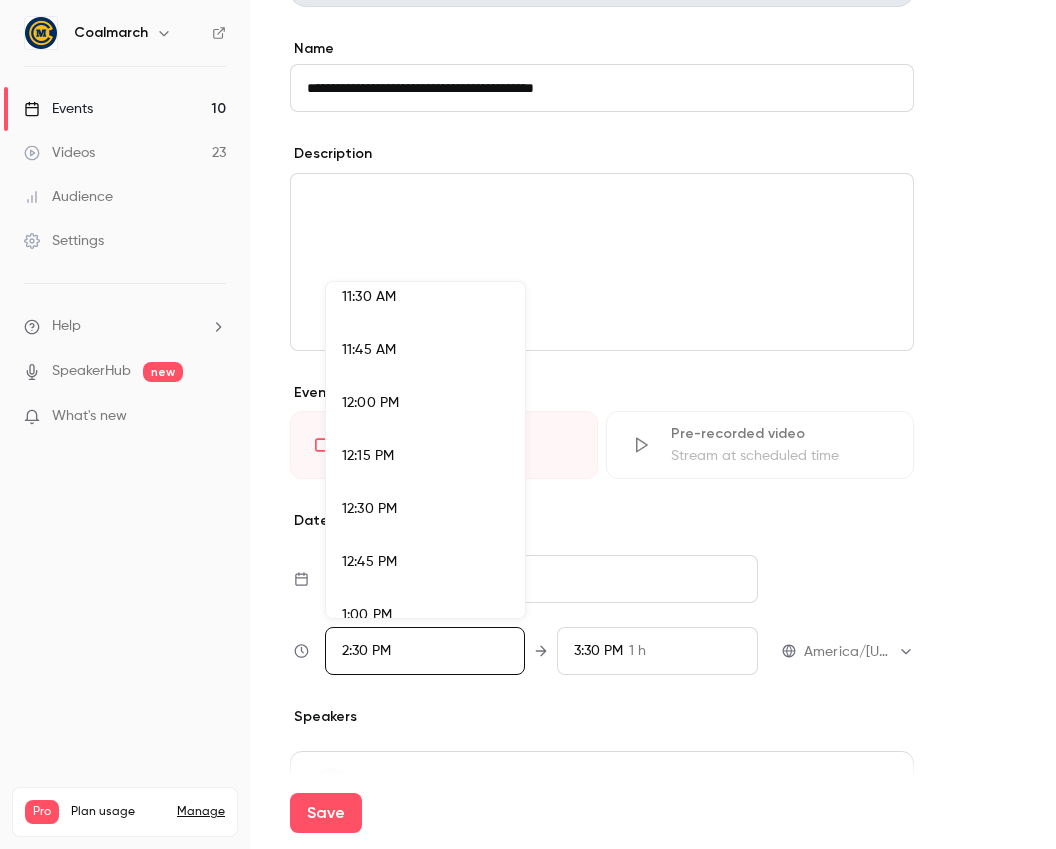 click on "12:00 PM" at bounding box center (425, 403) 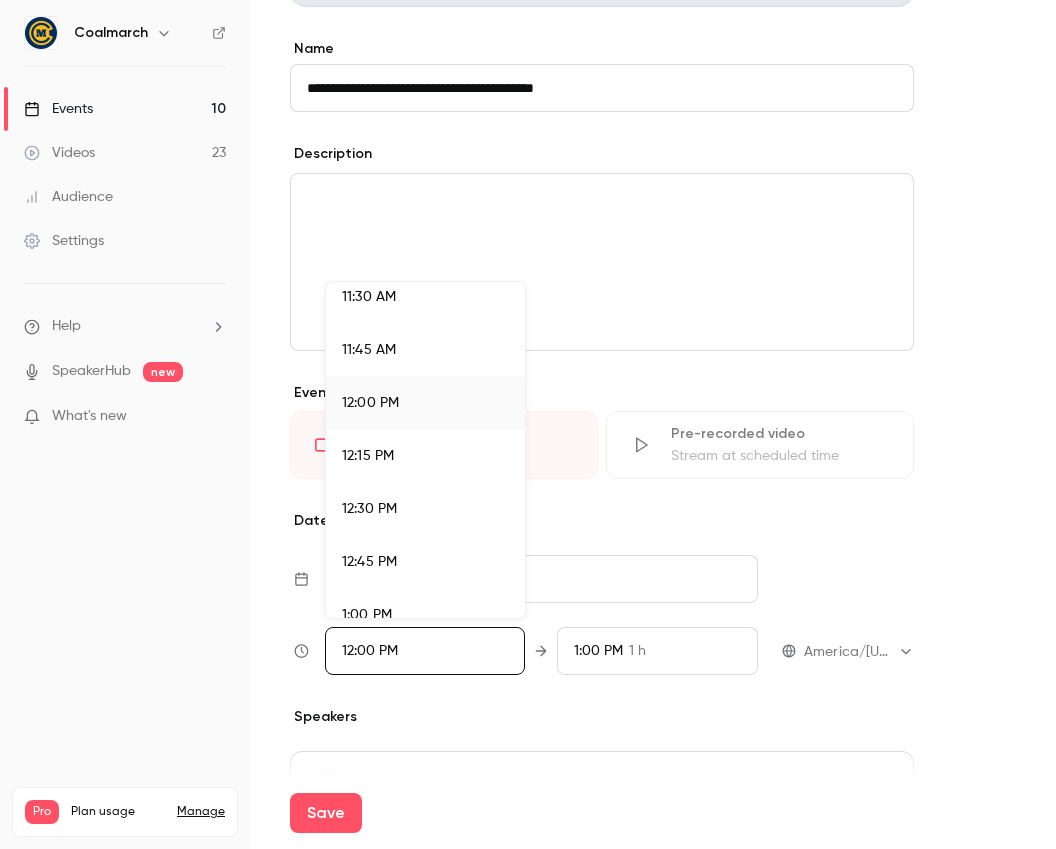 click at bounding box center [528, 424] 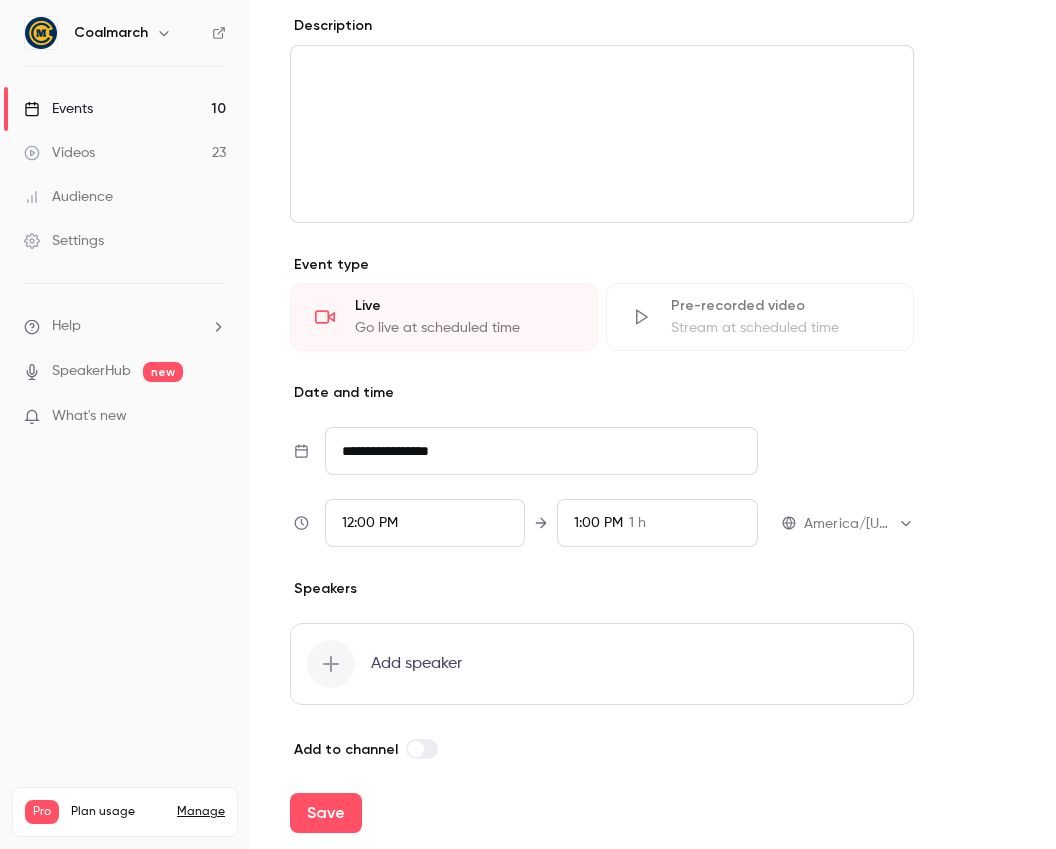scroll, scrollTop: 693, scrollLeft: 0, axis: vertical 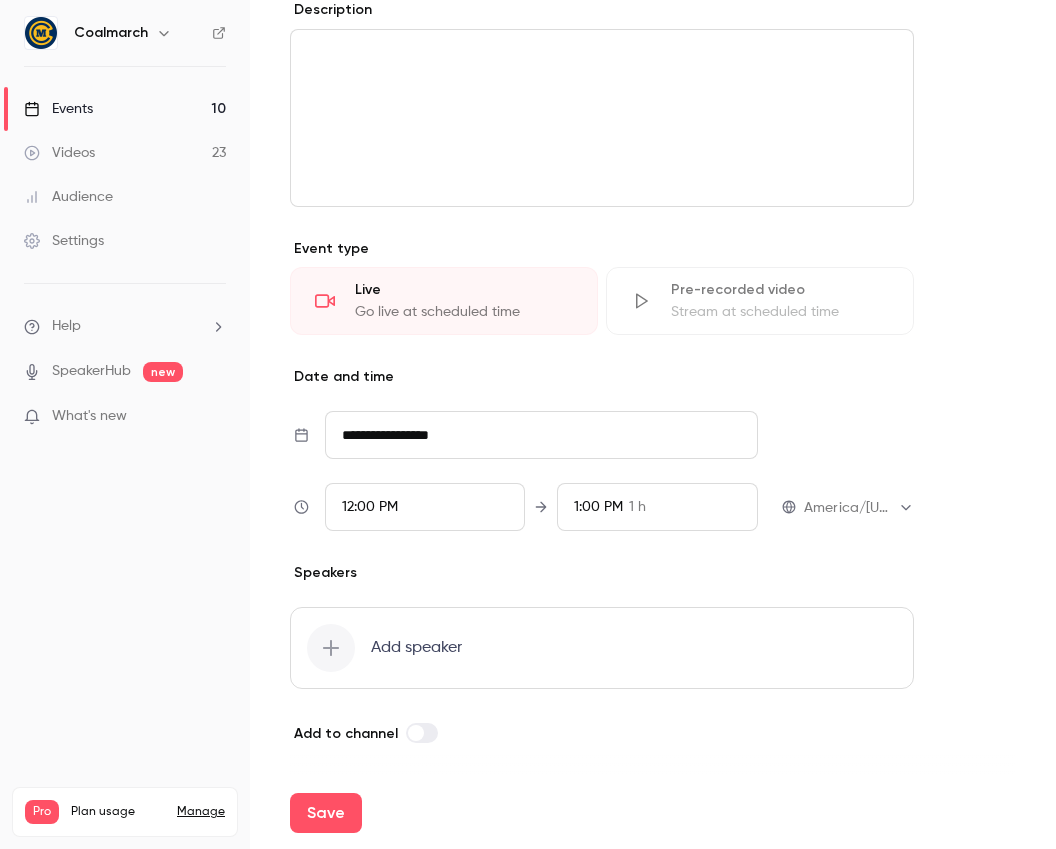 click on "Add speaker" at bounding box center [602, 648] 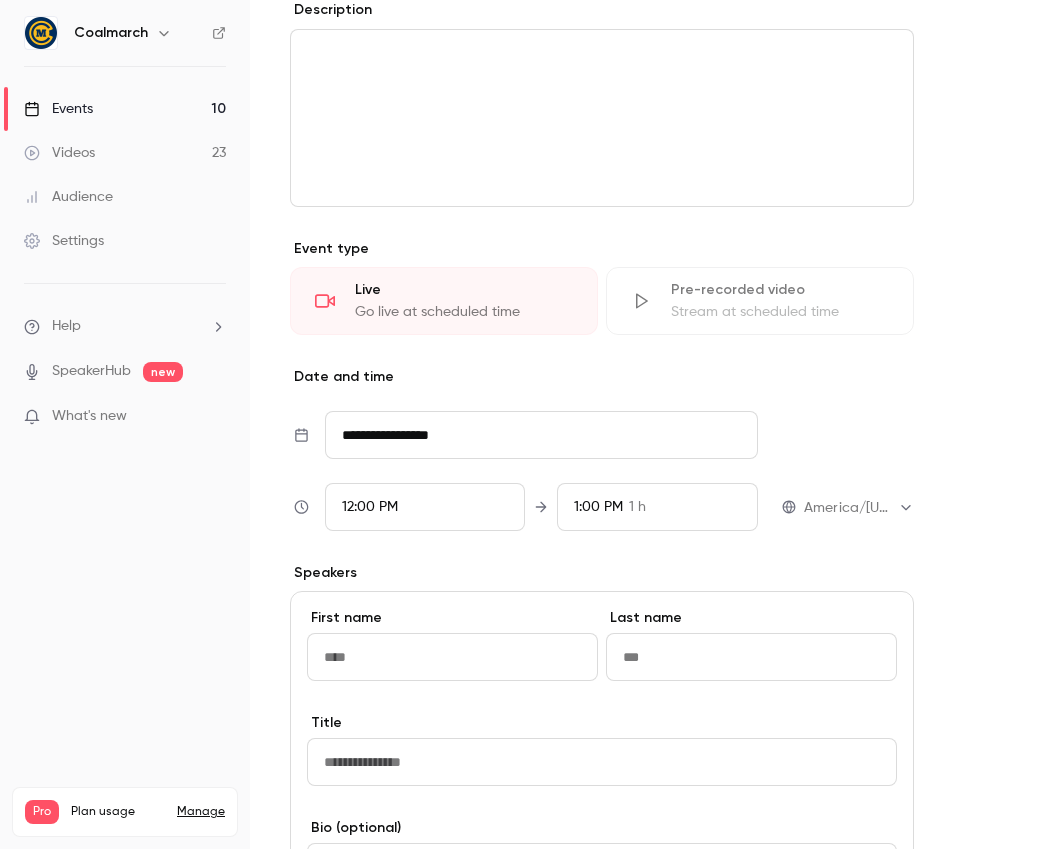 click at bounding box center [452, 657] 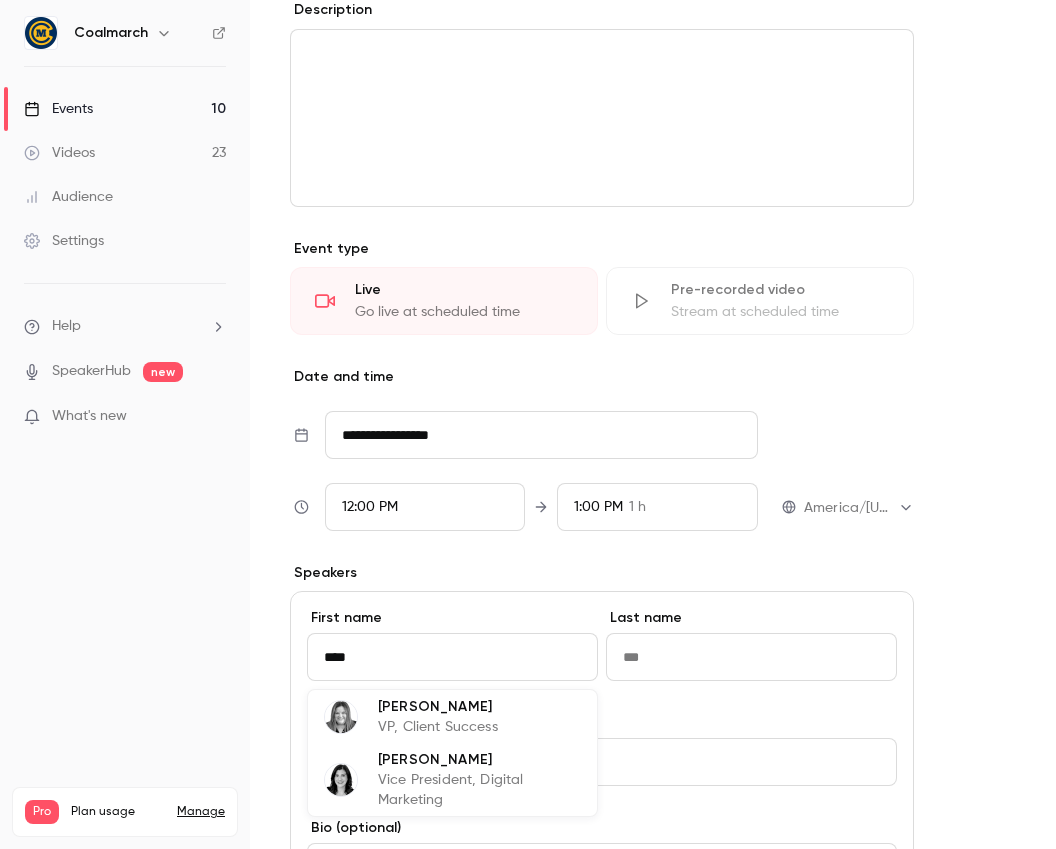 click on "[PERSON_NAME]" at bounding box center (438, 706) 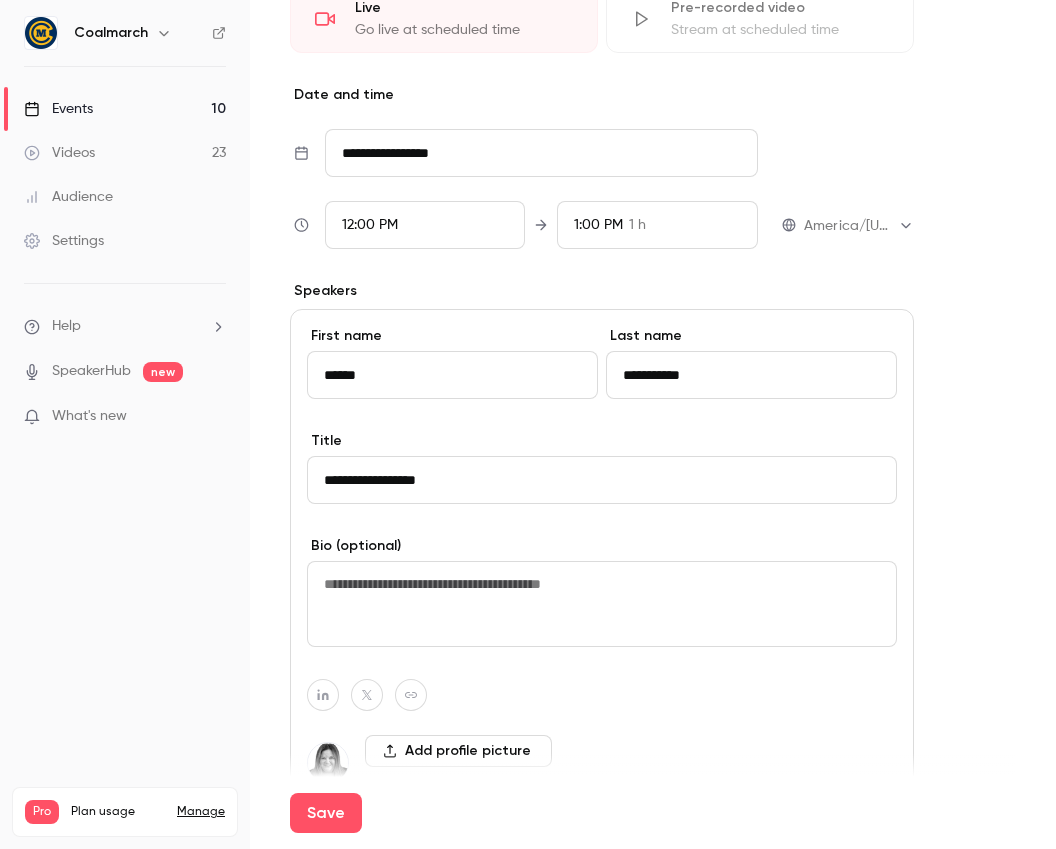 scroll, scrollTop: 1034, scrollLeft: 0, axis: vertical 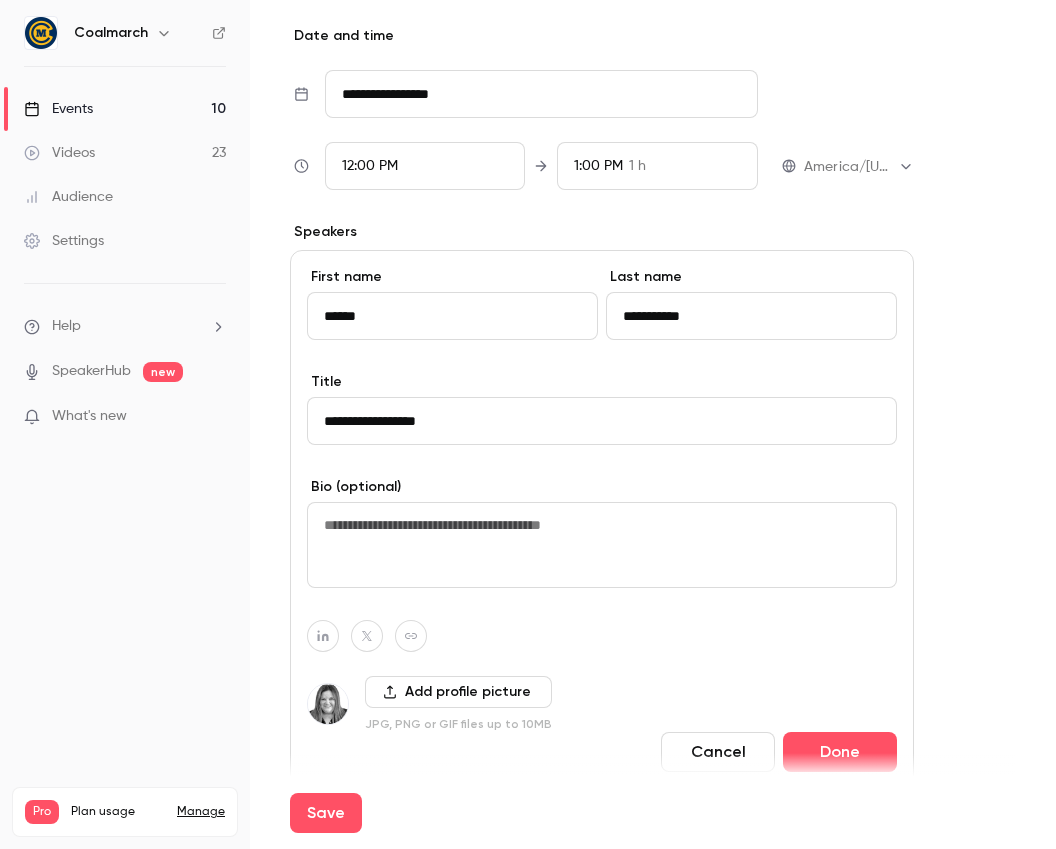 type on "******" 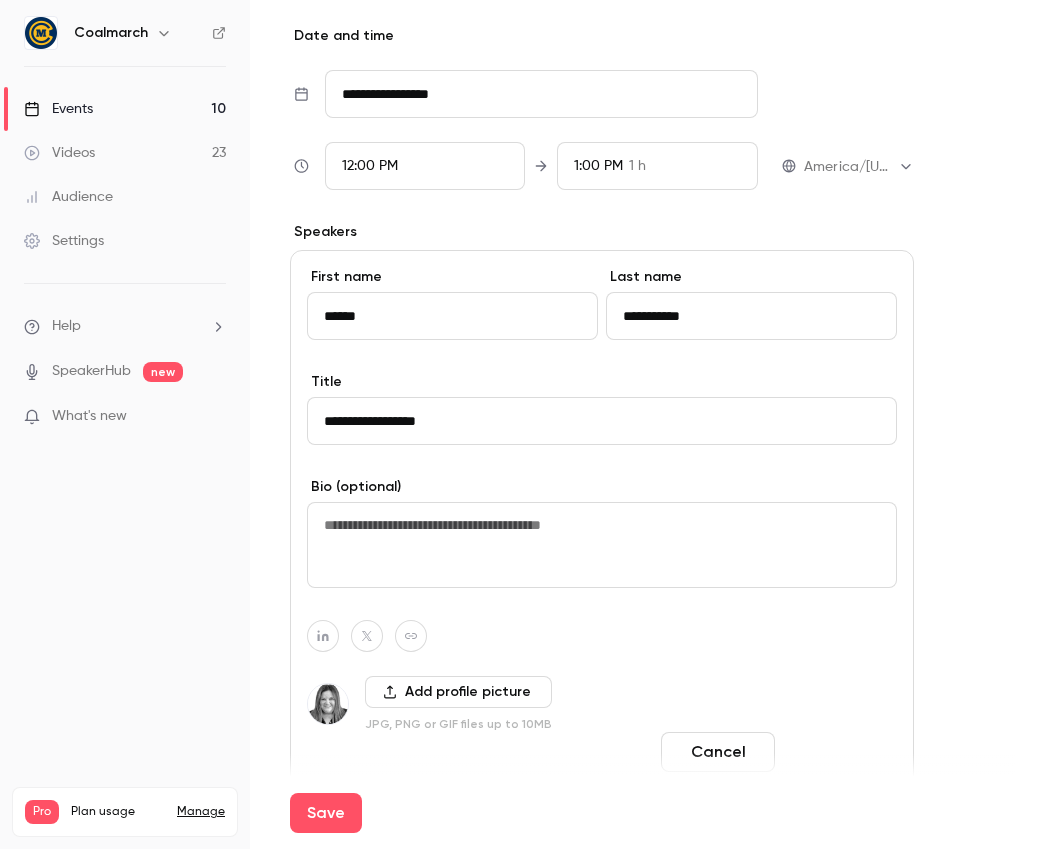 click on "Done" at bounding box center (840, 752) 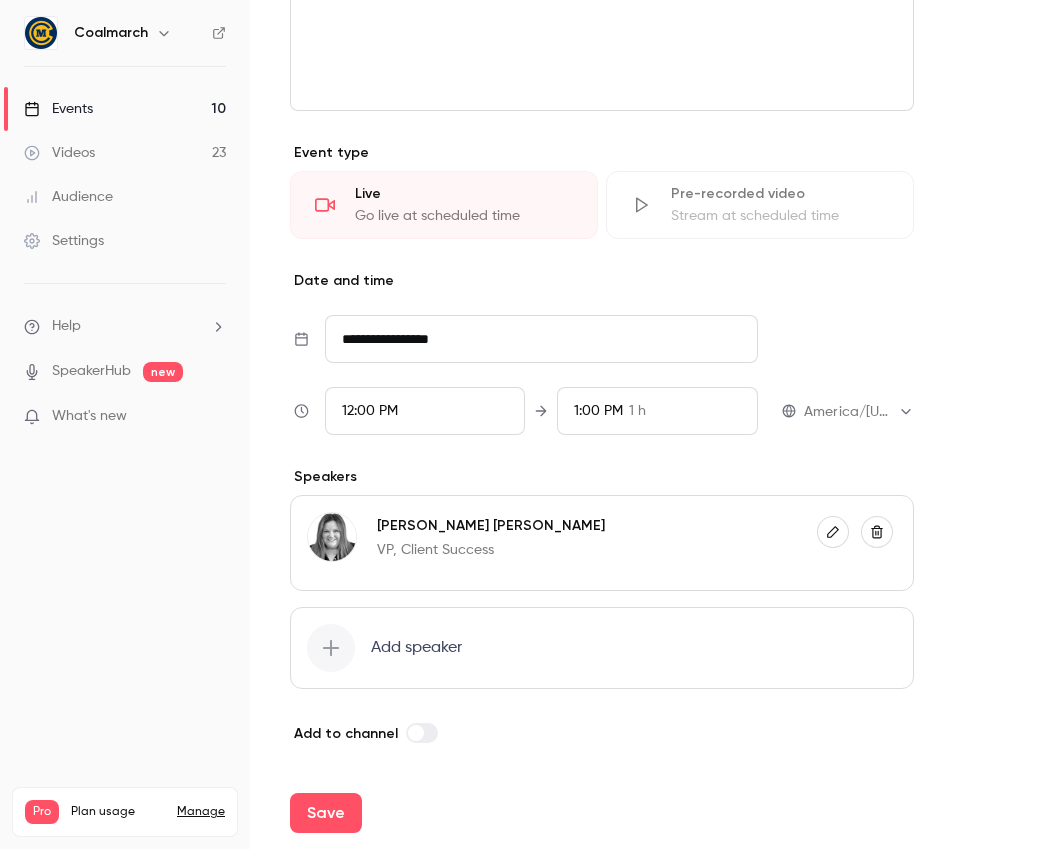 click on "Add speaker" at bounding box center [602, 648] 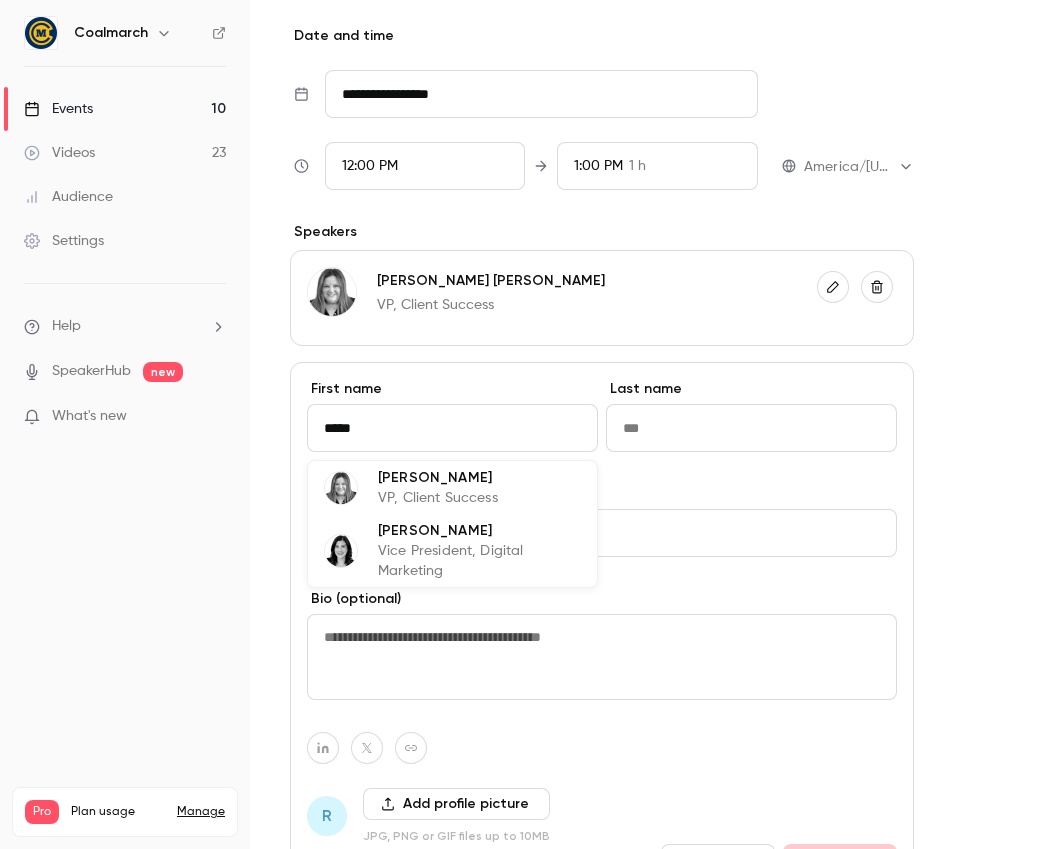 click on "[PERSON_NAME]" at bounding box center [479, 530] 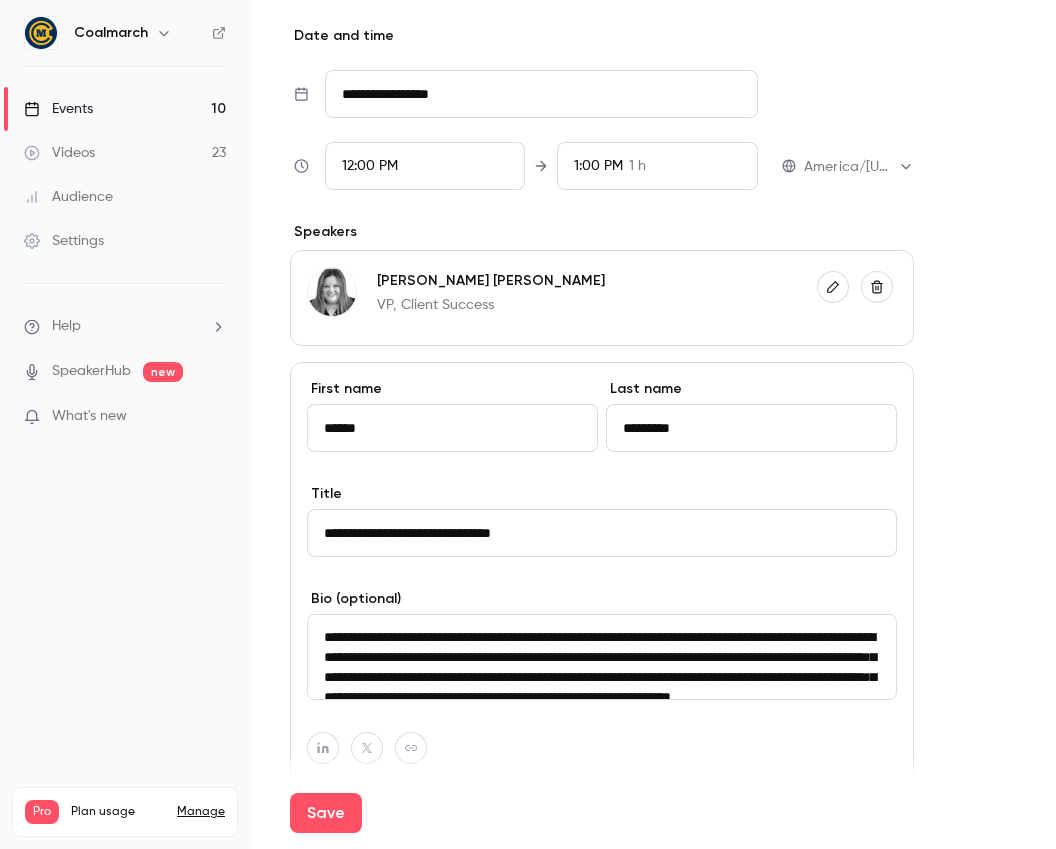 scroll, scrollTop: 1344, scrollLeft: 0, axis: vertical 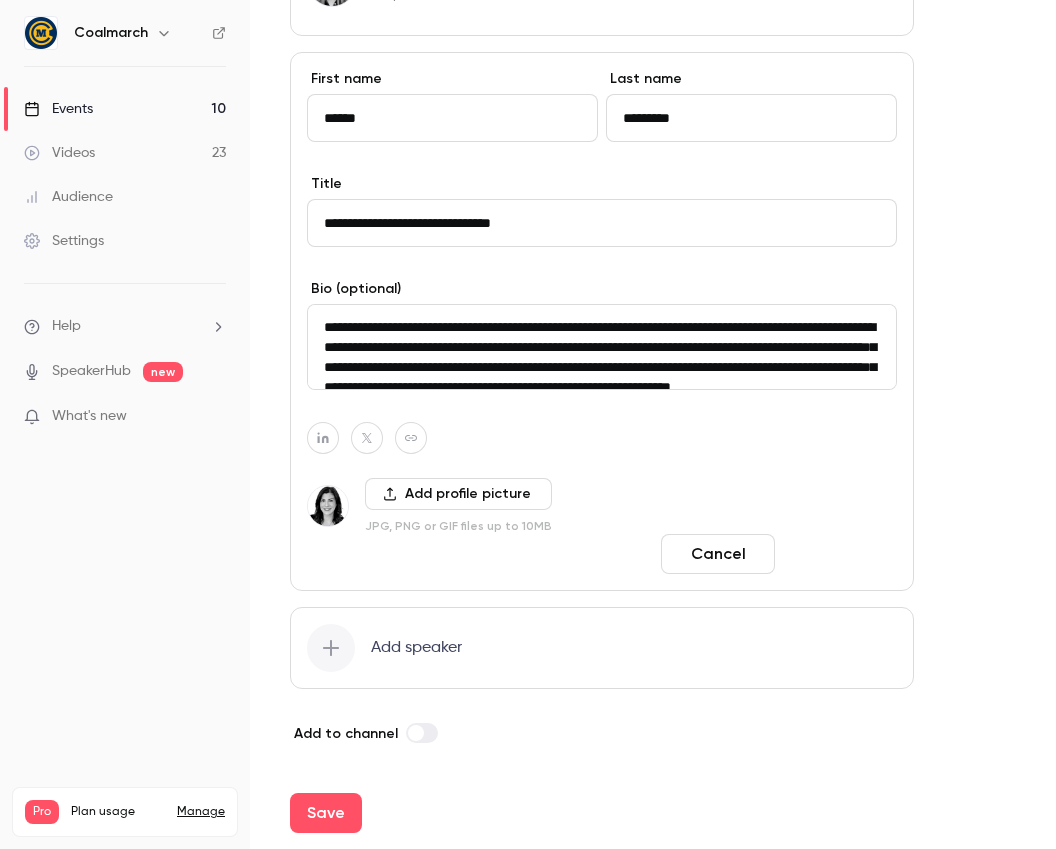 type on "******" 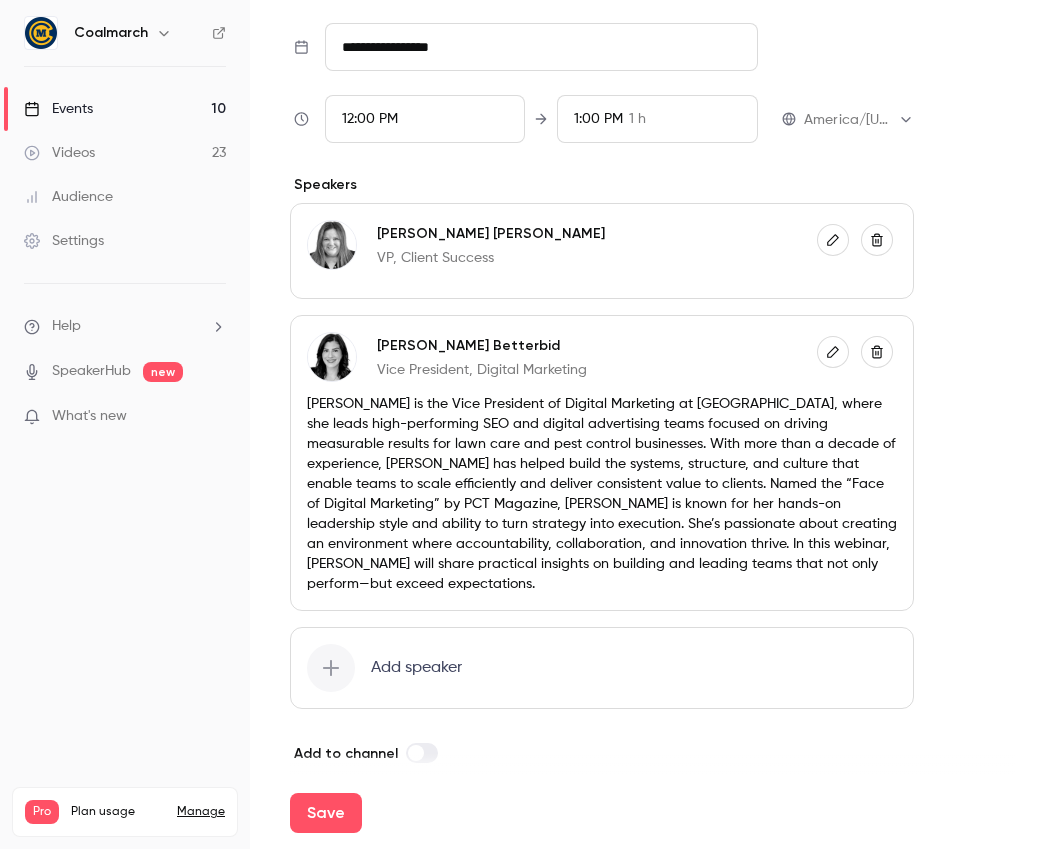 click on "Add speaker" at bounding box center (602, 668) 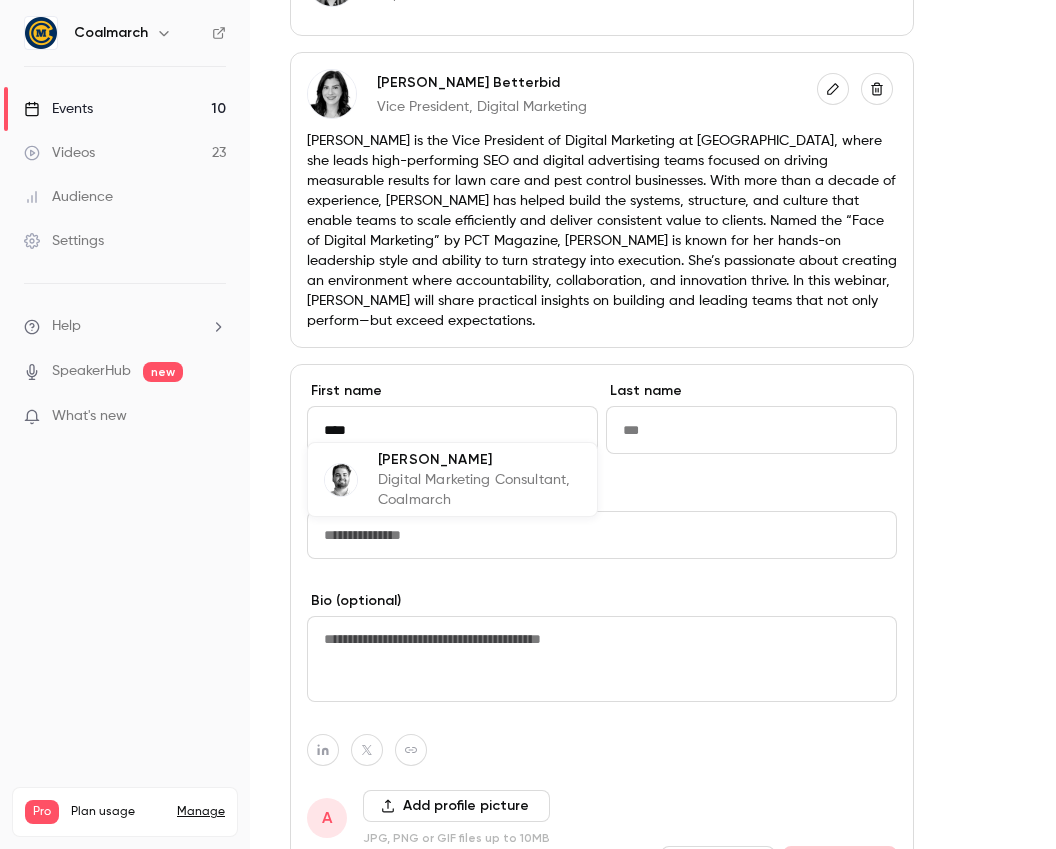 click on "[PERSON_NAME]" at bounding box center (479, 459) 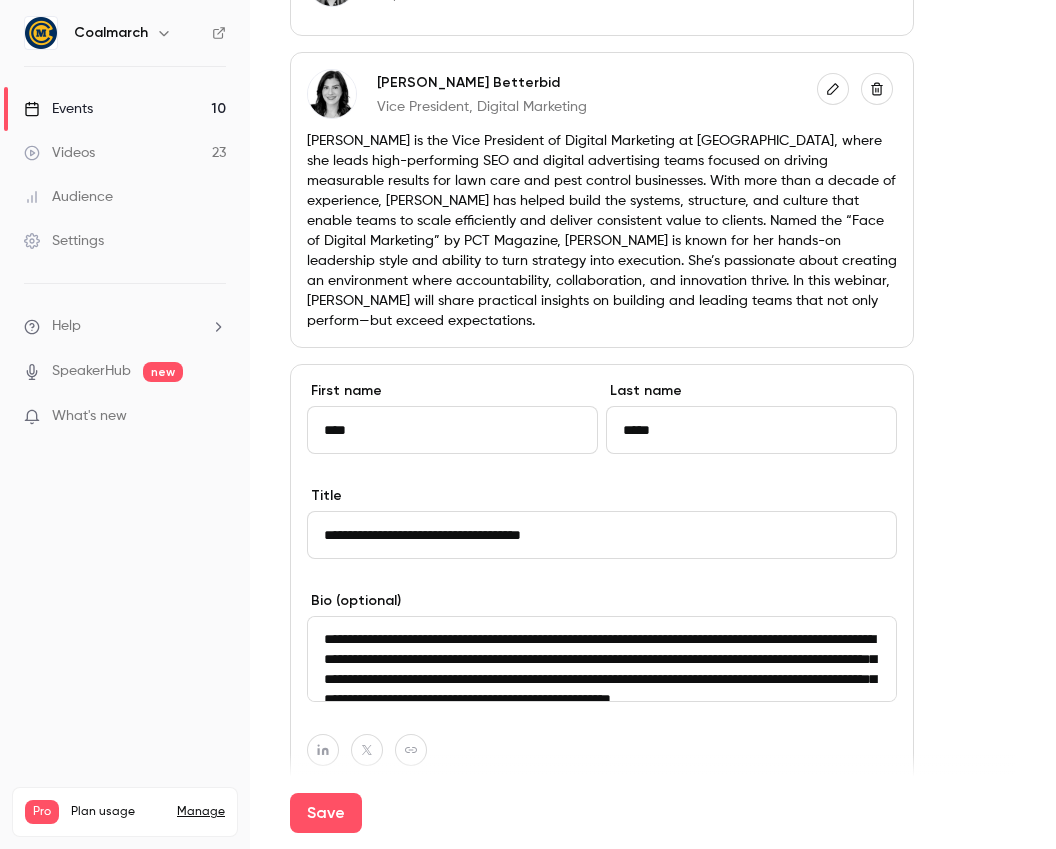 scroll, scrollTop: 40, scrollLeft: 0, axis: vertical 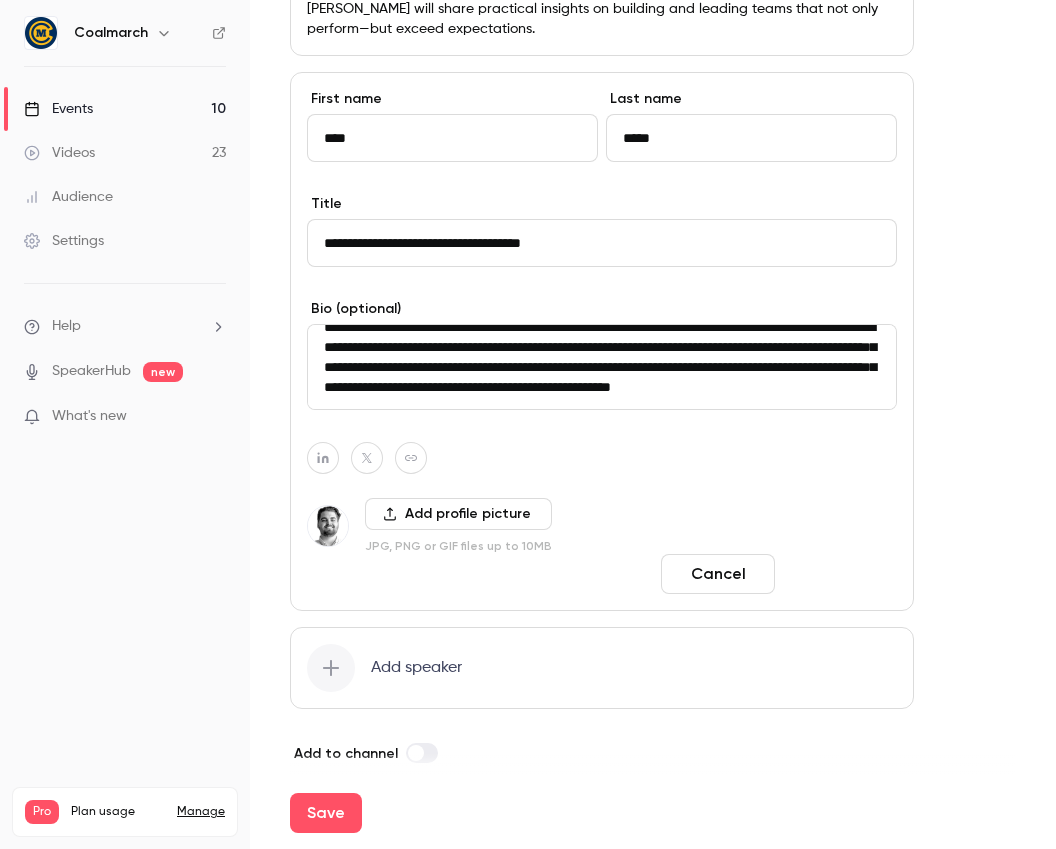 type on "****" 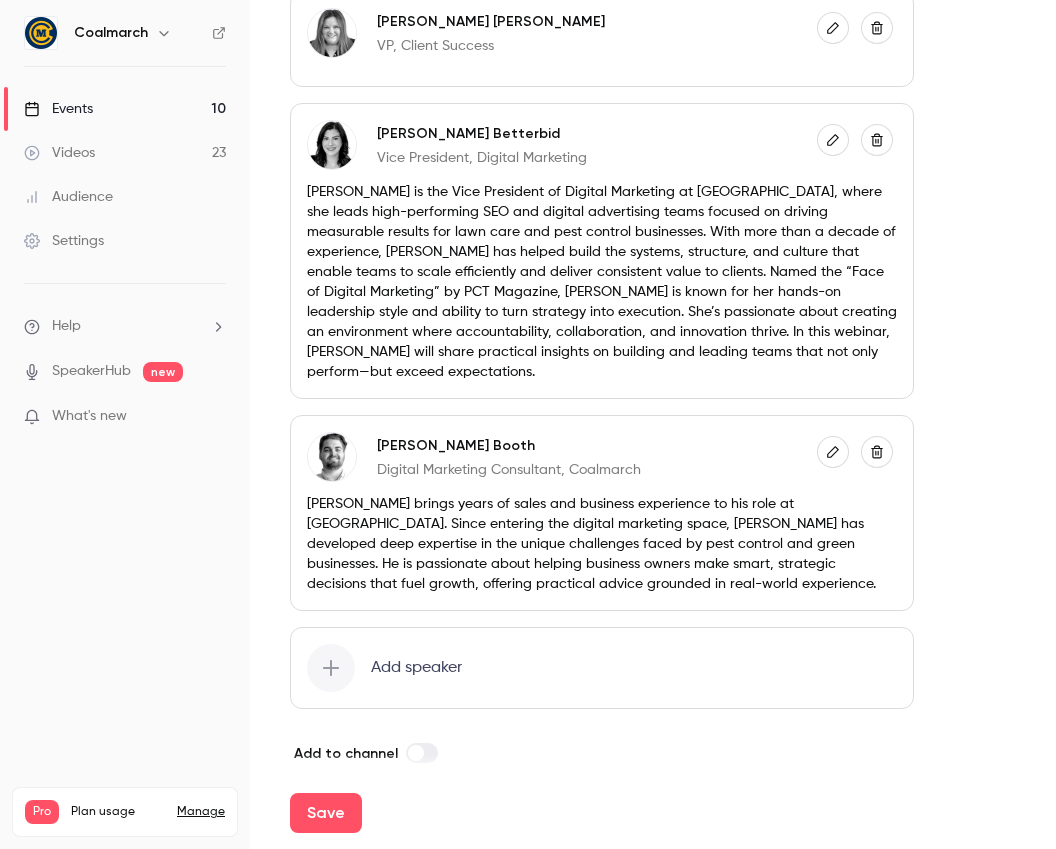 click on "Add speaker" at bounding box center (602, 668) 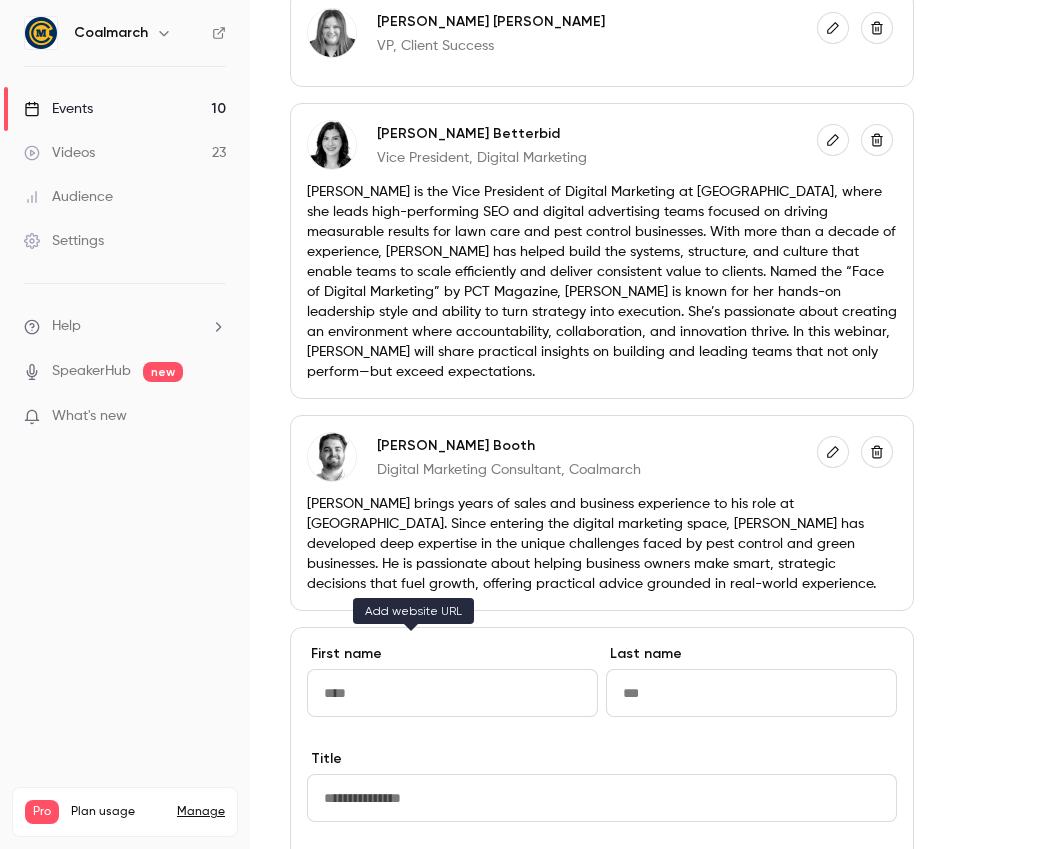 scroll, scrollTop: 1636, scrollLeft: 0, axis: vertical 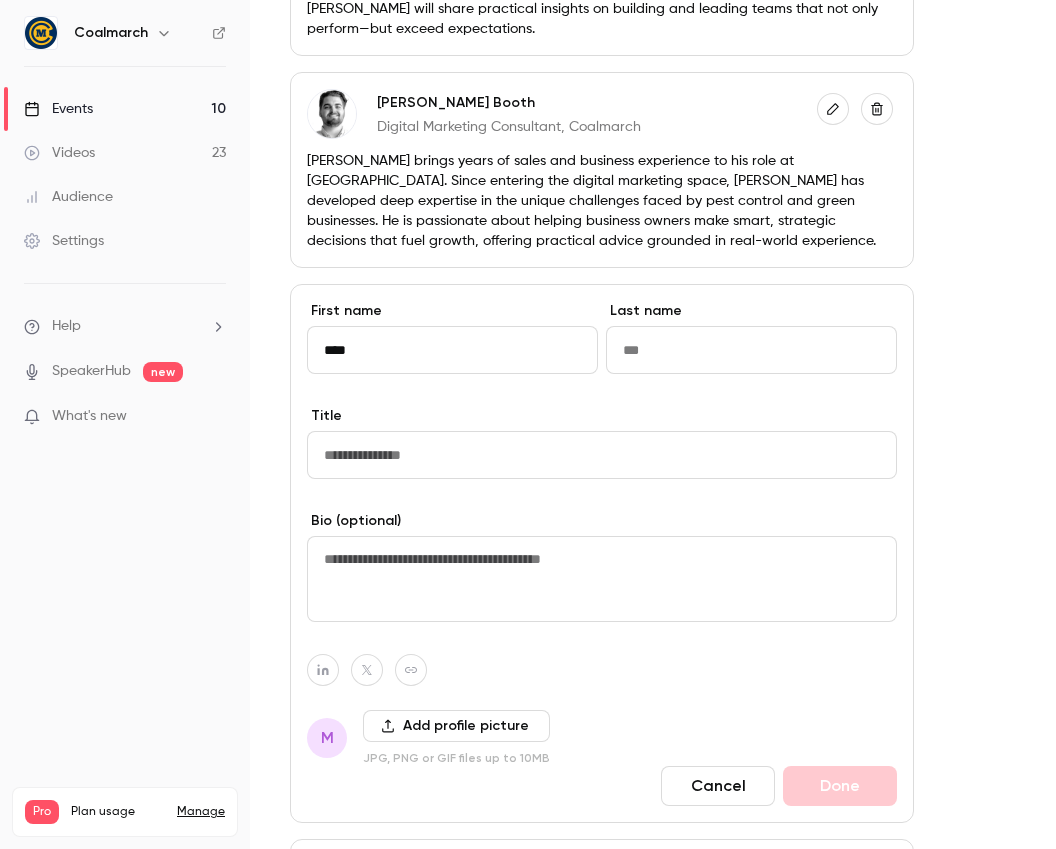 type on "****" 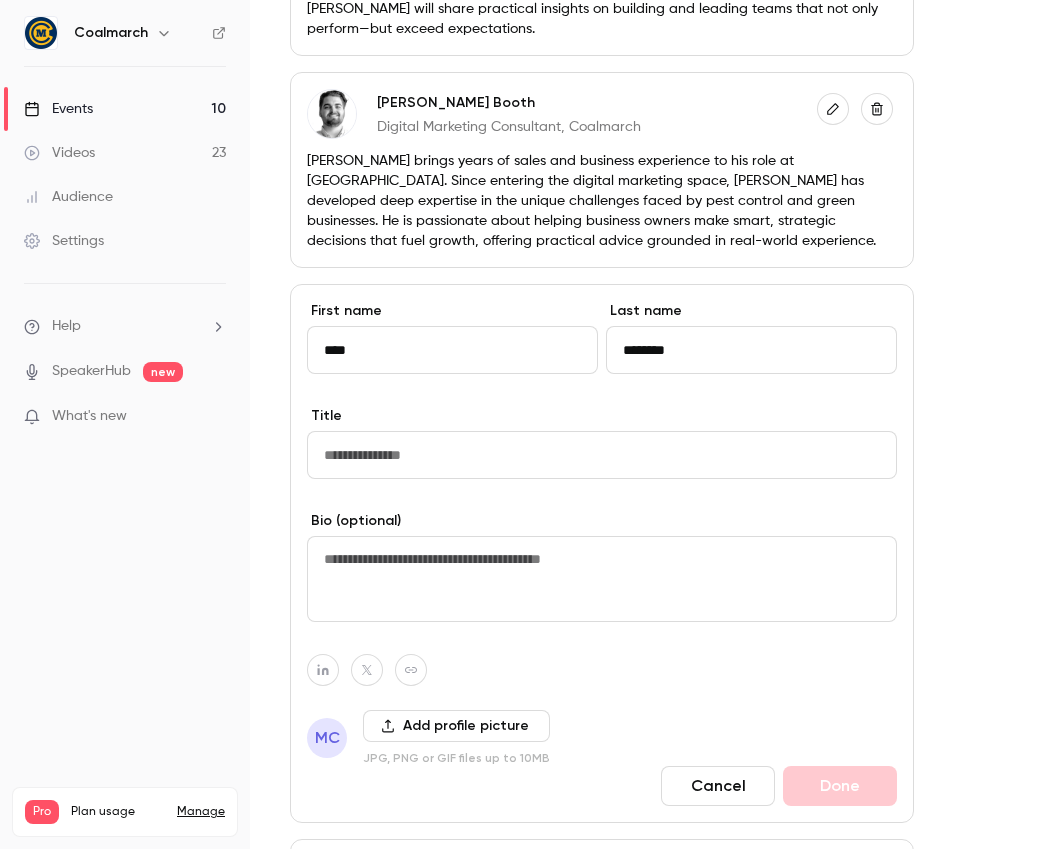 type on "********" 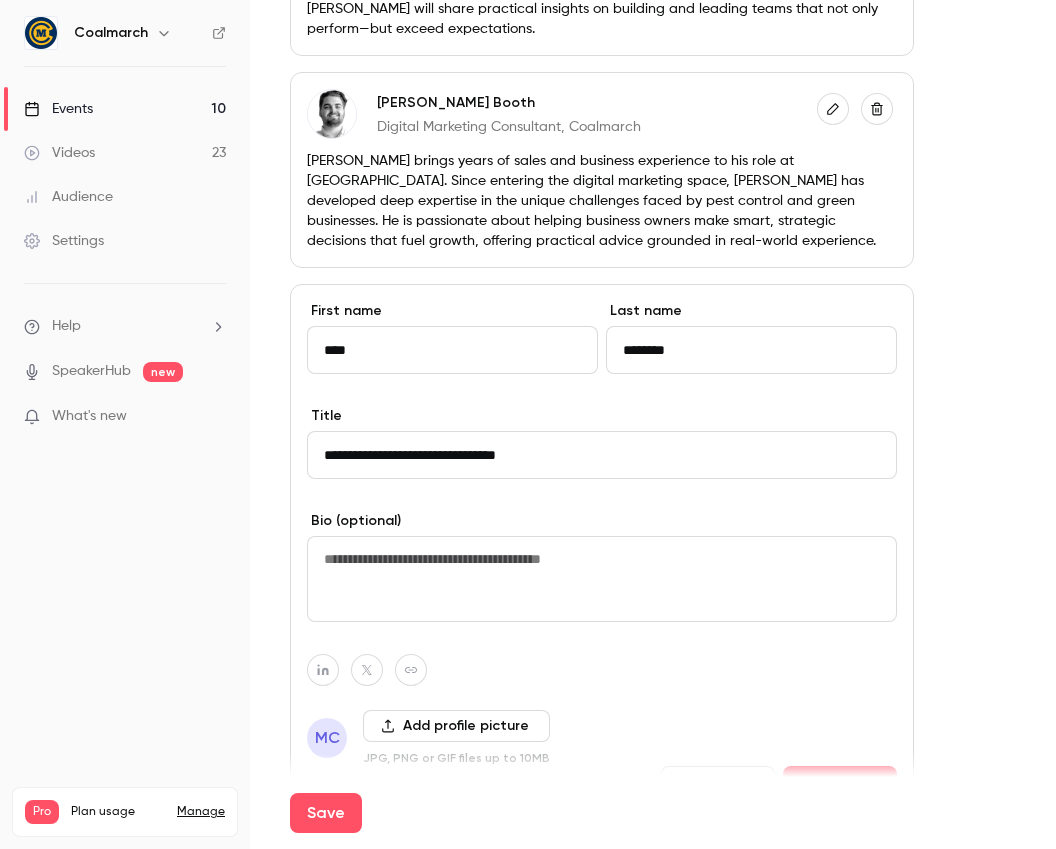 type on "**********" 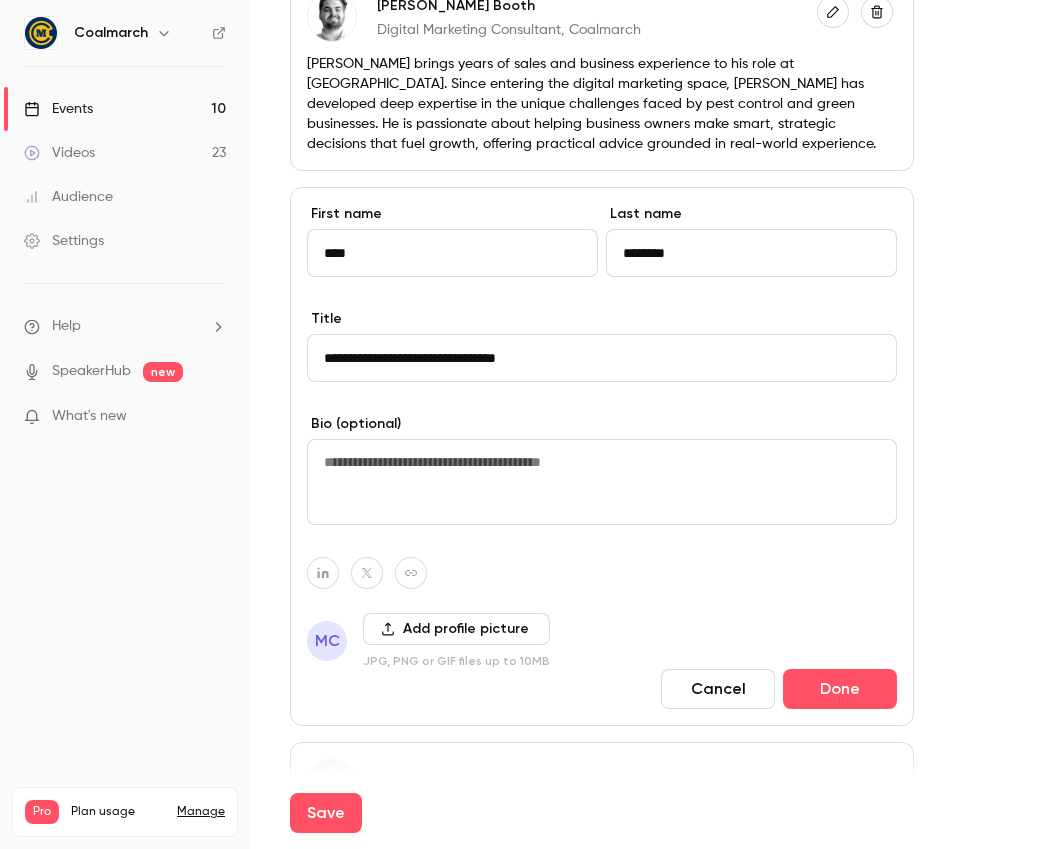 click on "Add profile picture" at bounding box center [456, 629] 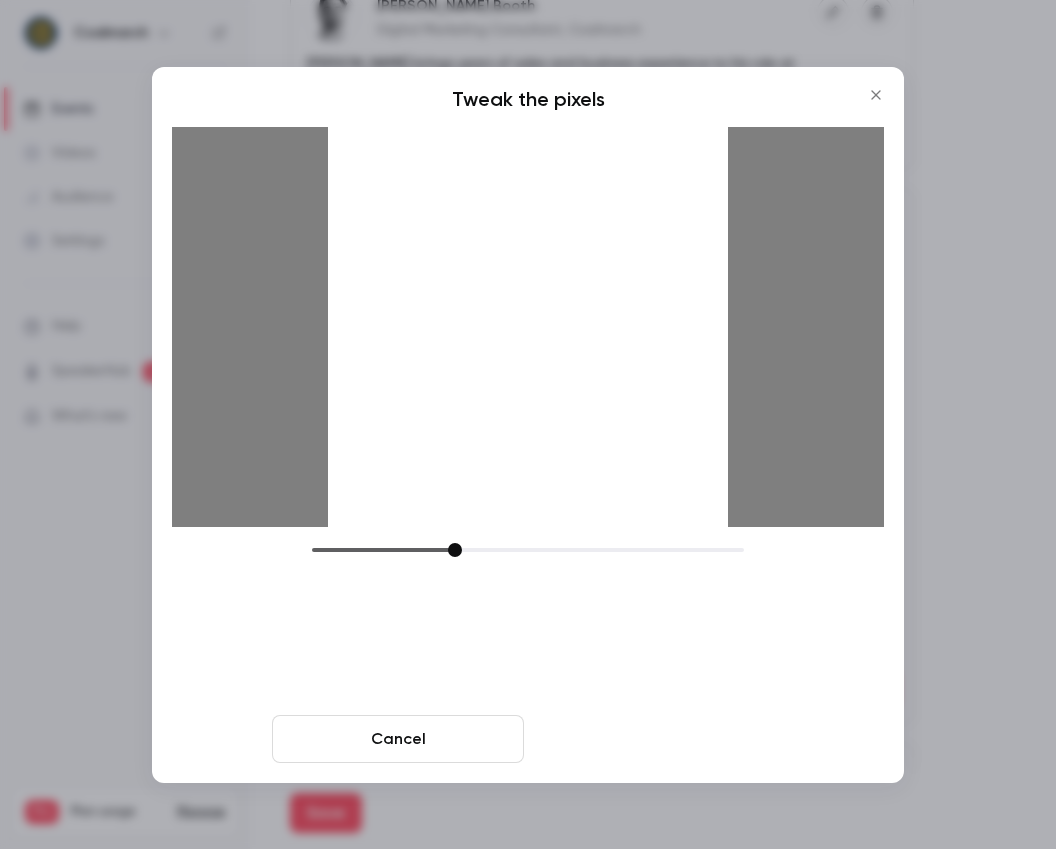 click on "Crop and save" at bounding box center (658, 739) 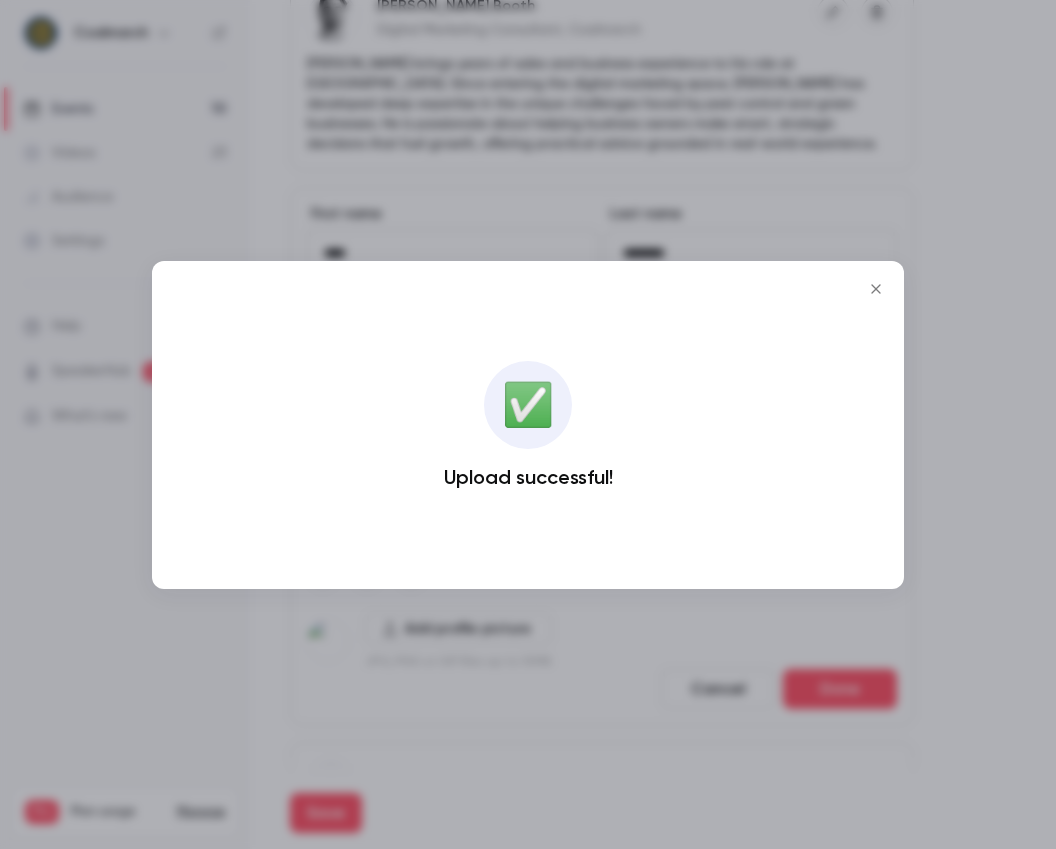 click 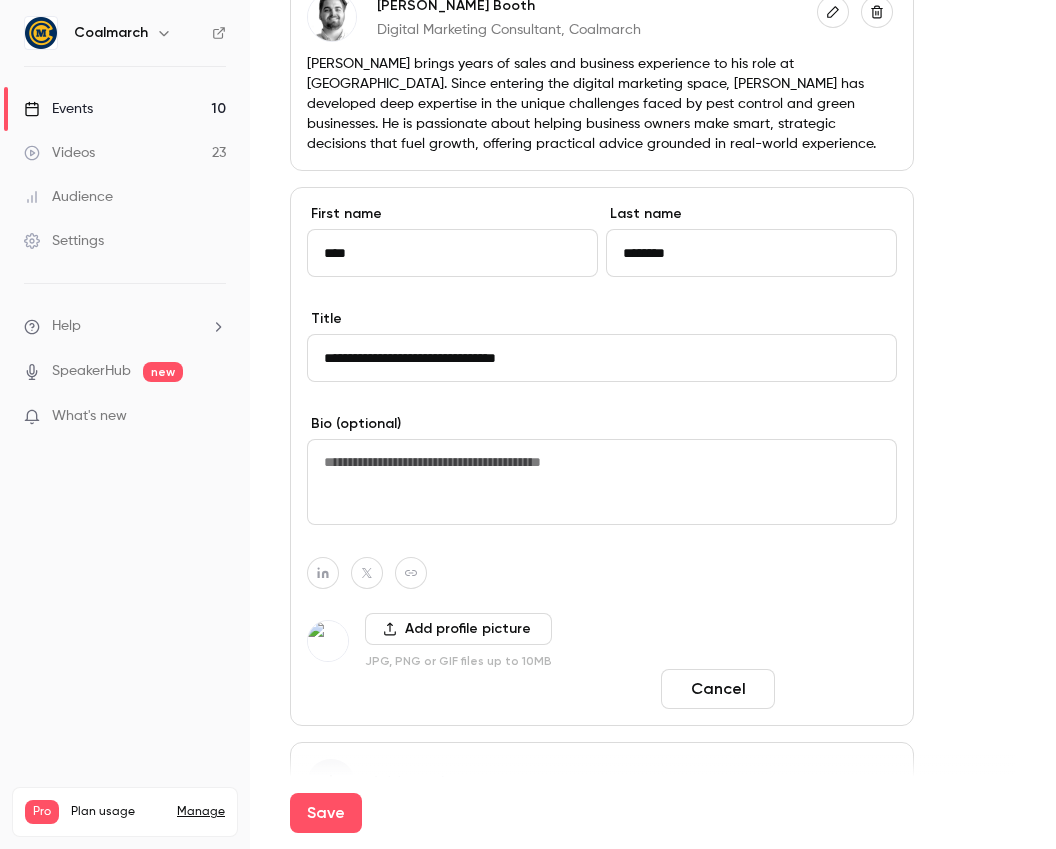 click on "Done" at bounding box center (840, 689) 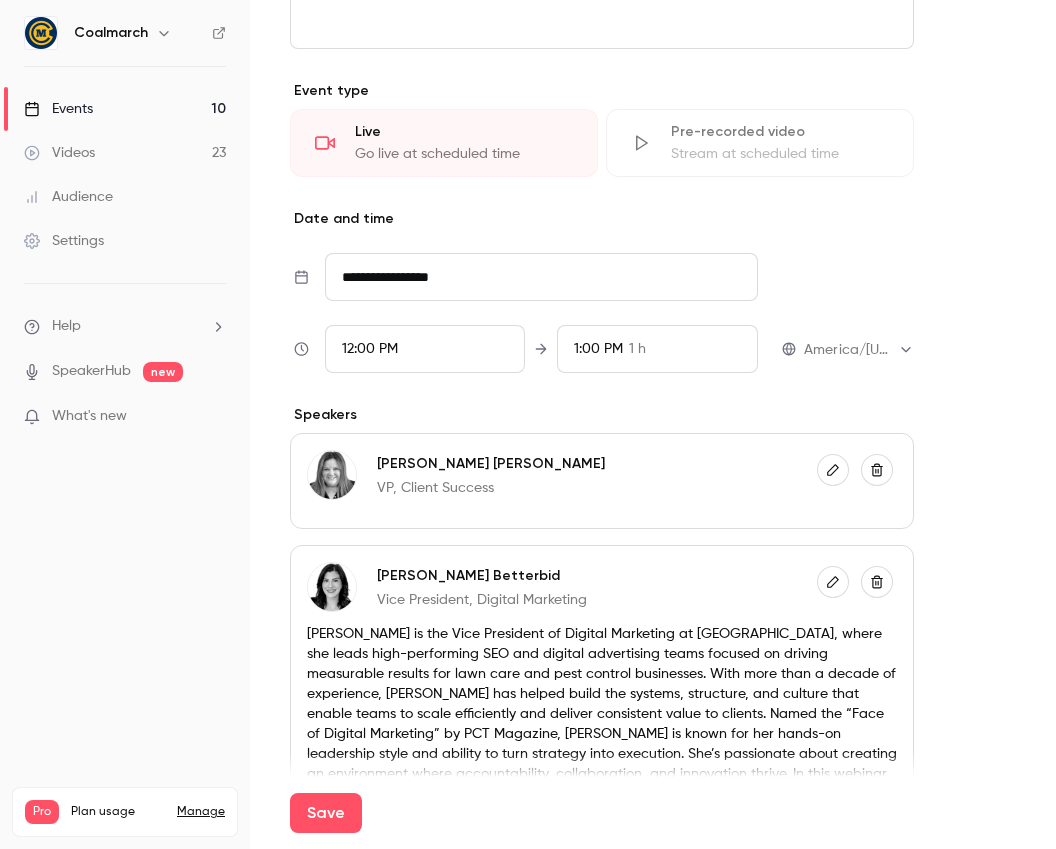 scroll, scrollTop: 817, scrollLeft: 0, axis: vertical 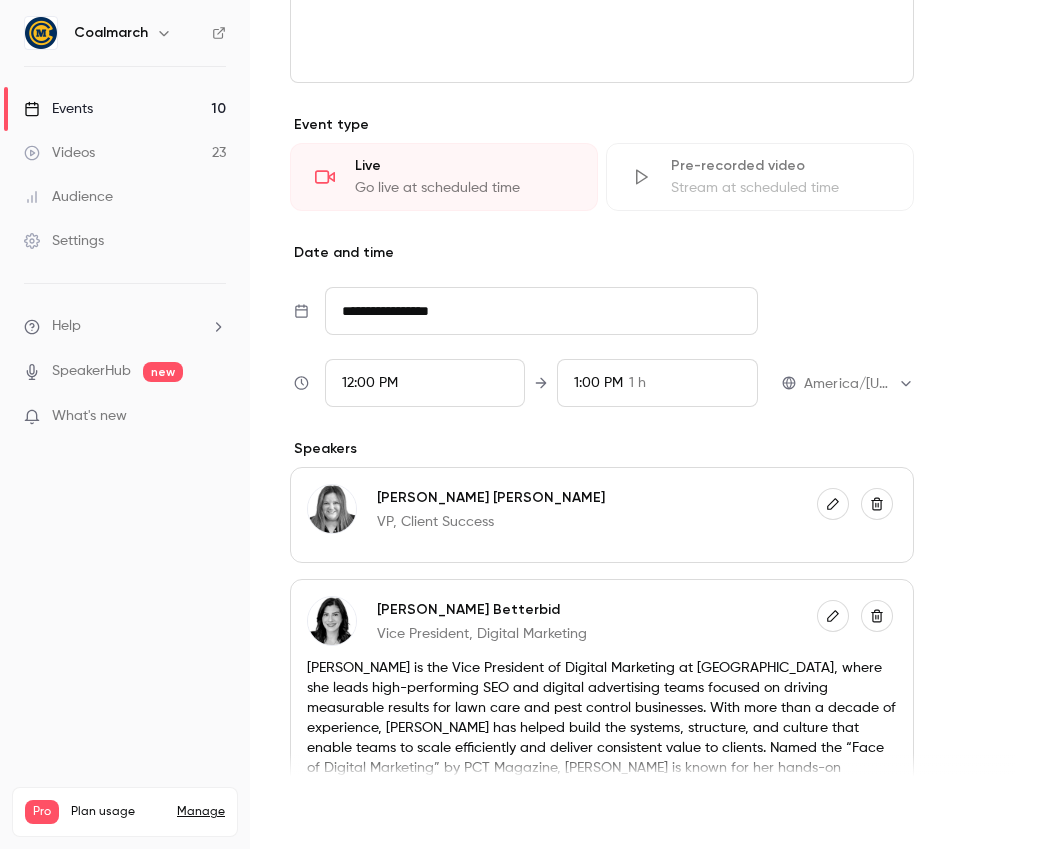 click on "Save" at bounding box center [326, 813] 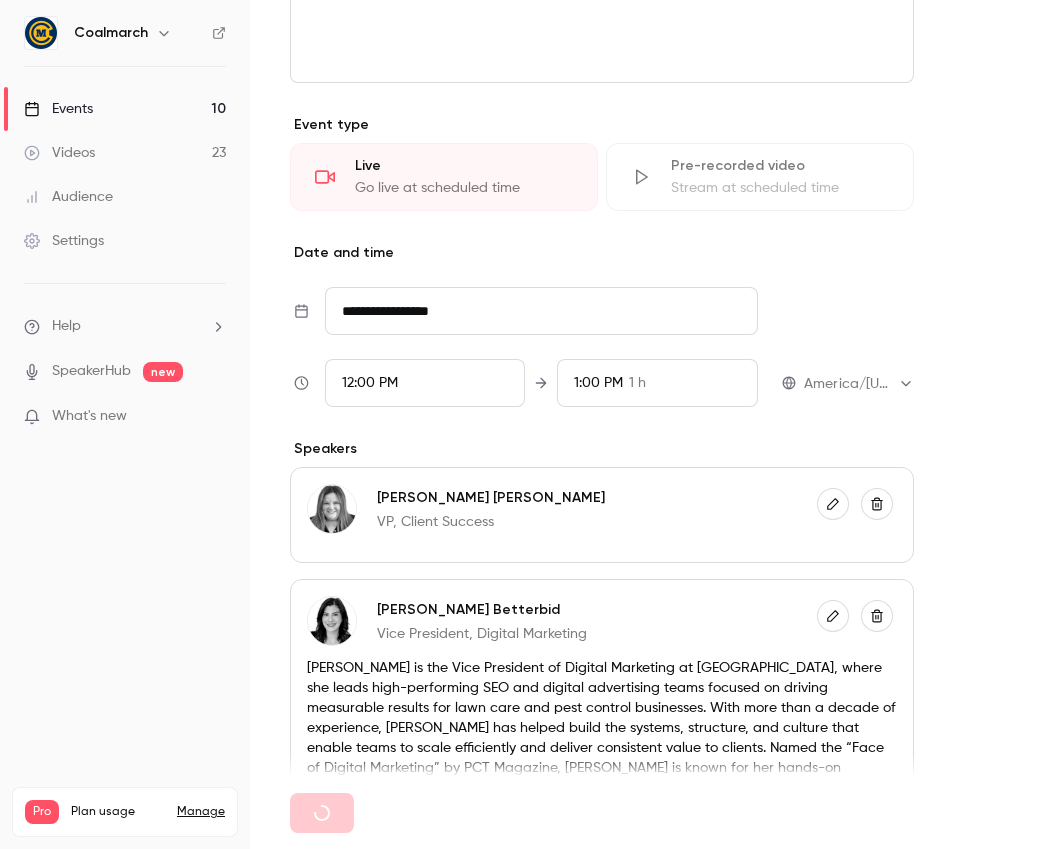 type 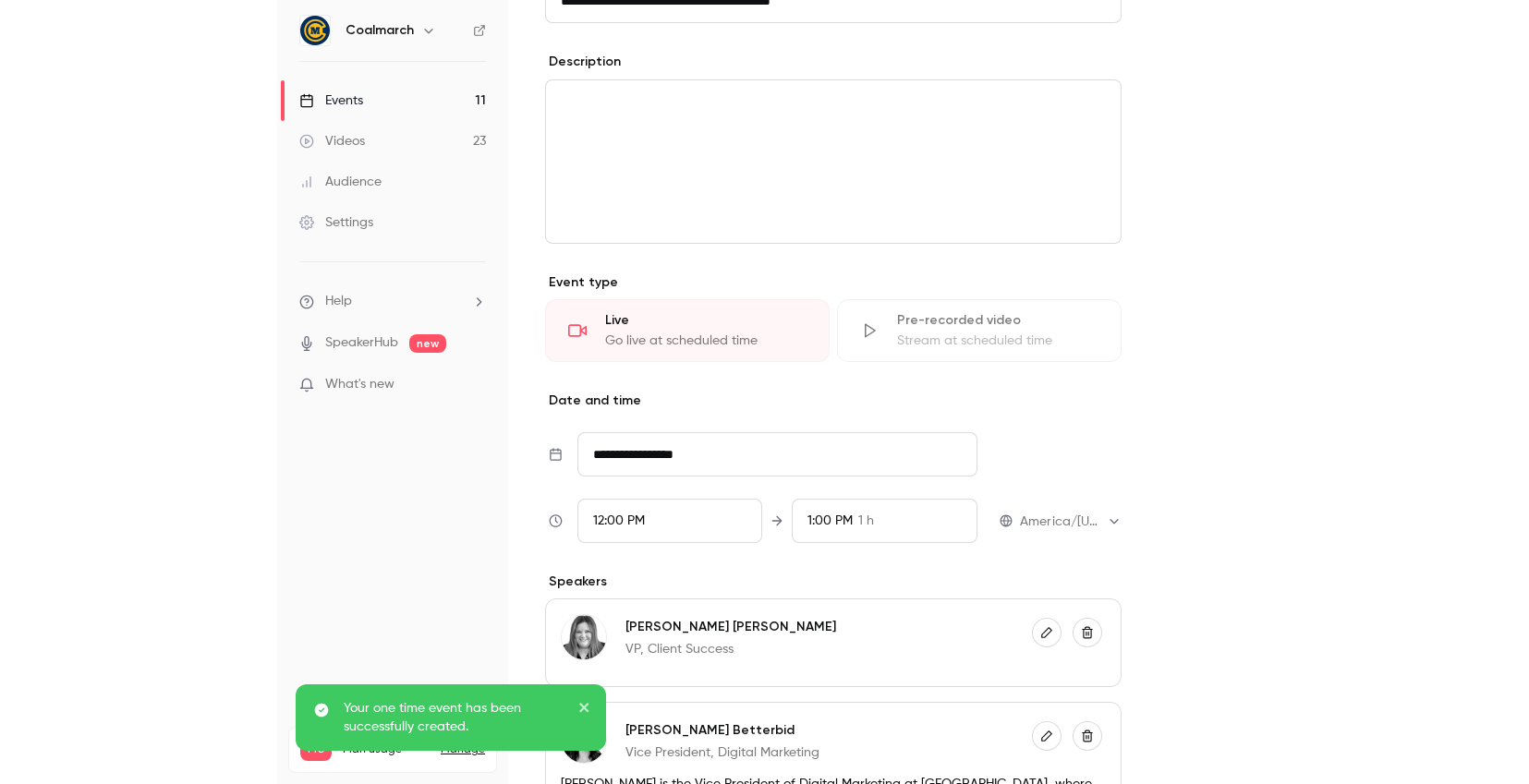 scroll, scrollTop: 684, scrollLeft: 0, axis: vertical 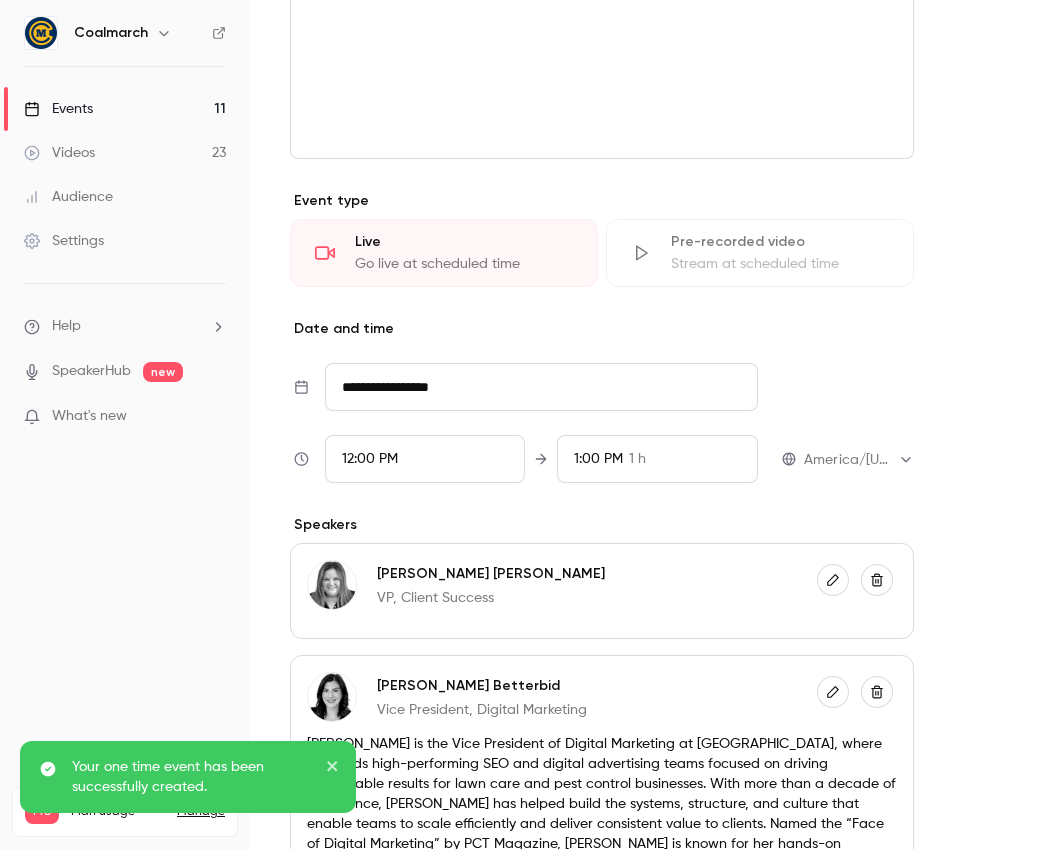 click on "**********" at bounding box center [653, 482] 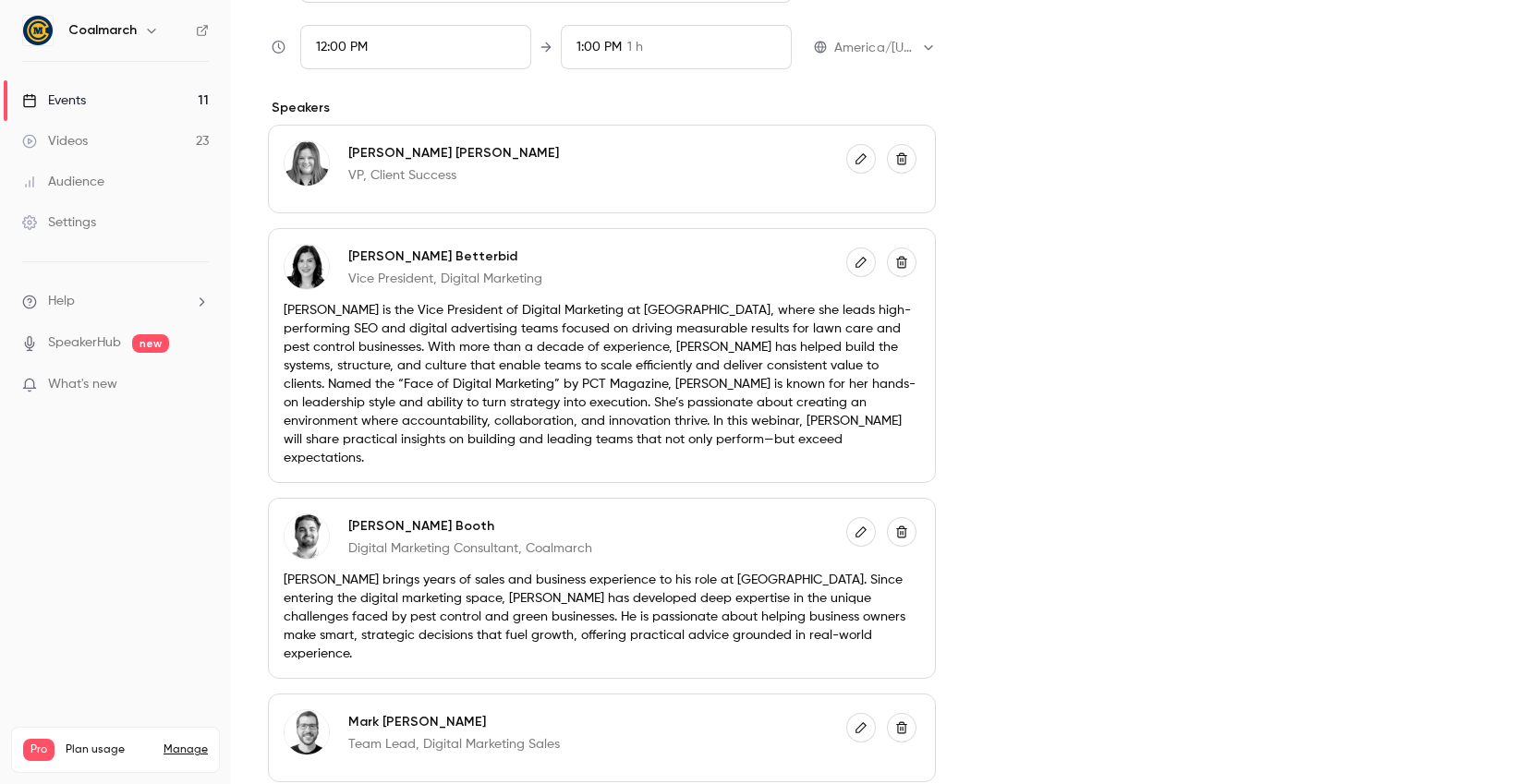click on "Events 11" at bounding box center (115, 101) 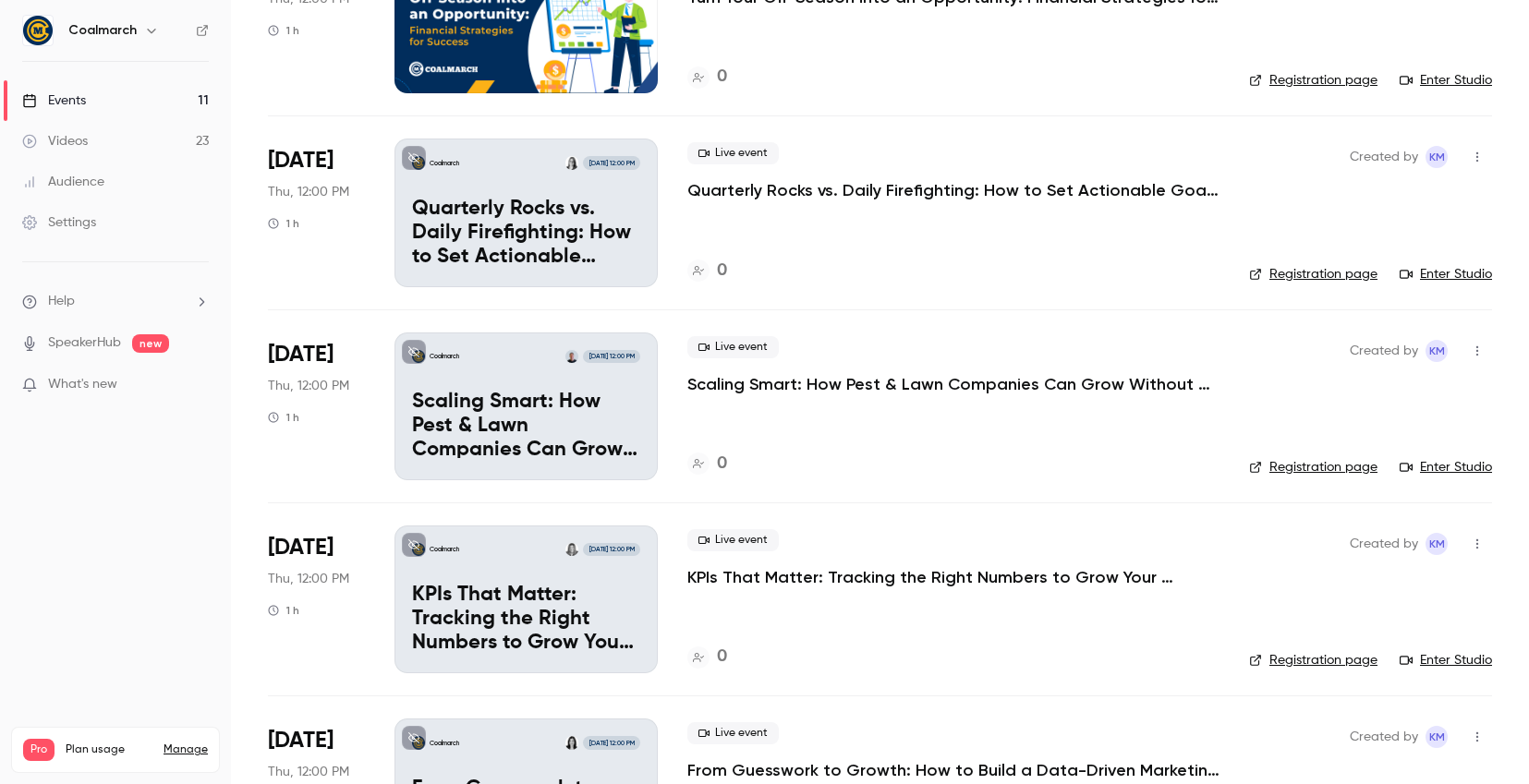 scroll, scrollTop: 819, scrollLeft: 0, axis: vertical 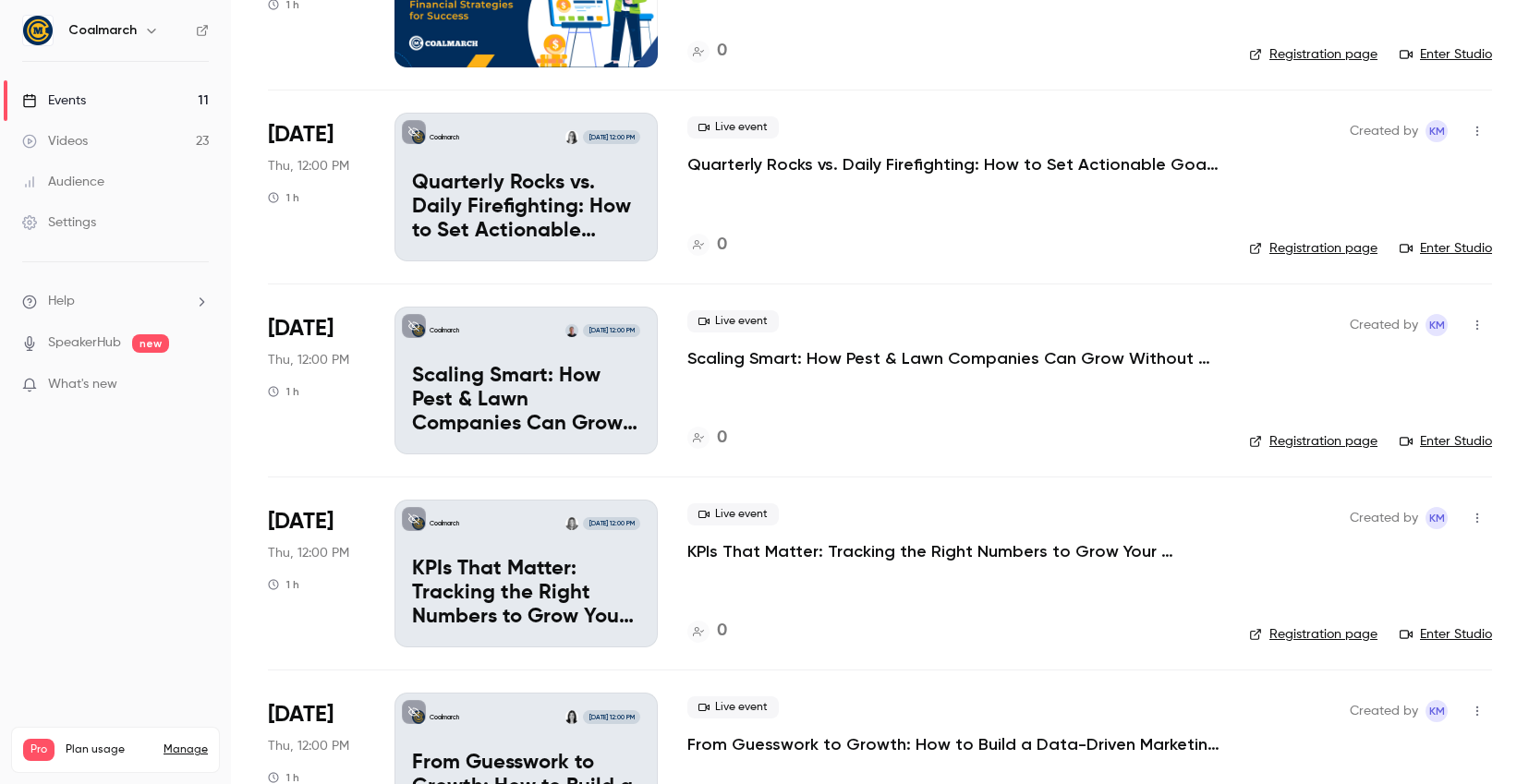 click on "Enter Studio" at bounding box center (1446, 248) 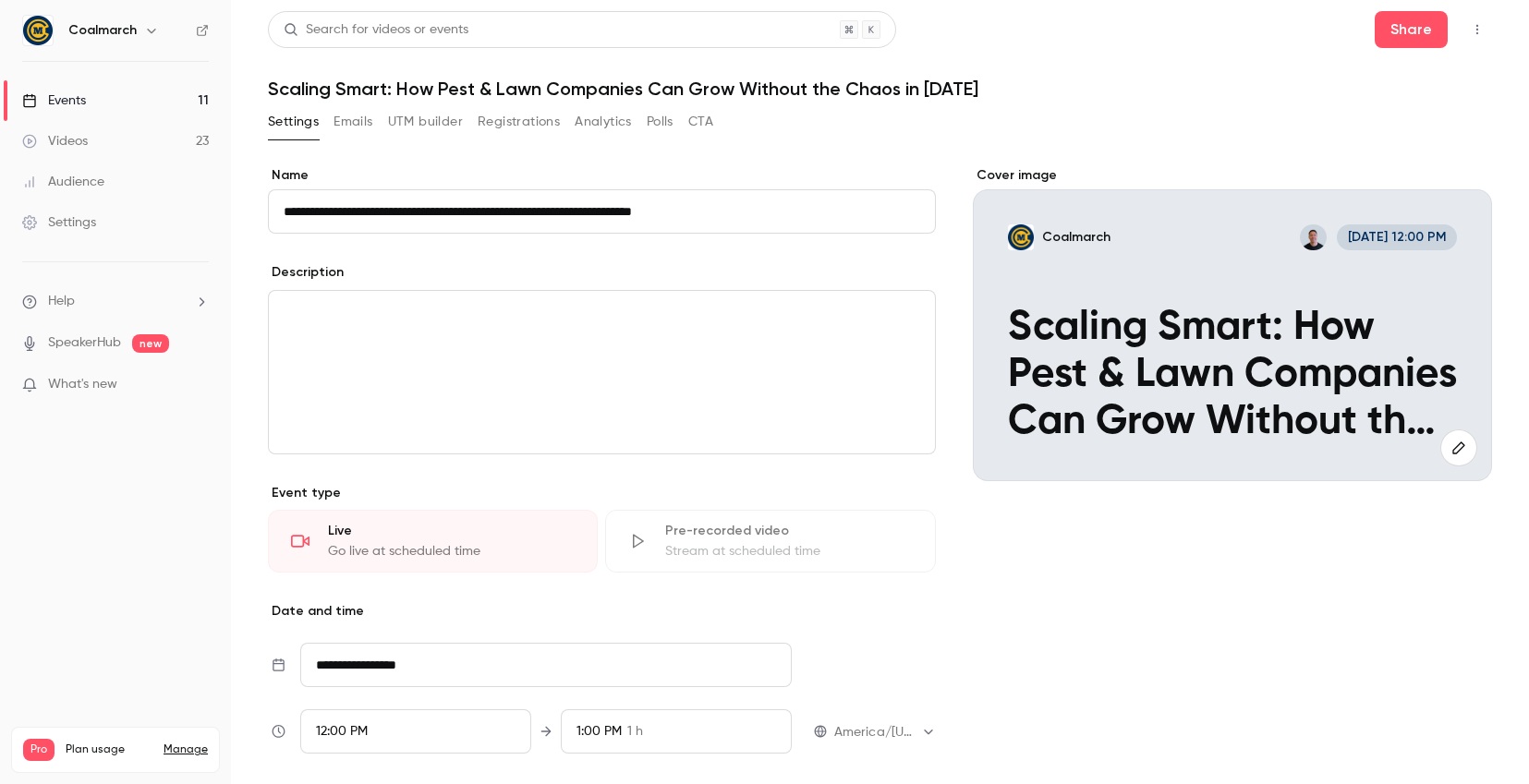 click on "Events 11" at bounding box center [115, 101] 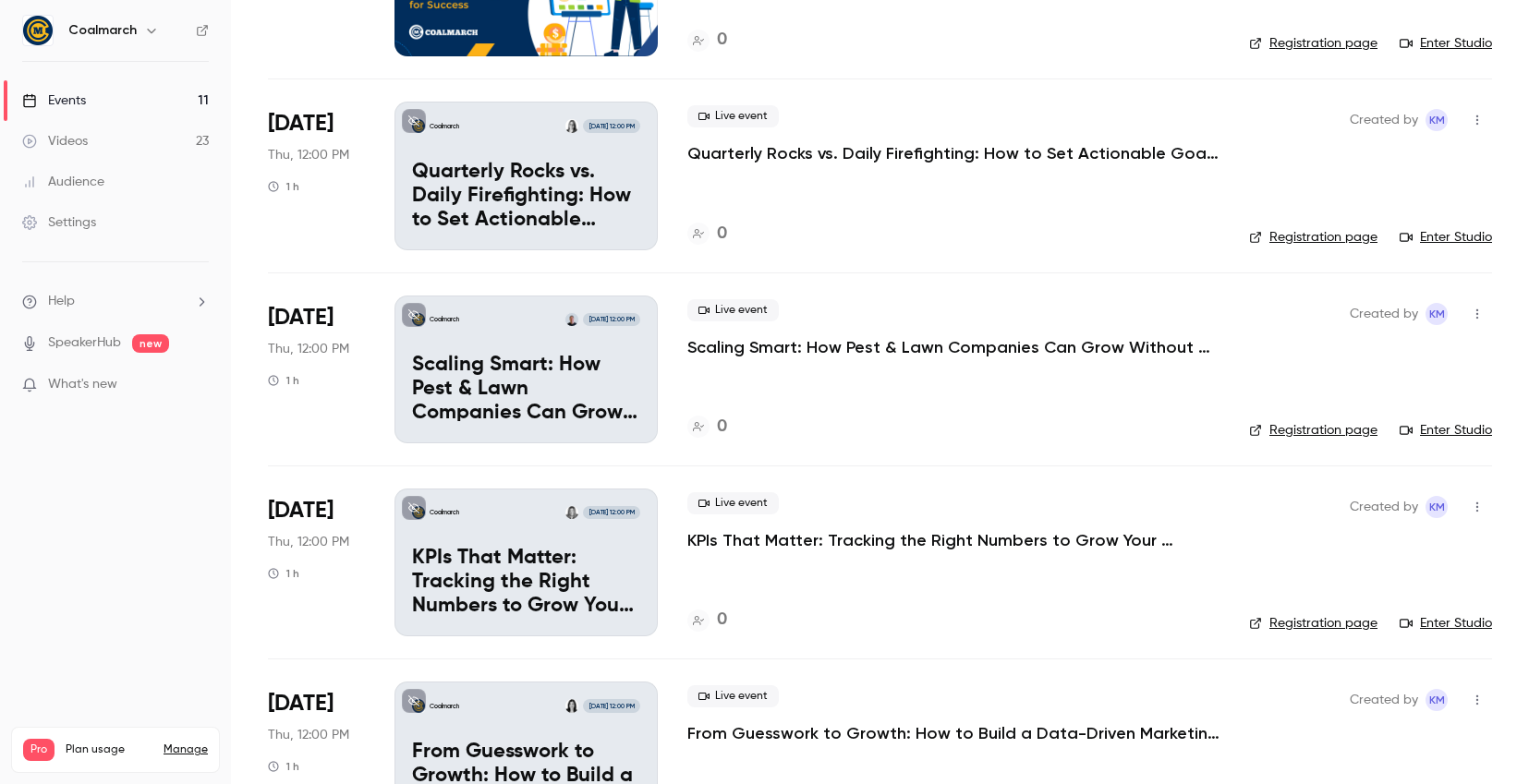 scroll, scrollTop: 838, scrollLeft: 0, axis: vertical 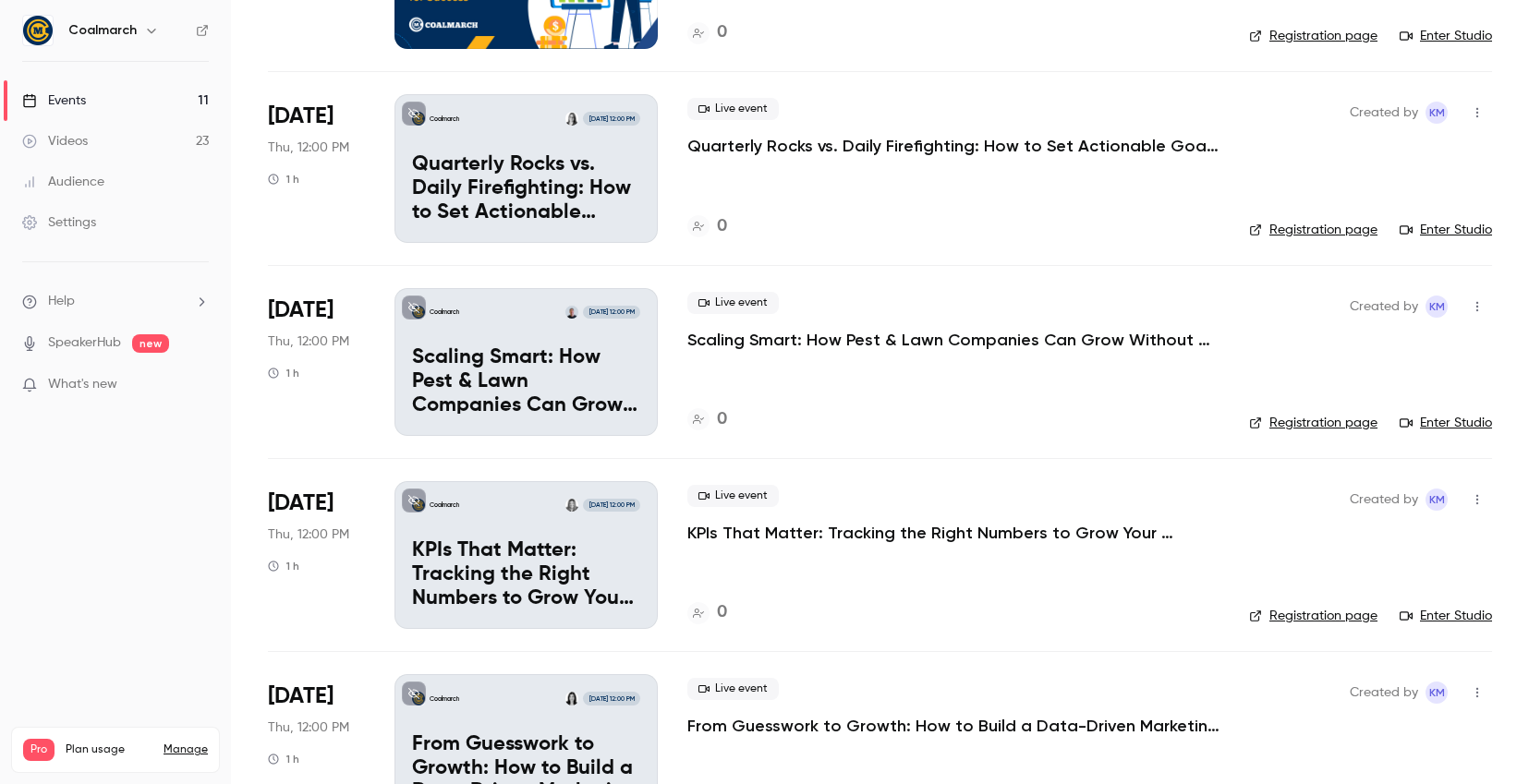 click on "Enter Studio" at bounding box center (1446, 423) 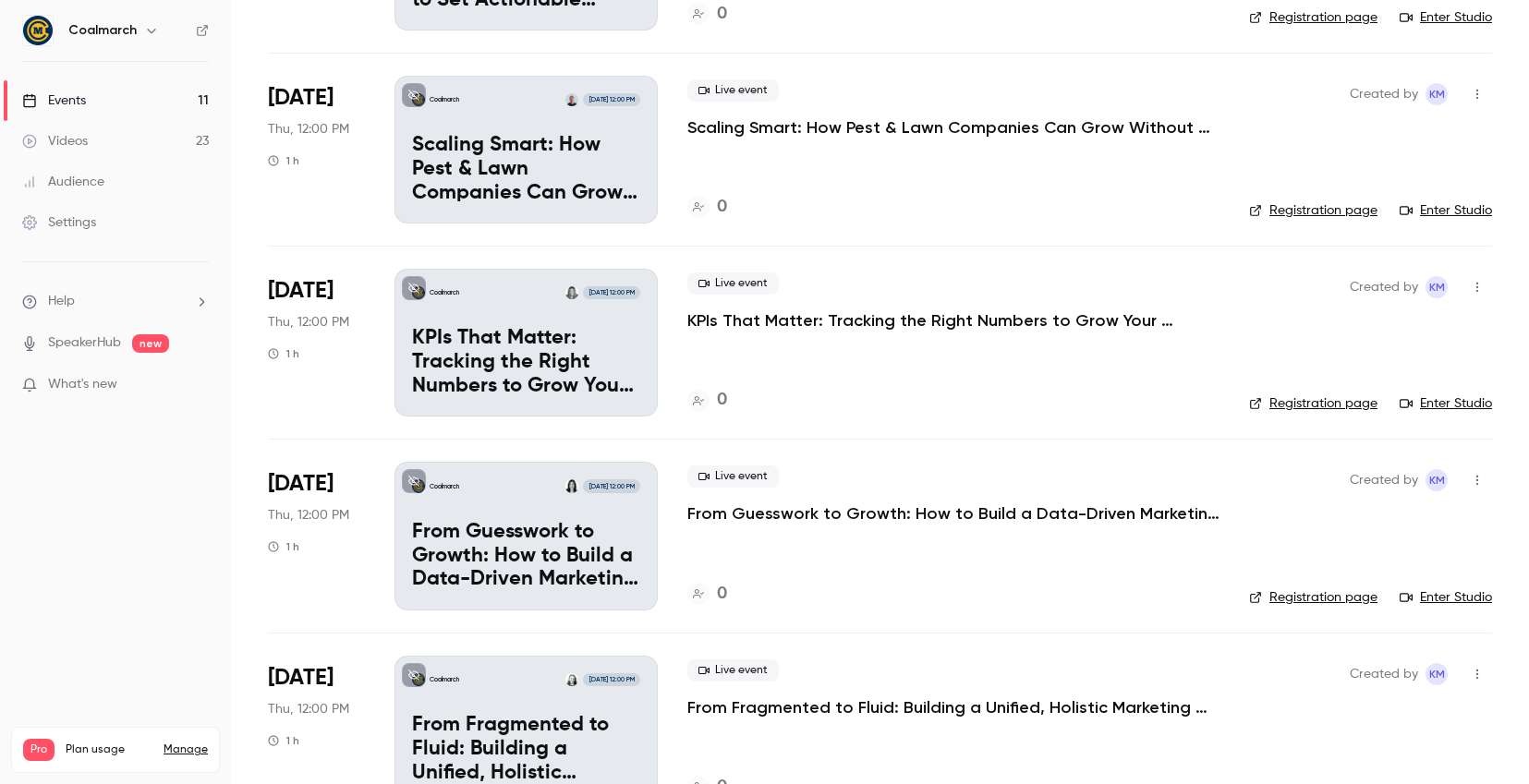 scroll, scrollTop: 1063, scrollLeft: 0, axis: vertical 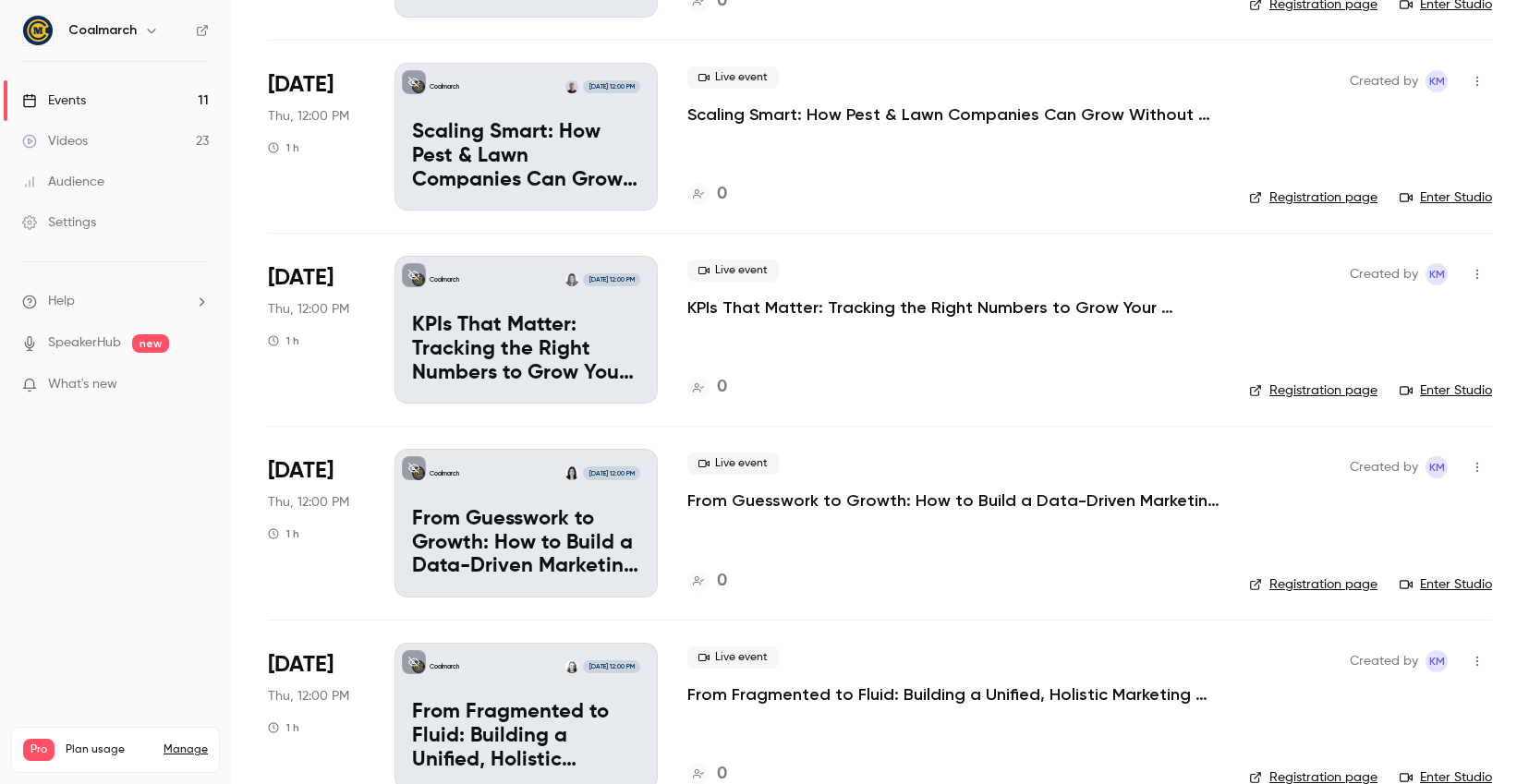 click on "Enter Studio" at bounding box center [1446, 585] 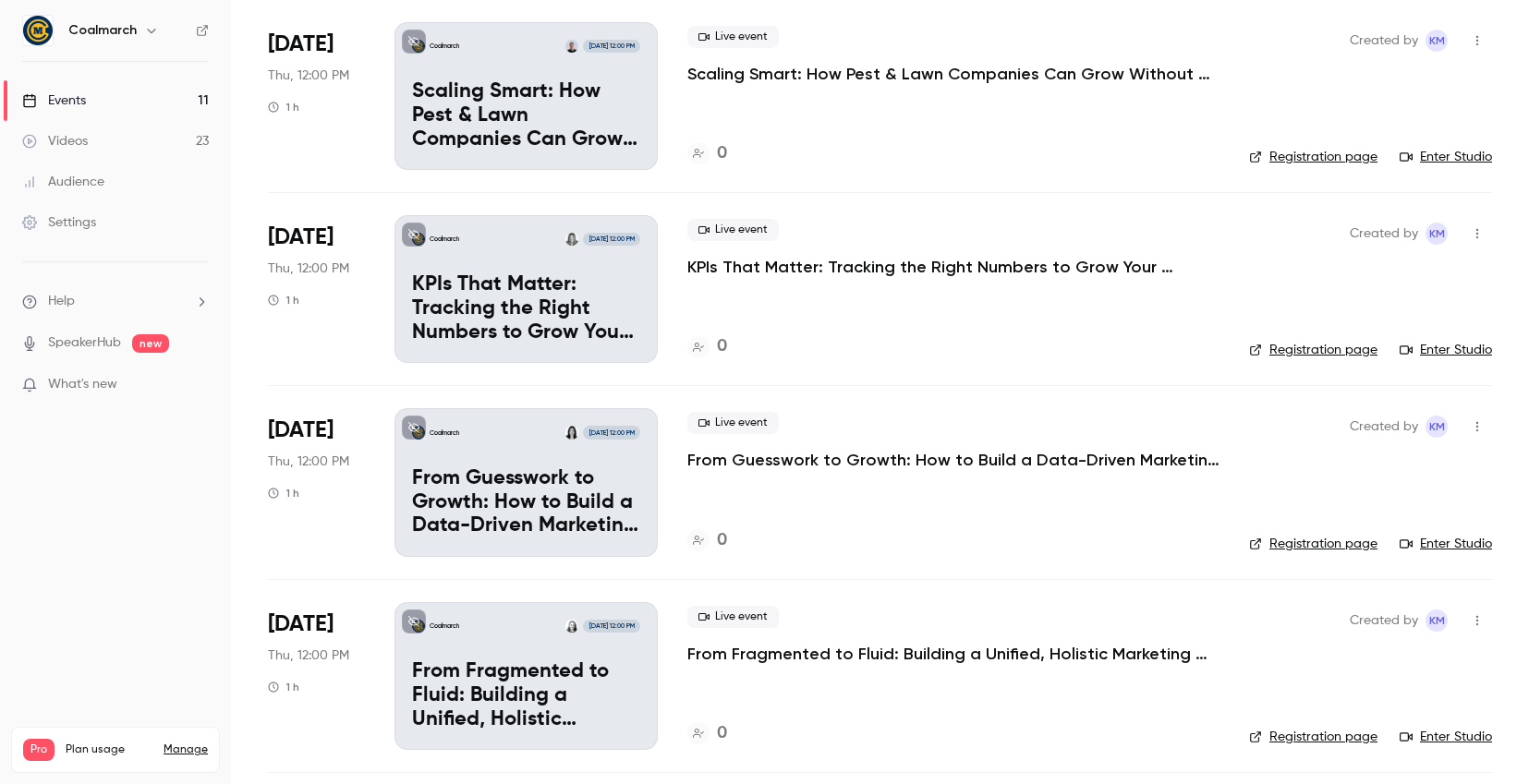 scroll, scrollTop: 1101, scrollLeft: 0, axis: vertical 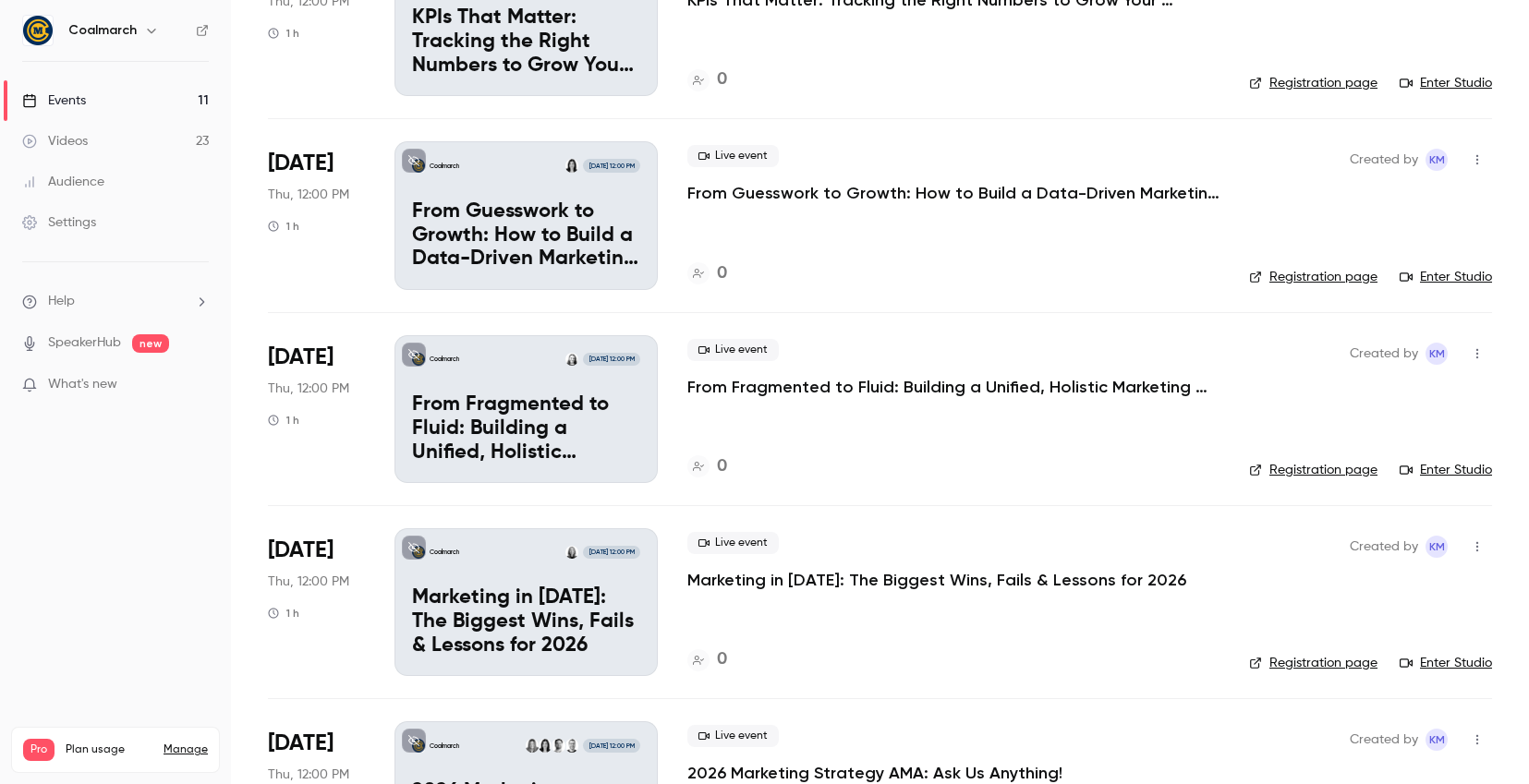 click on "Enter Studio" at bounding box center [1446, 470] 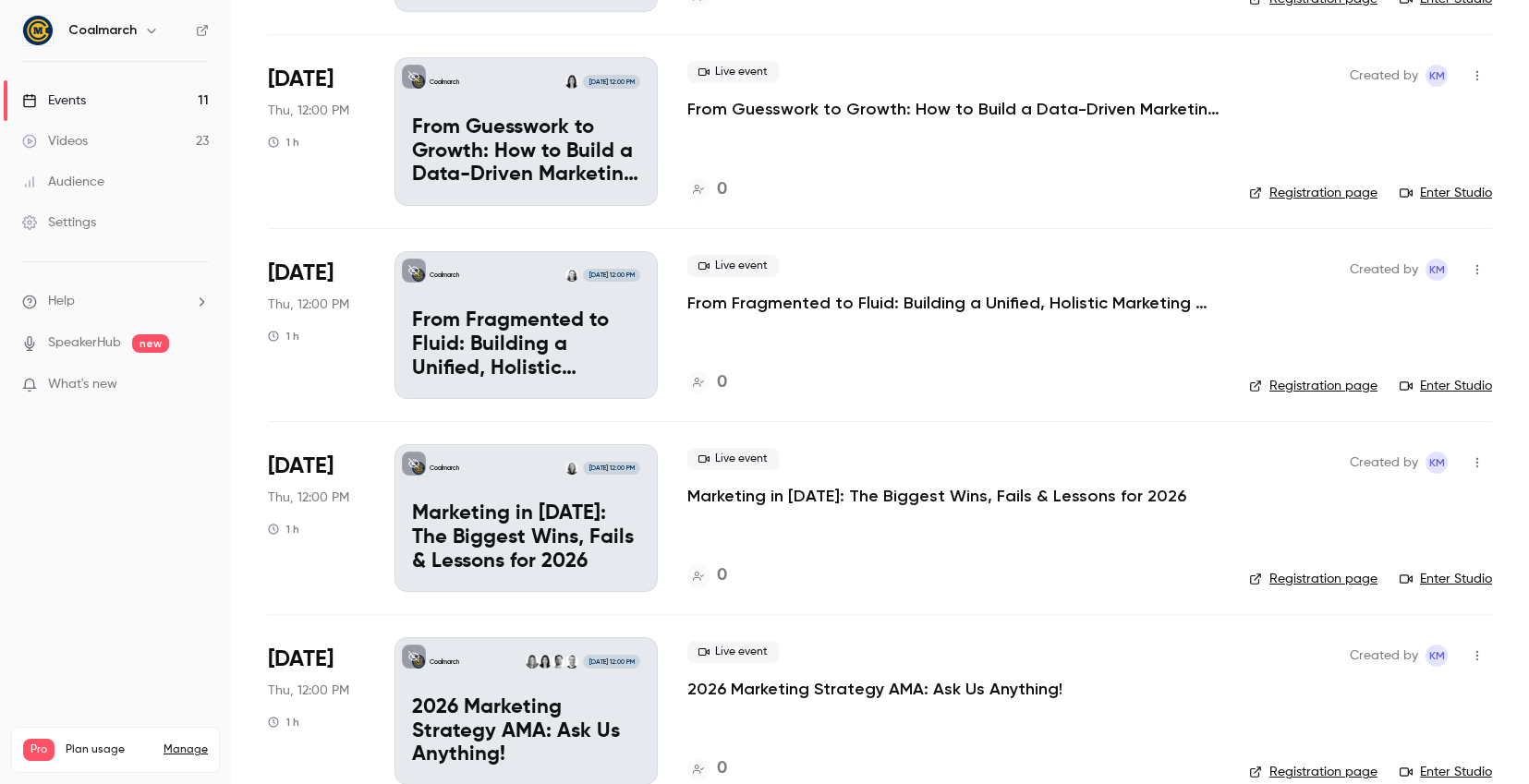 scroll, scrollTop: 1471, scrollLeft: 0, axis: vertical 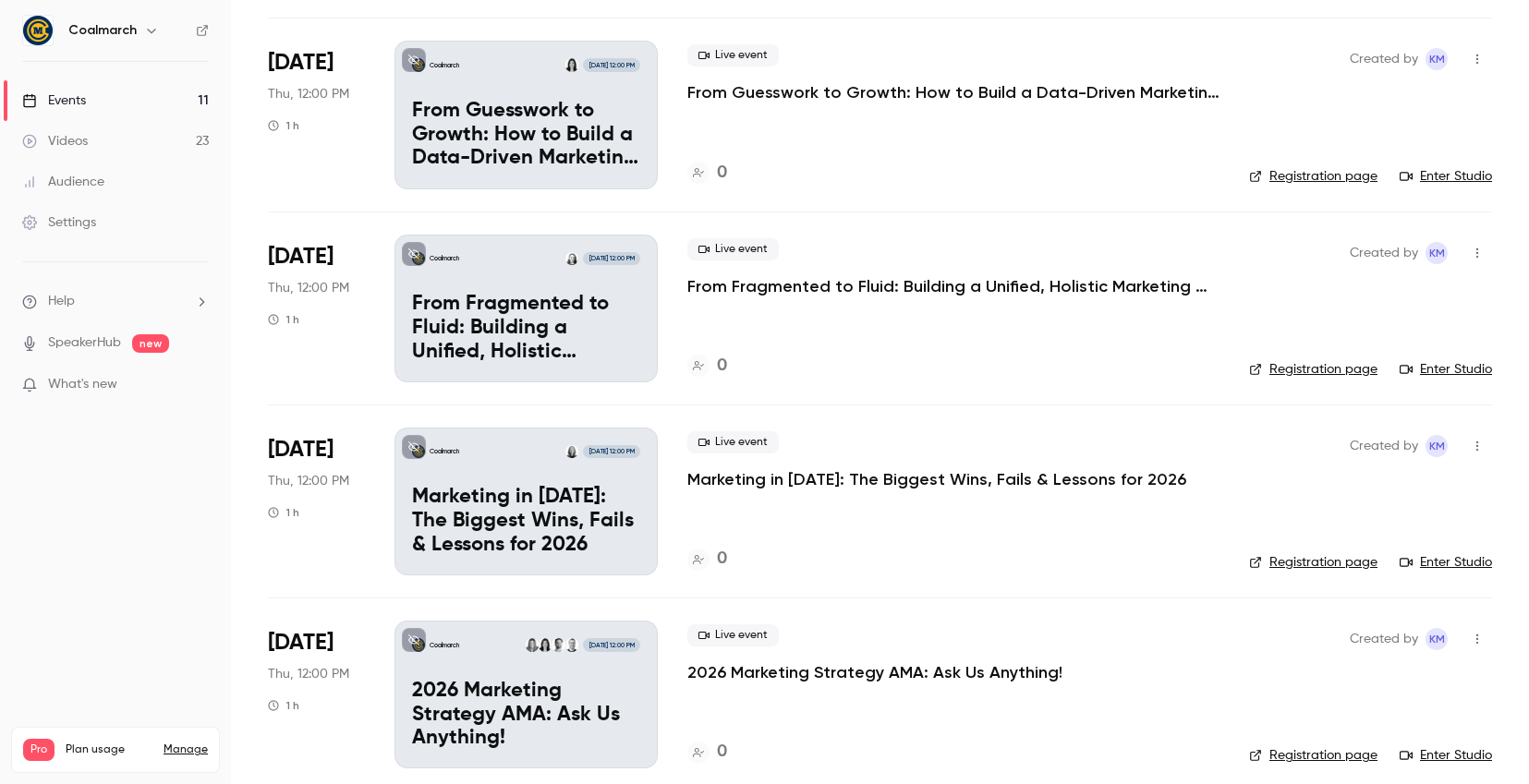 click on "Enter Studio" at bounding box center (1446, 562) 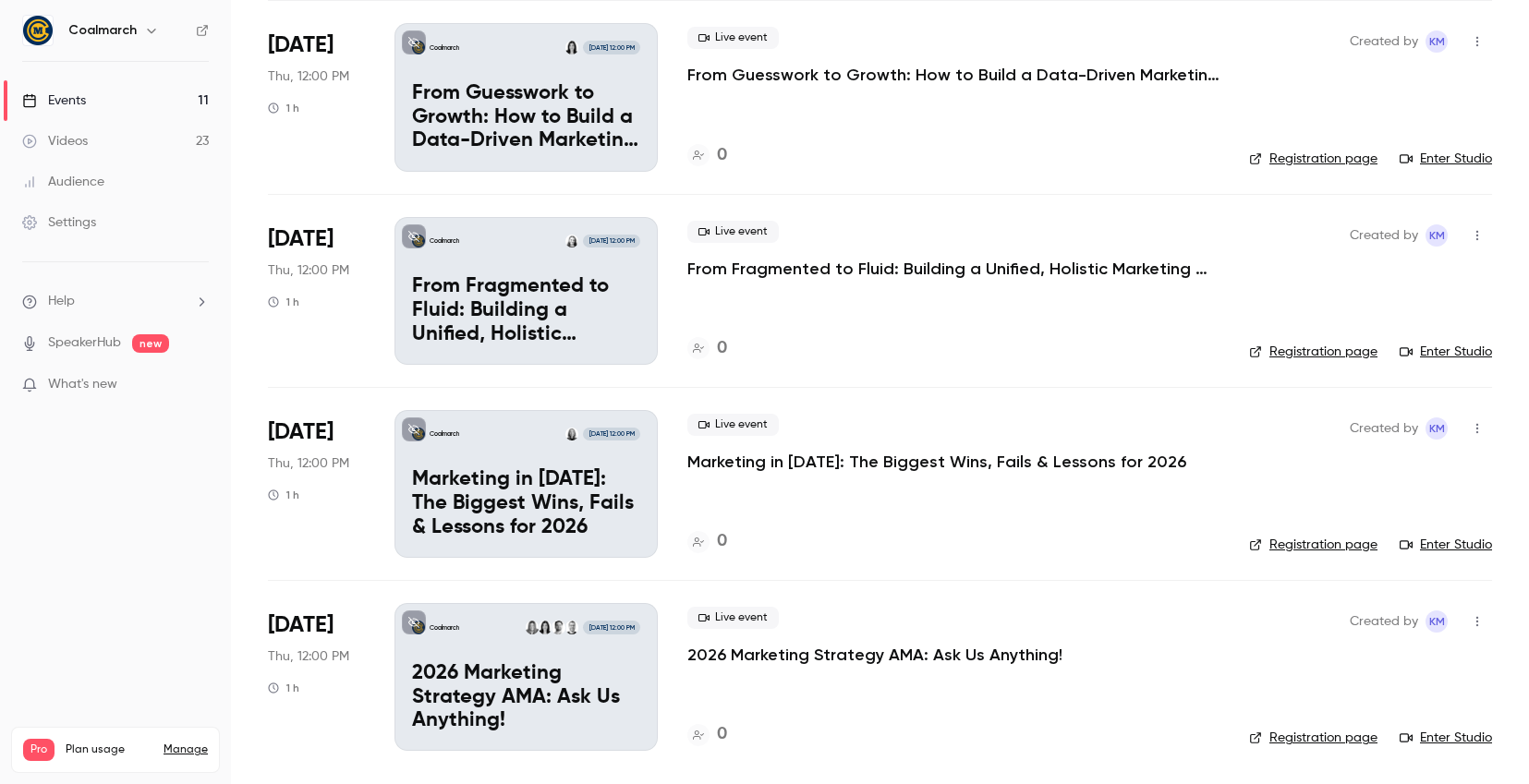 click on "Enter Studio" at bounding box center [1446, 738] 